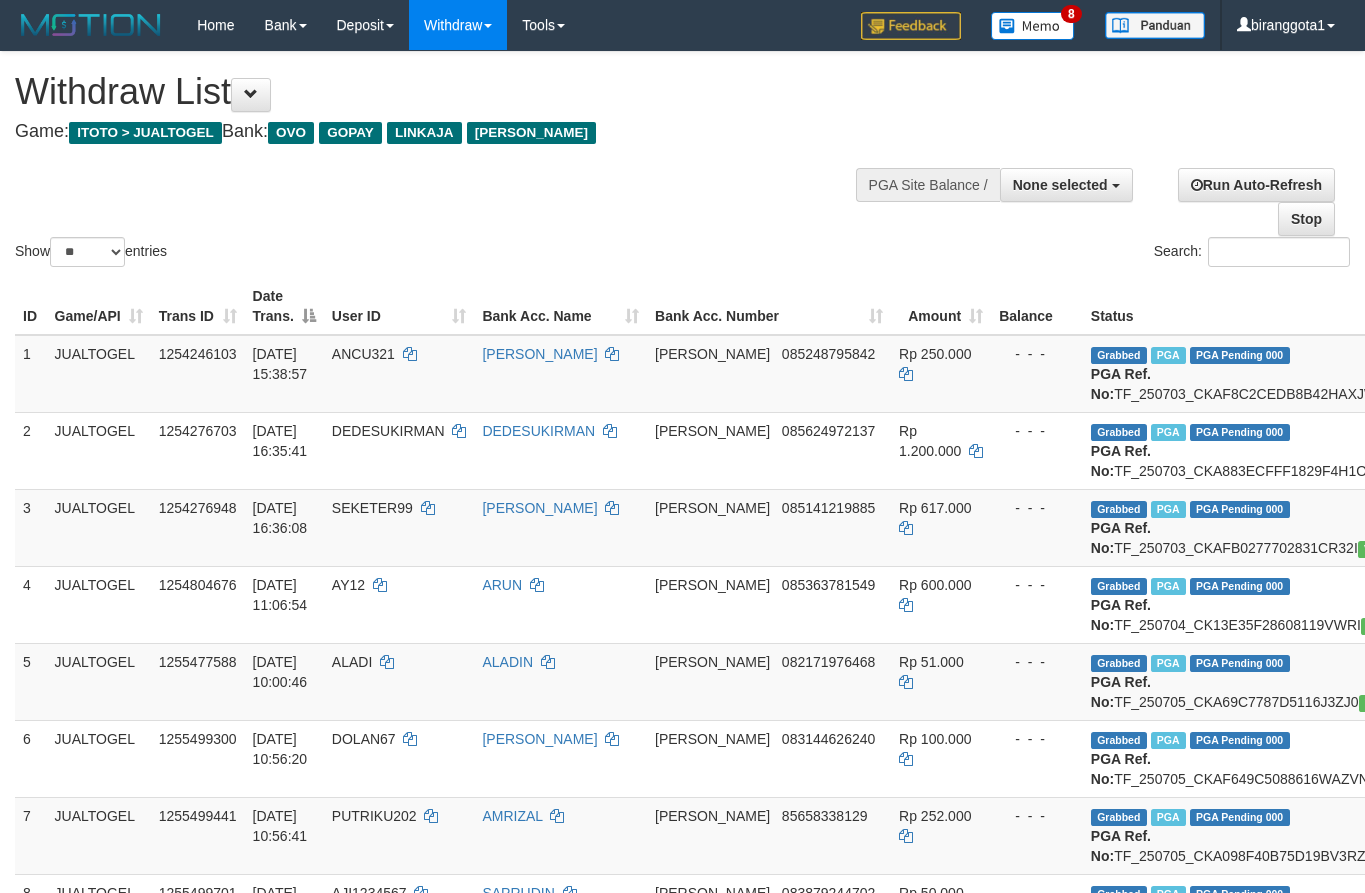 select 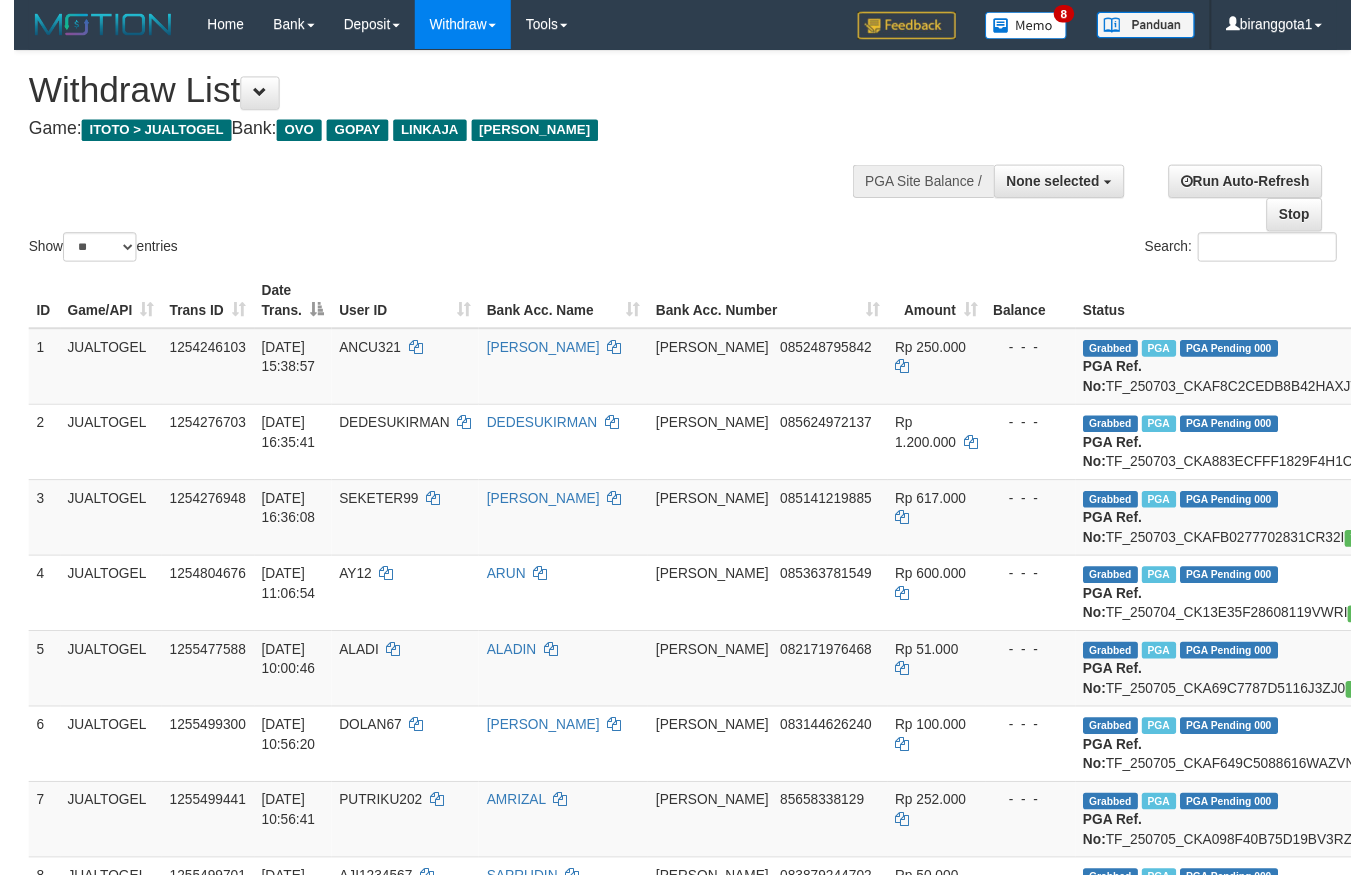scroll, scrollTop: 1282, scrollLeft: 100, axis: both 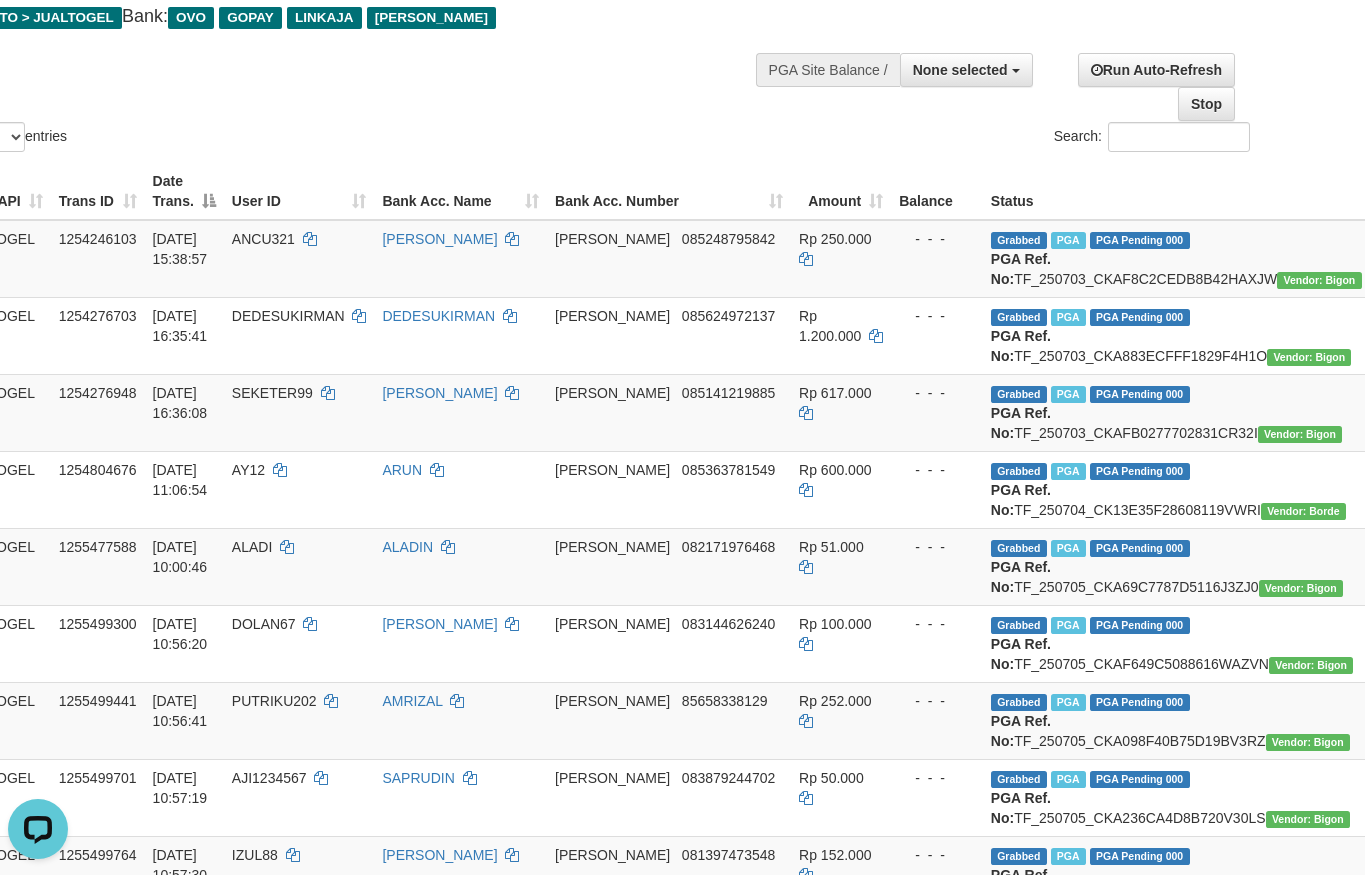 click on "Show  ** ** ** ***  entries Search:" at bounding box center (582, 46) 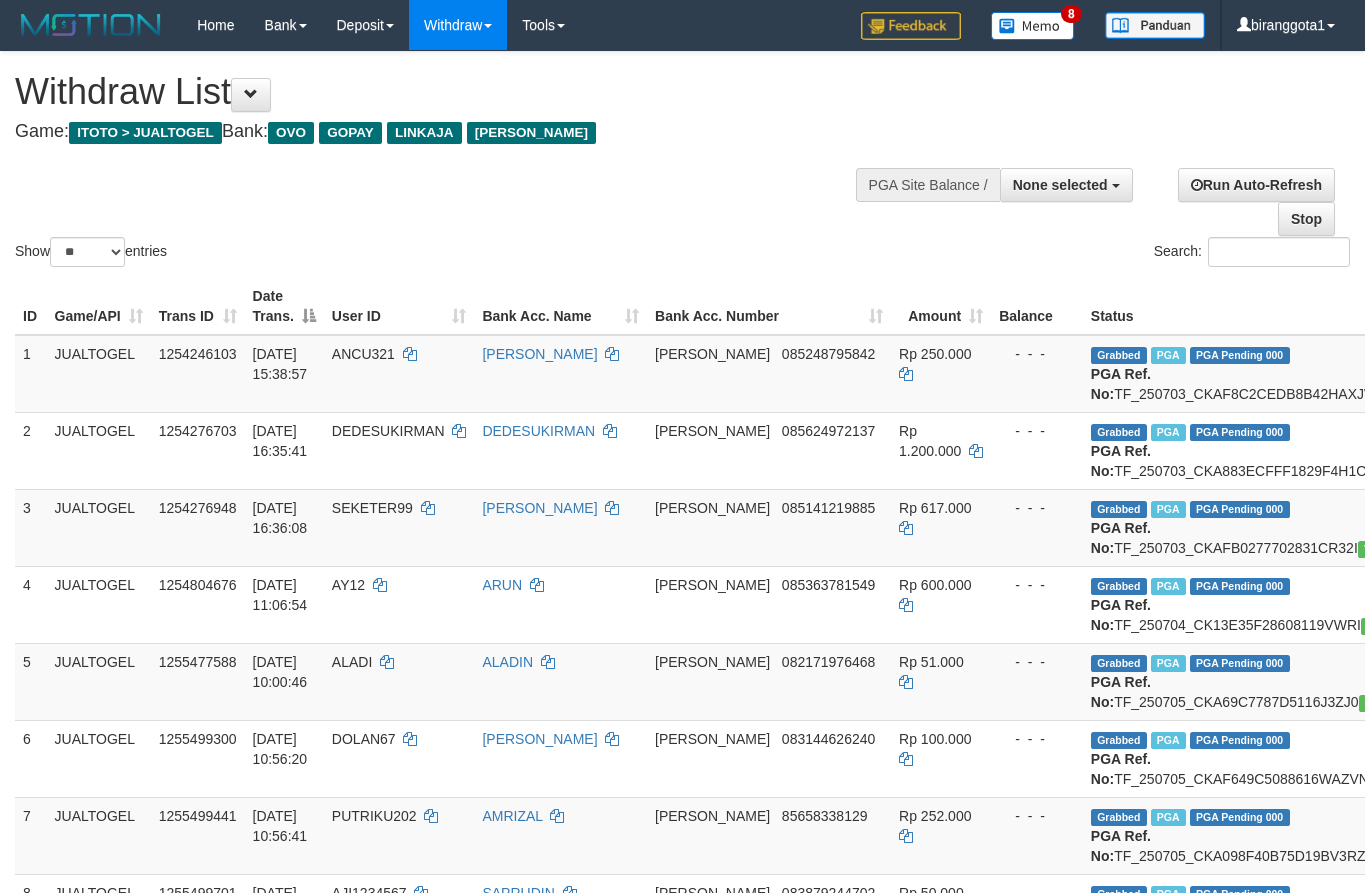 select 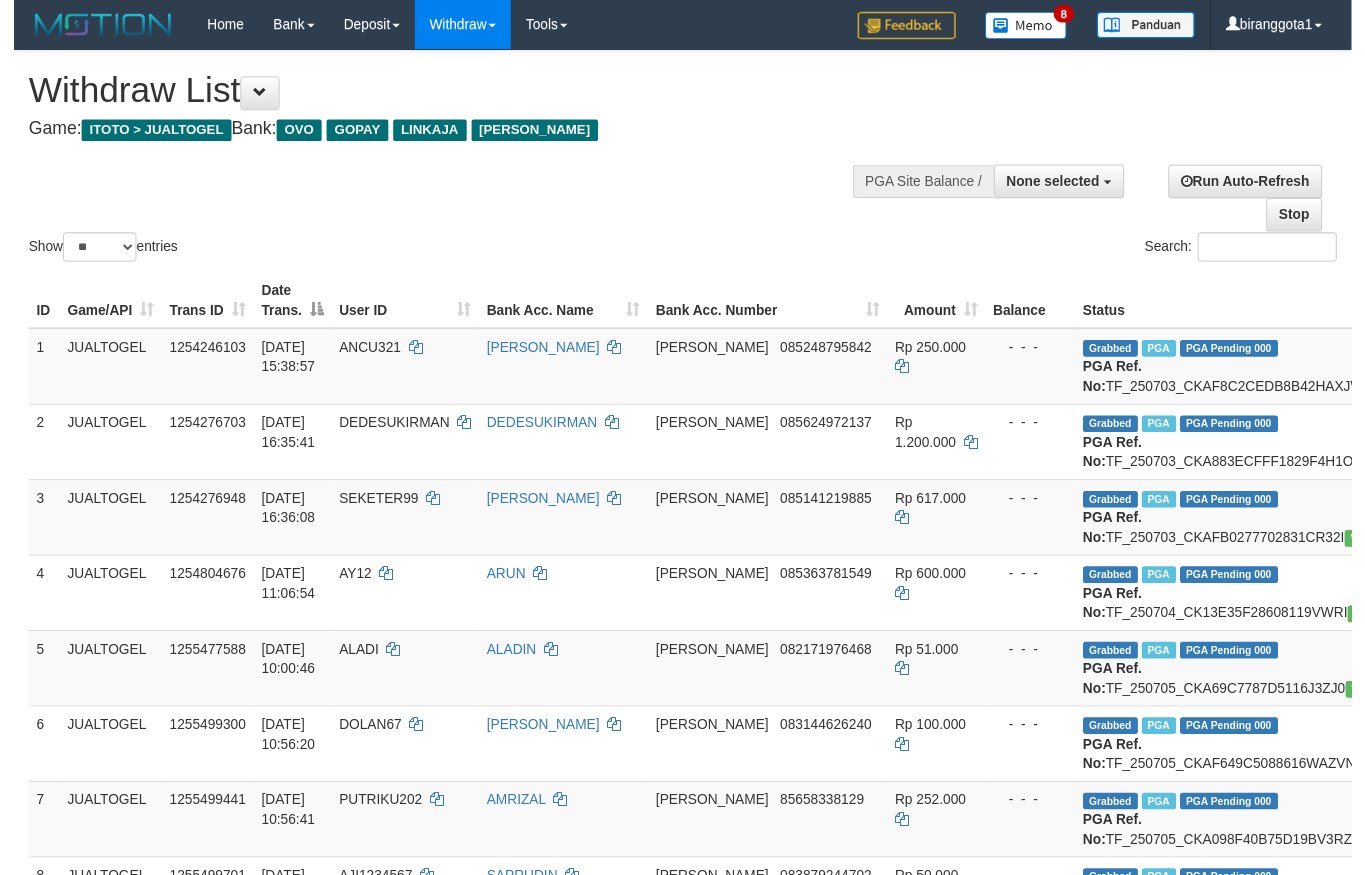 scroll, scrollTop: 532, scrollLeft: 81, axis: both 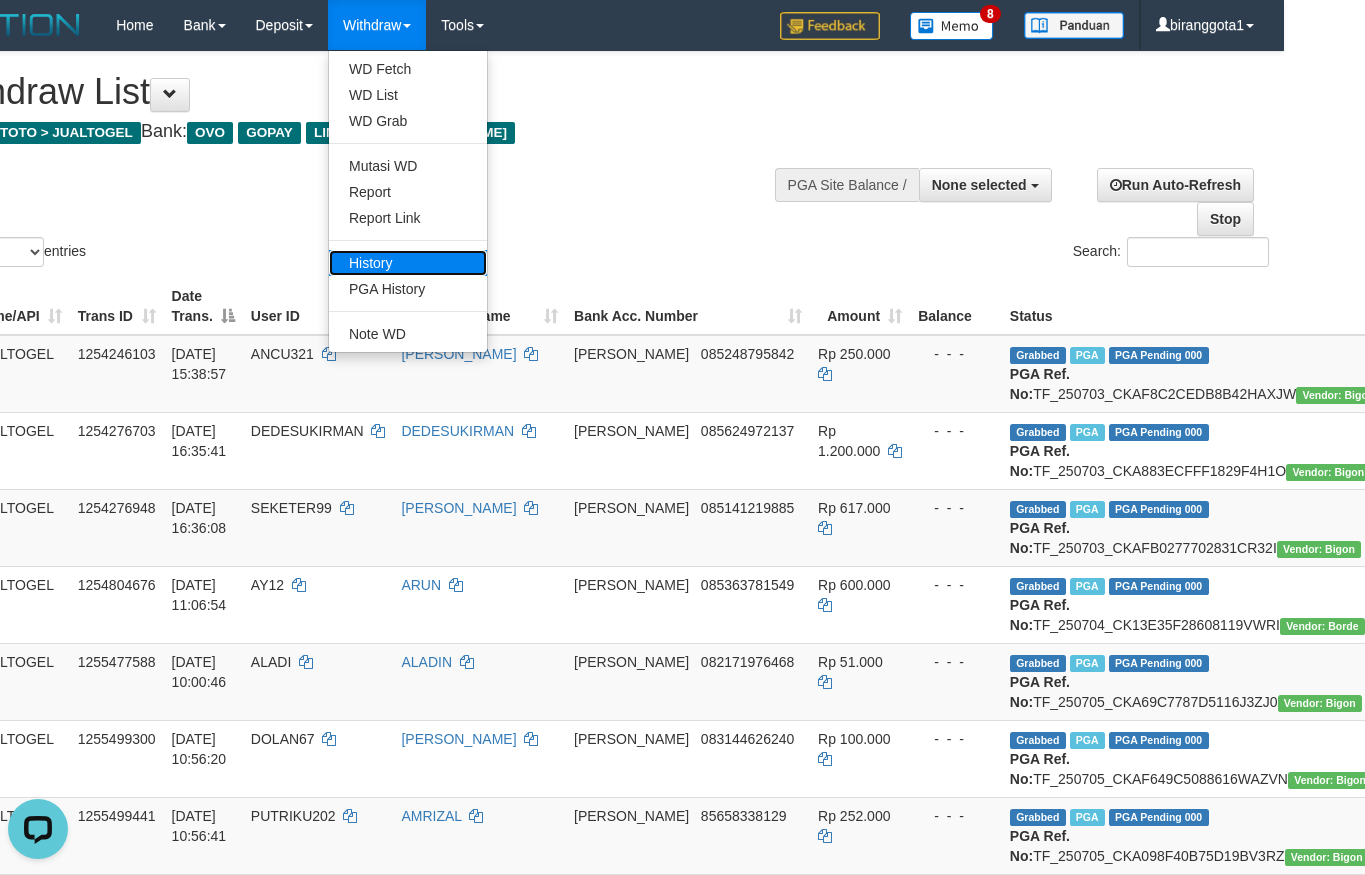 click on "History" at bounding box center (408, 263) 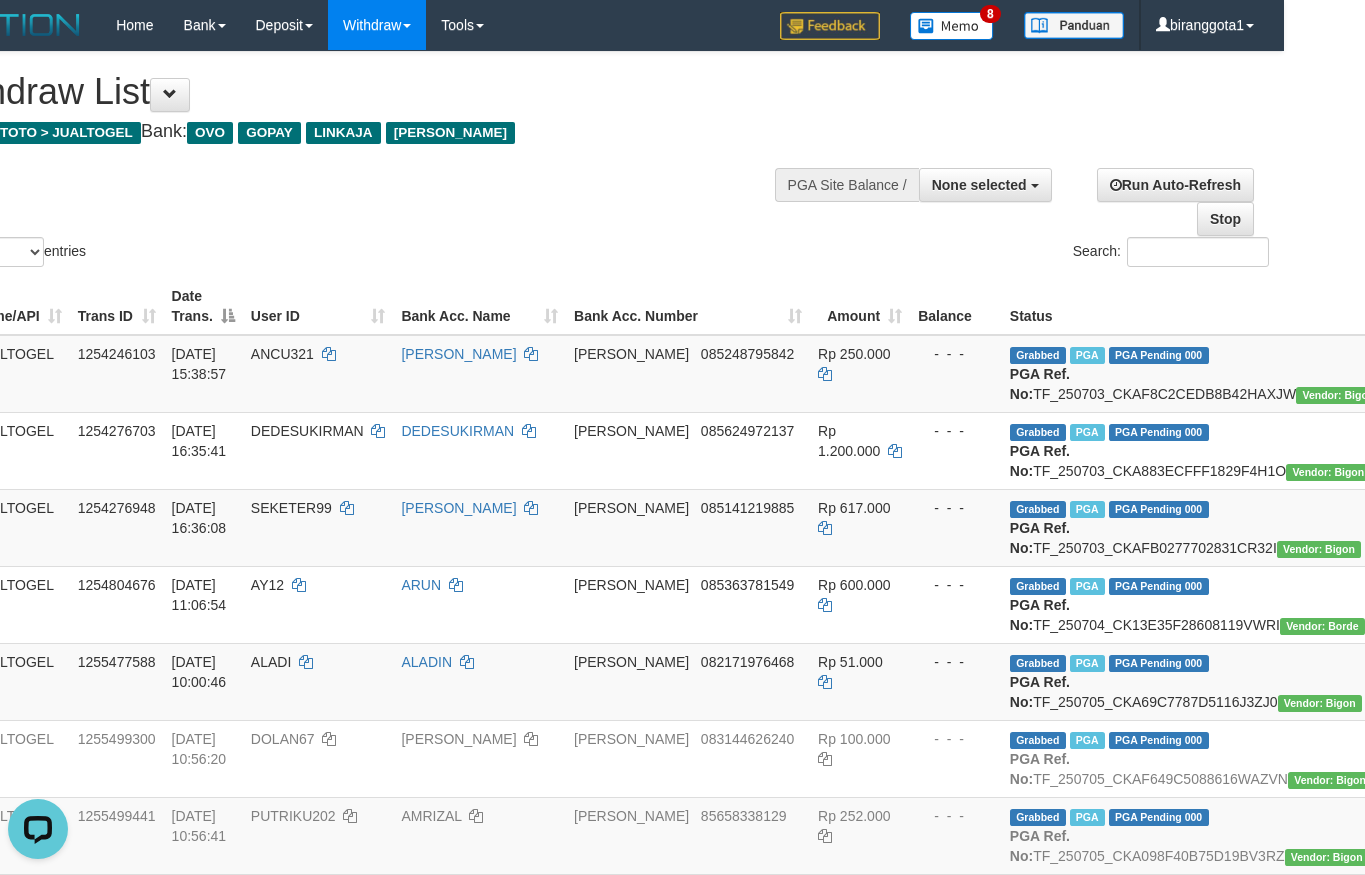 click on "Show  ** ** ** ***  entries Search:" at bounding box center (601, 161) 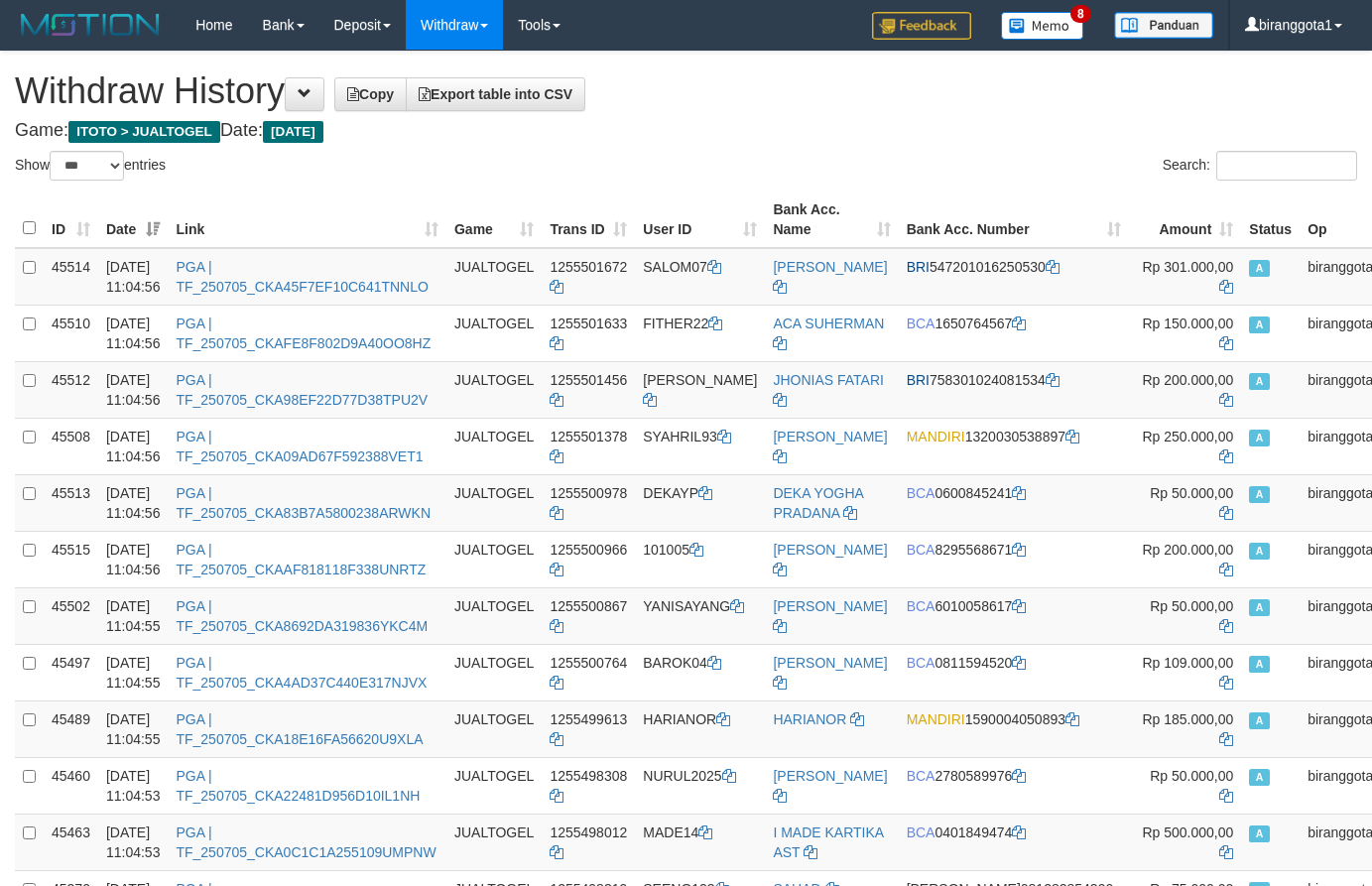 select on "***" 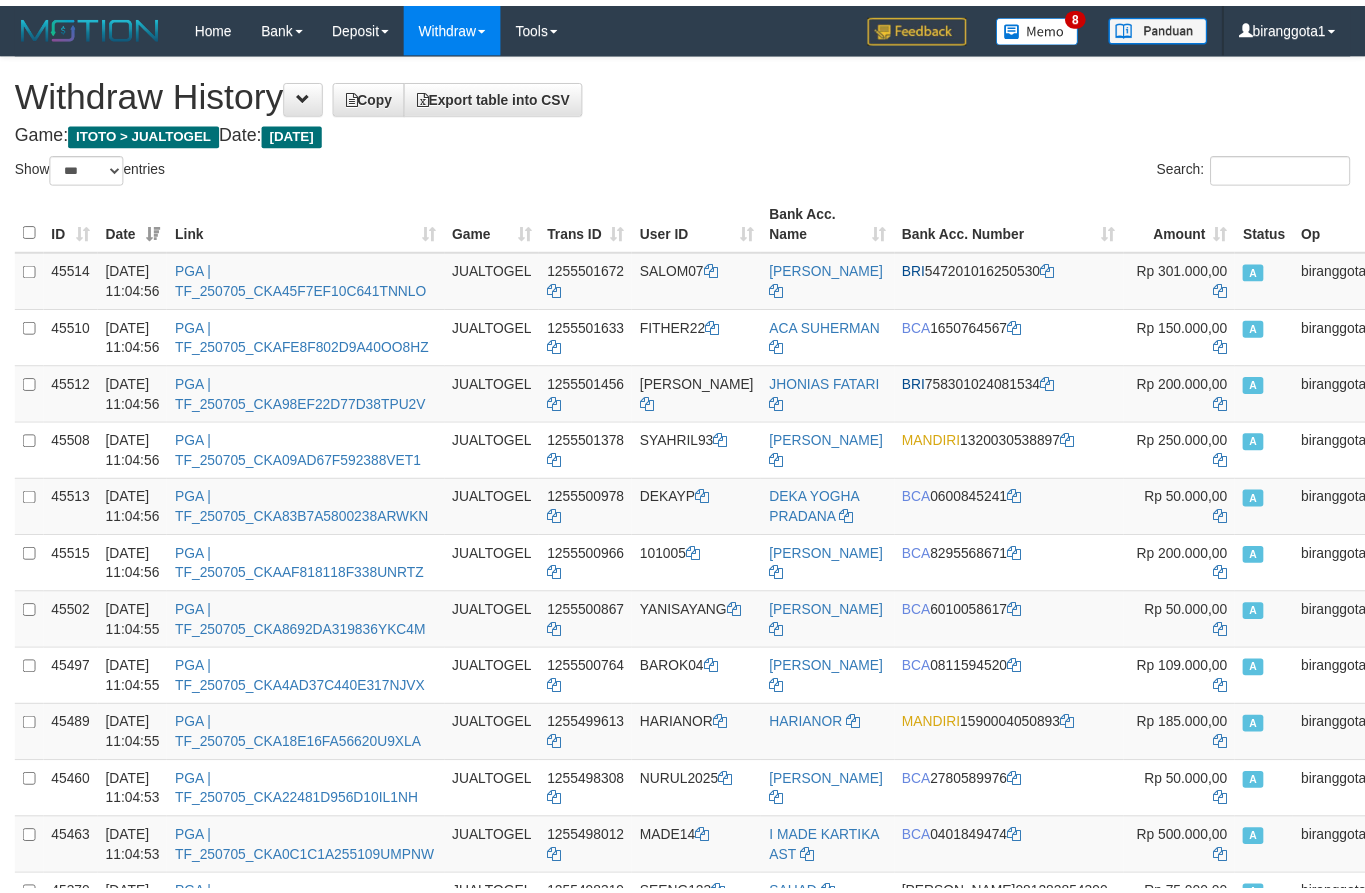 scroll, scrollTop: 0, scrollLeft: 0, axis: both 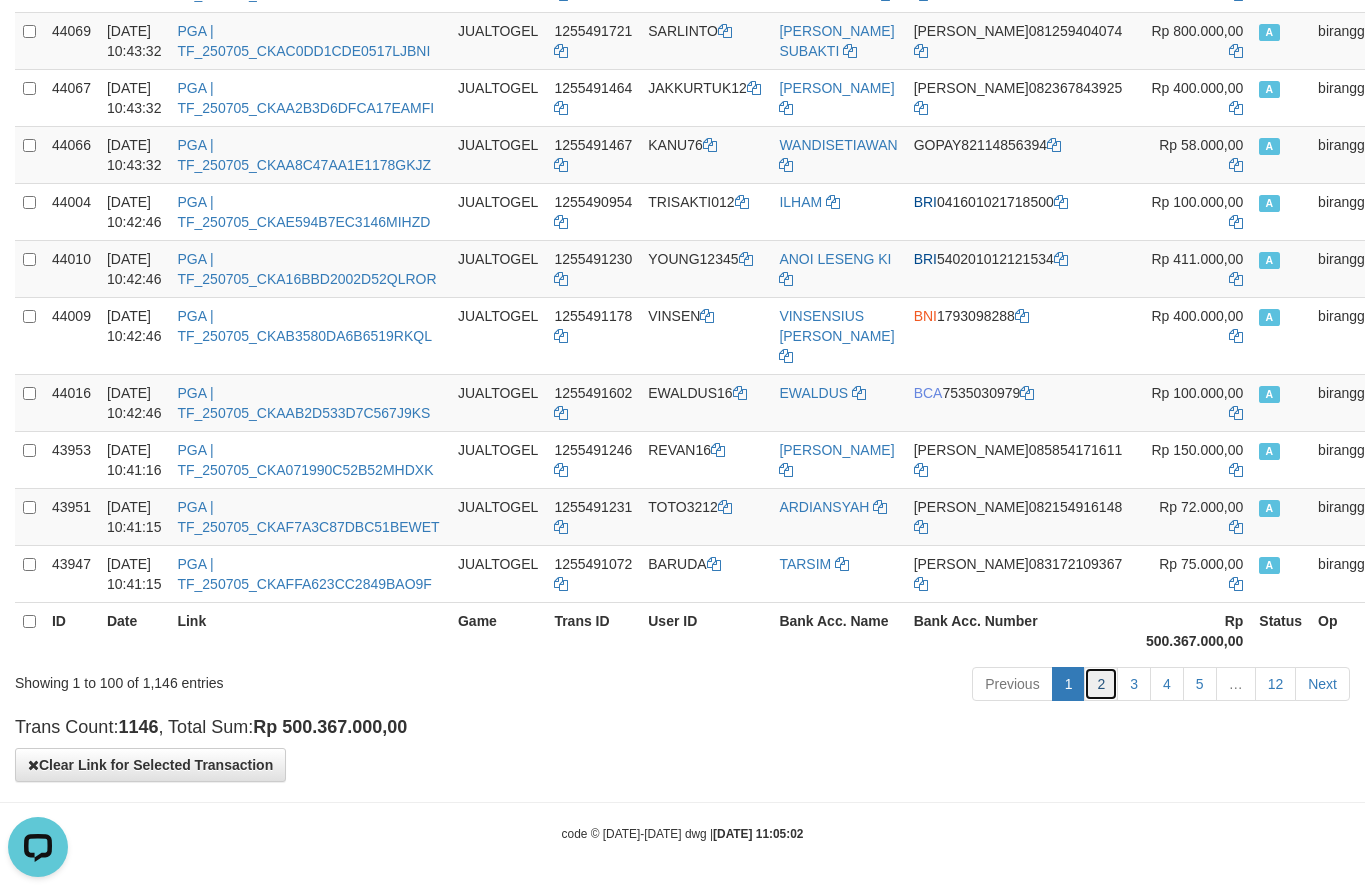 click on "2" at bounding box center [1101, 684] 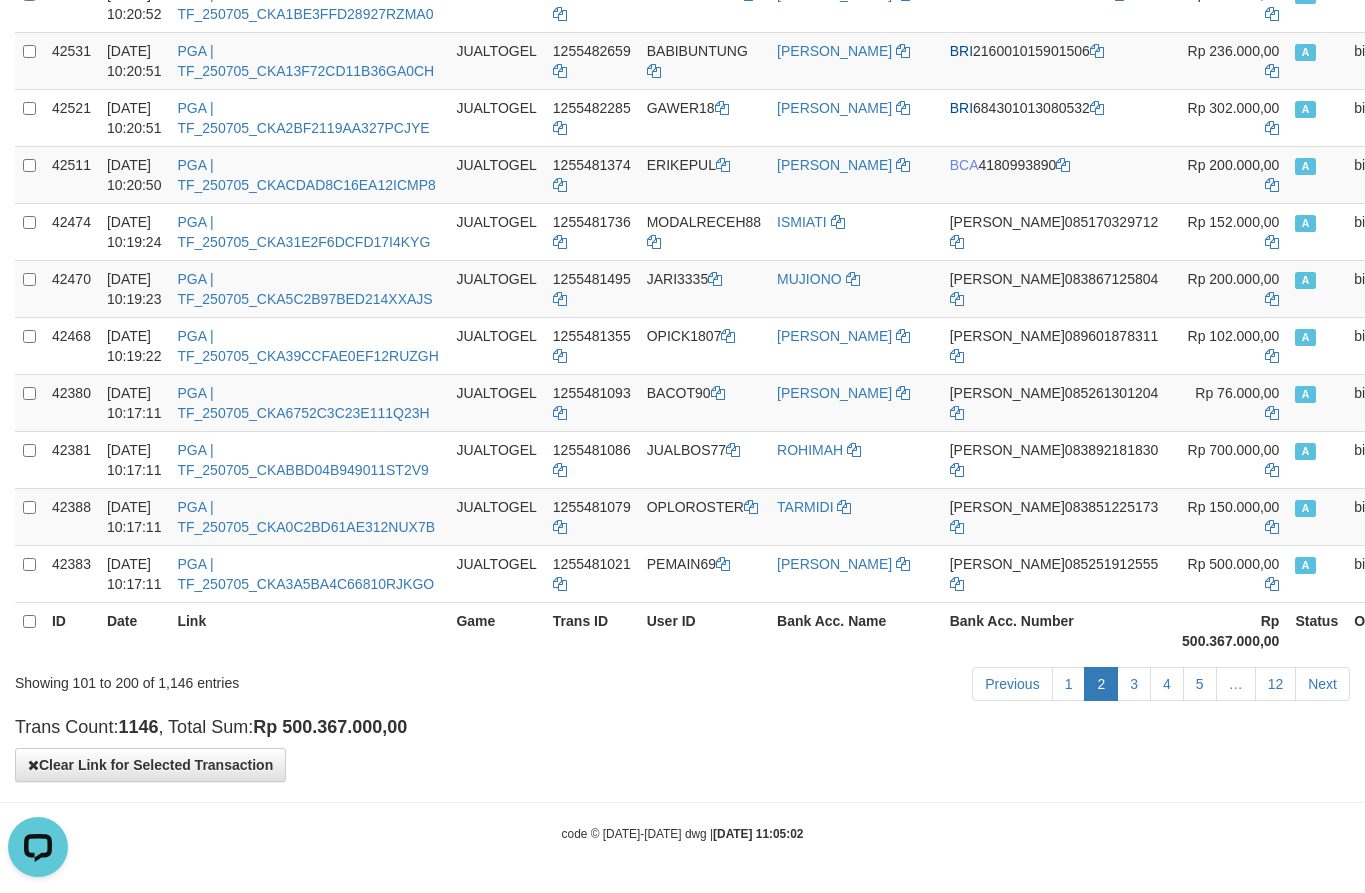 scroll, scrollTop: 5890, scrollLeft: 0, axis: vertical 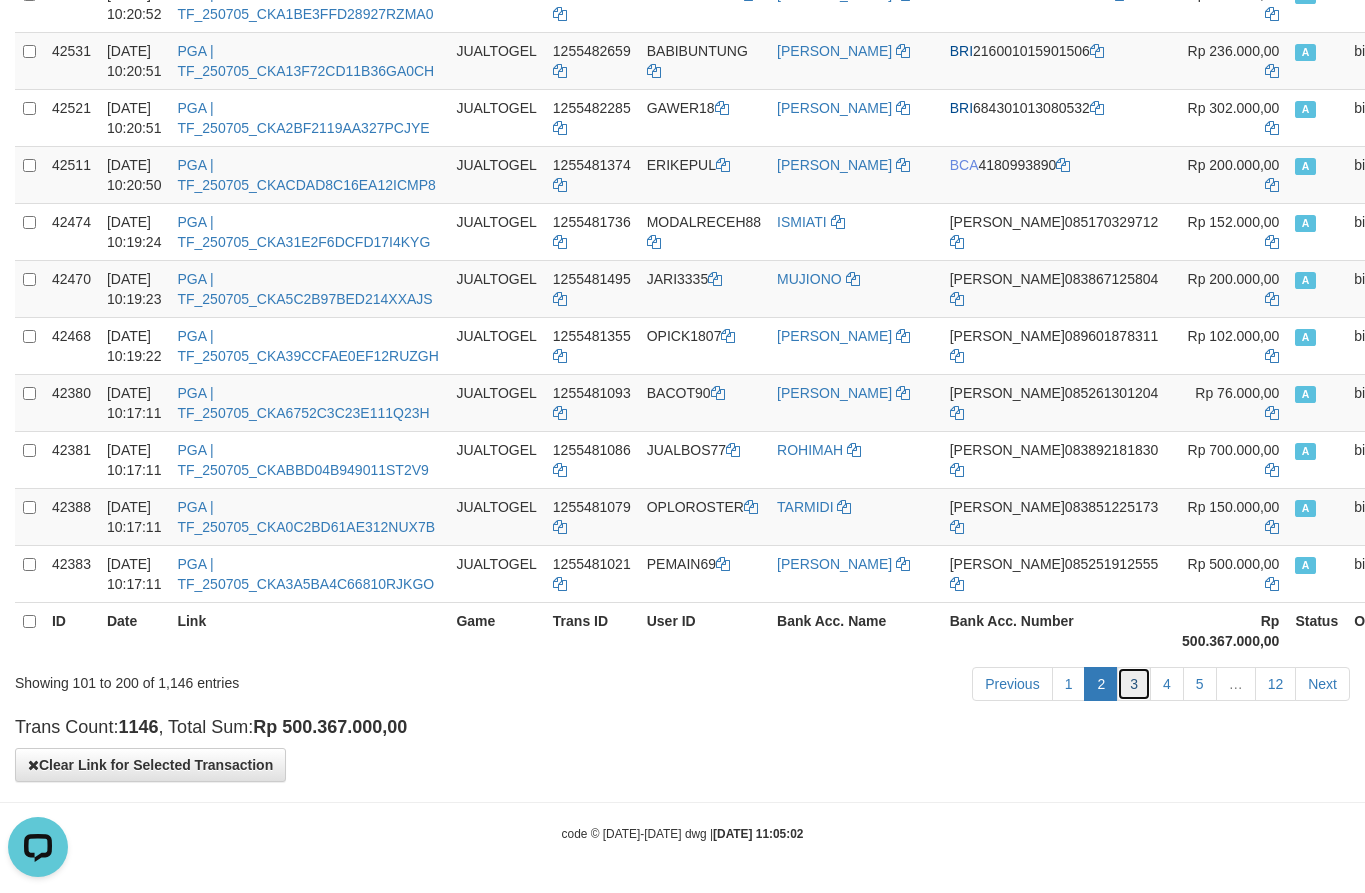 click on "3" at bounding box center (1134, 684) 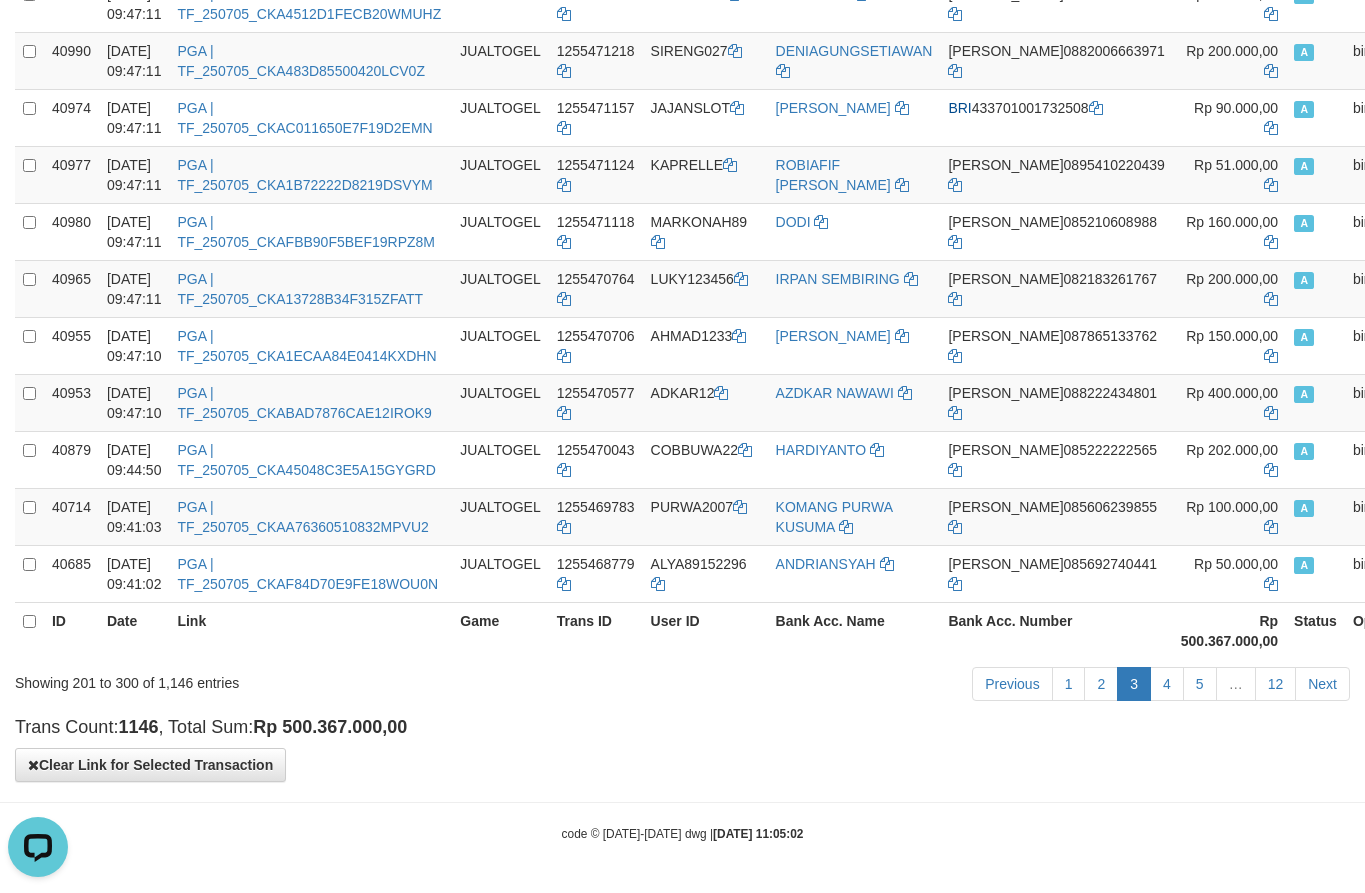 scroll, scrollTop: 5930, scrollLeft: 0, axis: vertical 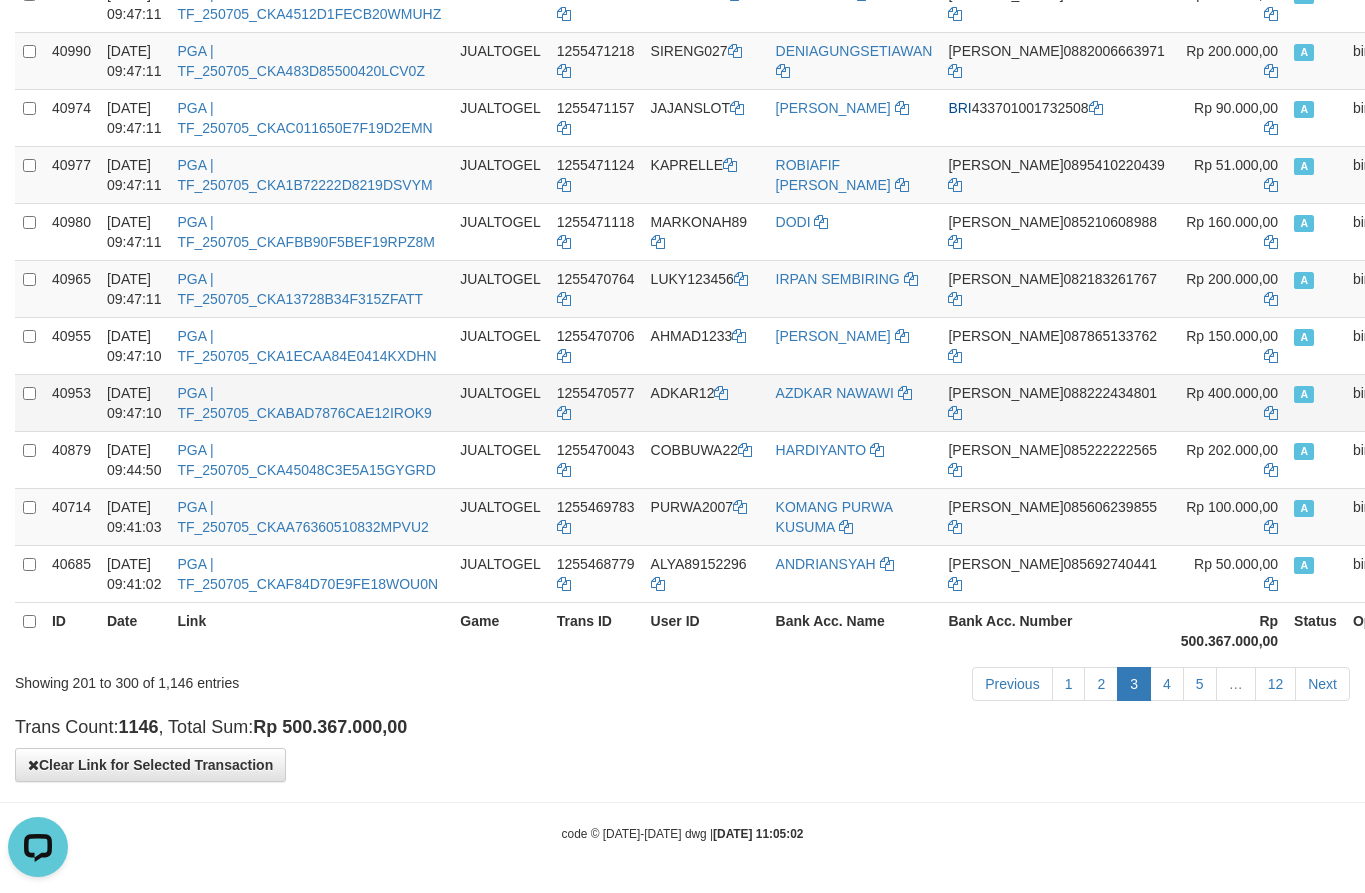 click on "ADKAR12" at bounding box center [705, 402] 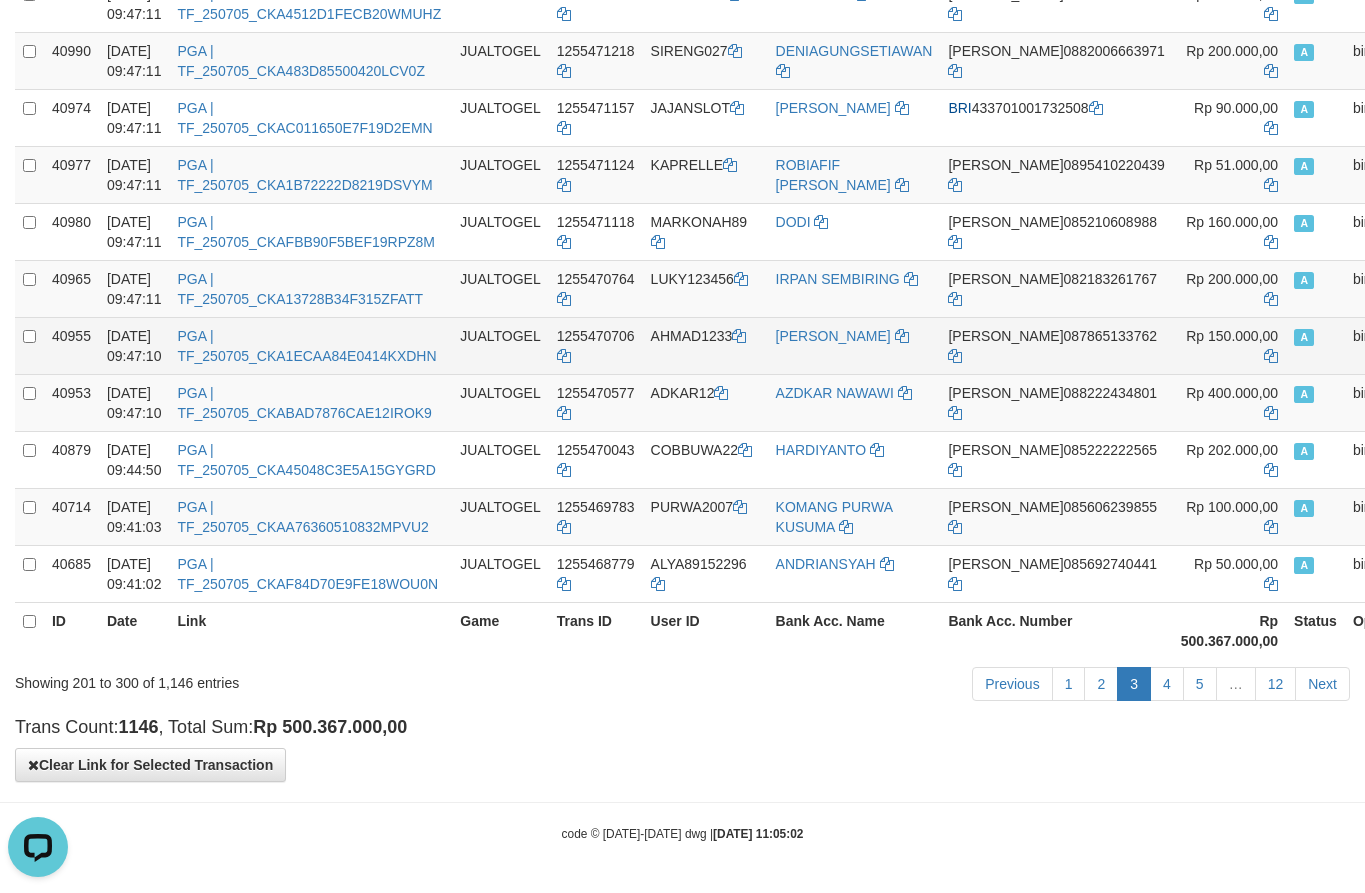 click on "AHMAD1233" at bounding box center (705, 345) 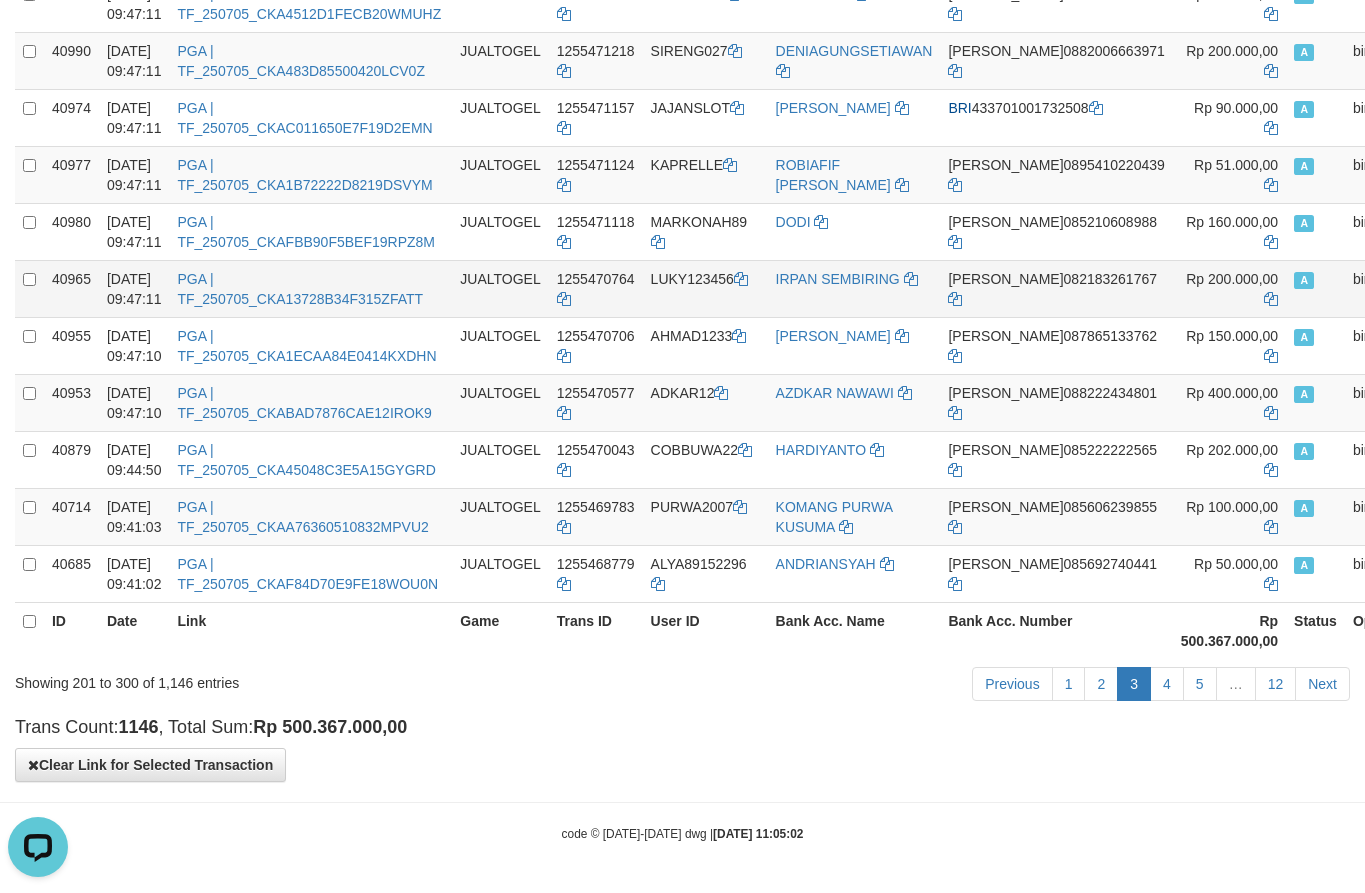 scroll, scrollTop: 5846, scrollLeft: 0, axis: vertical 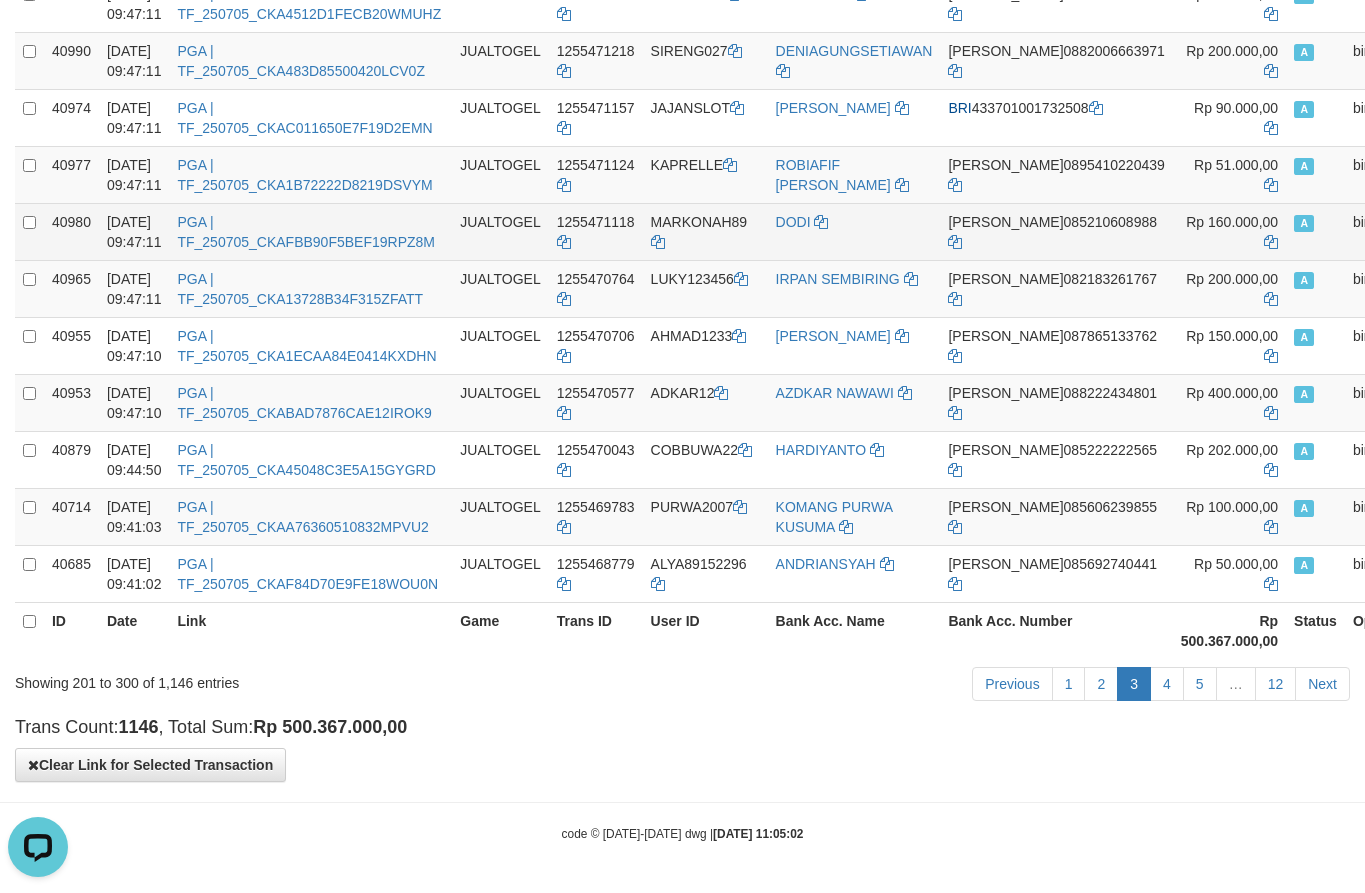 click on "MARKONAH89" at bounding box center [705, 231] 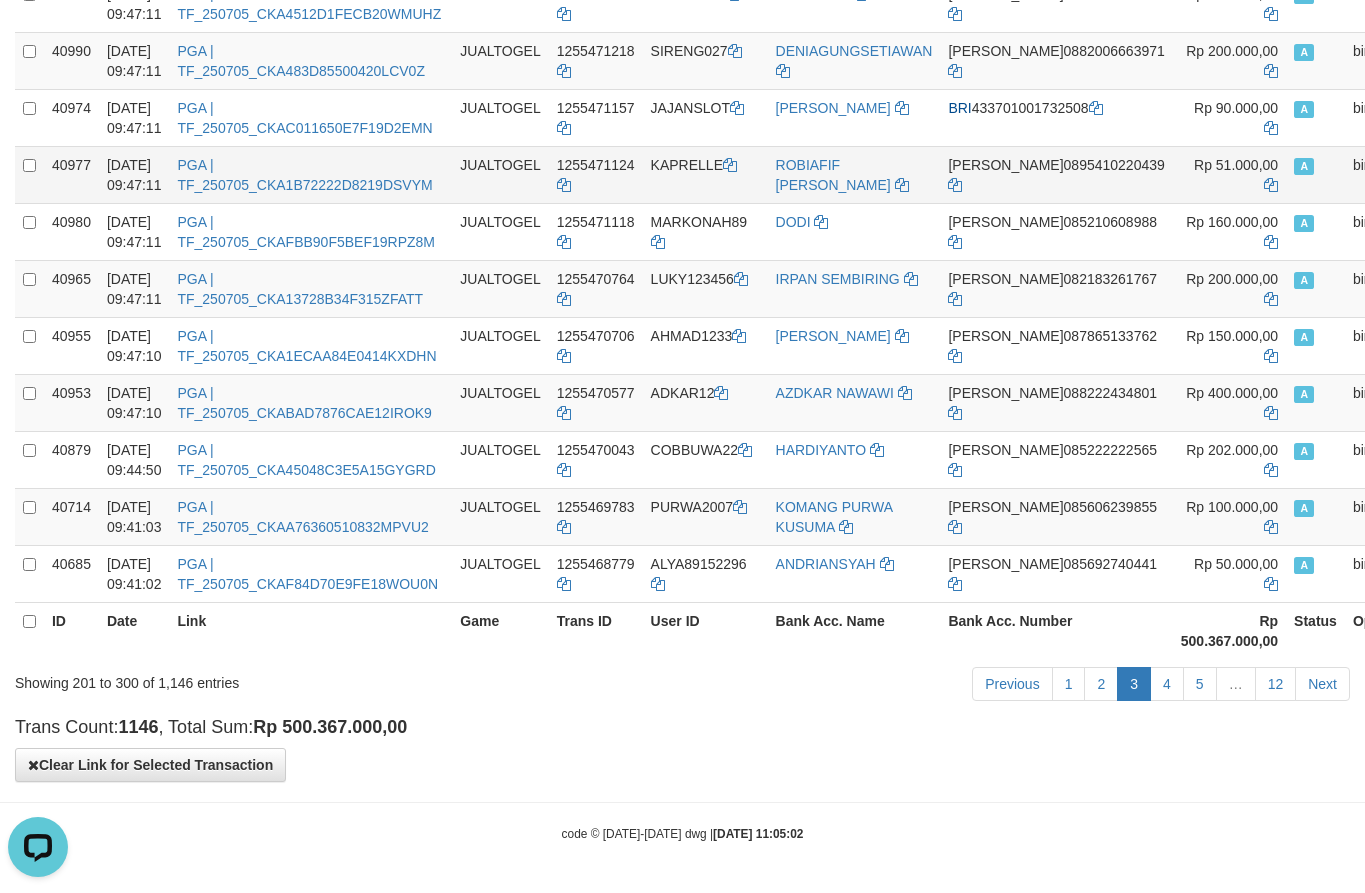 click on "KAPRELLE" at bounding box center [705, 174] 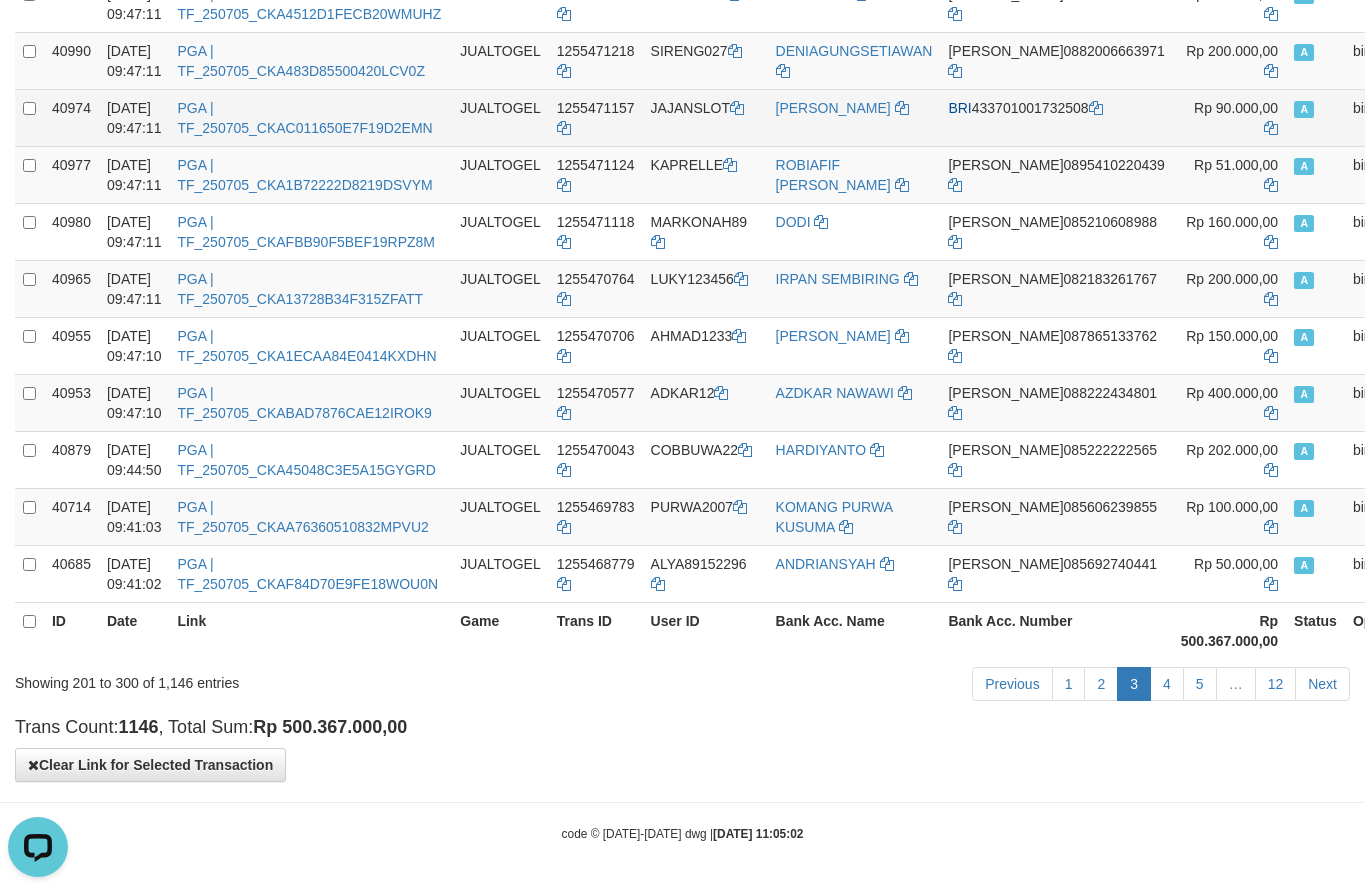 click on "JAJANSLOT" at bounding box center (705, 117) 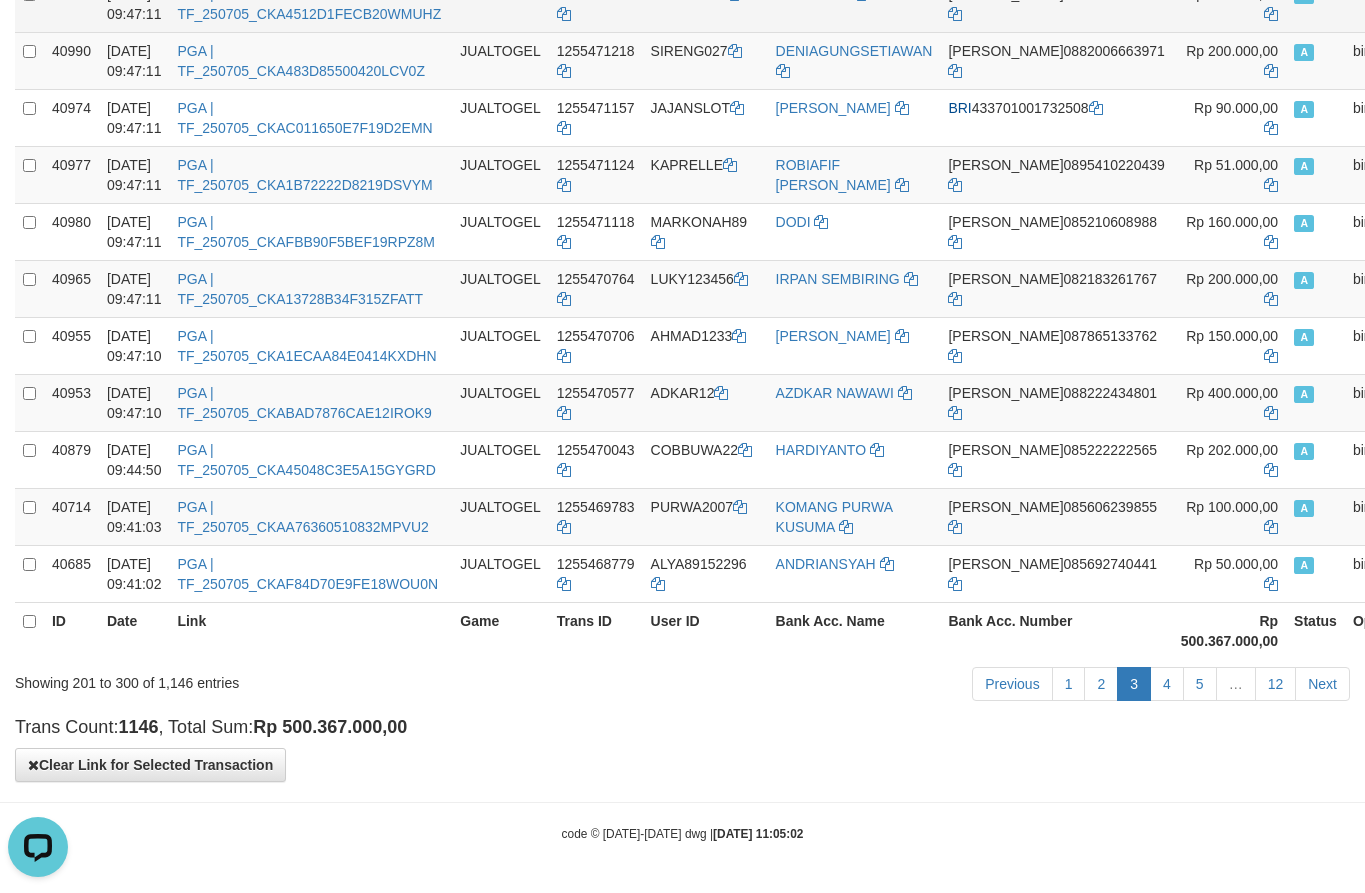 scroll, scrollTop: 5430, scrollLeft: 0, axis: vertical 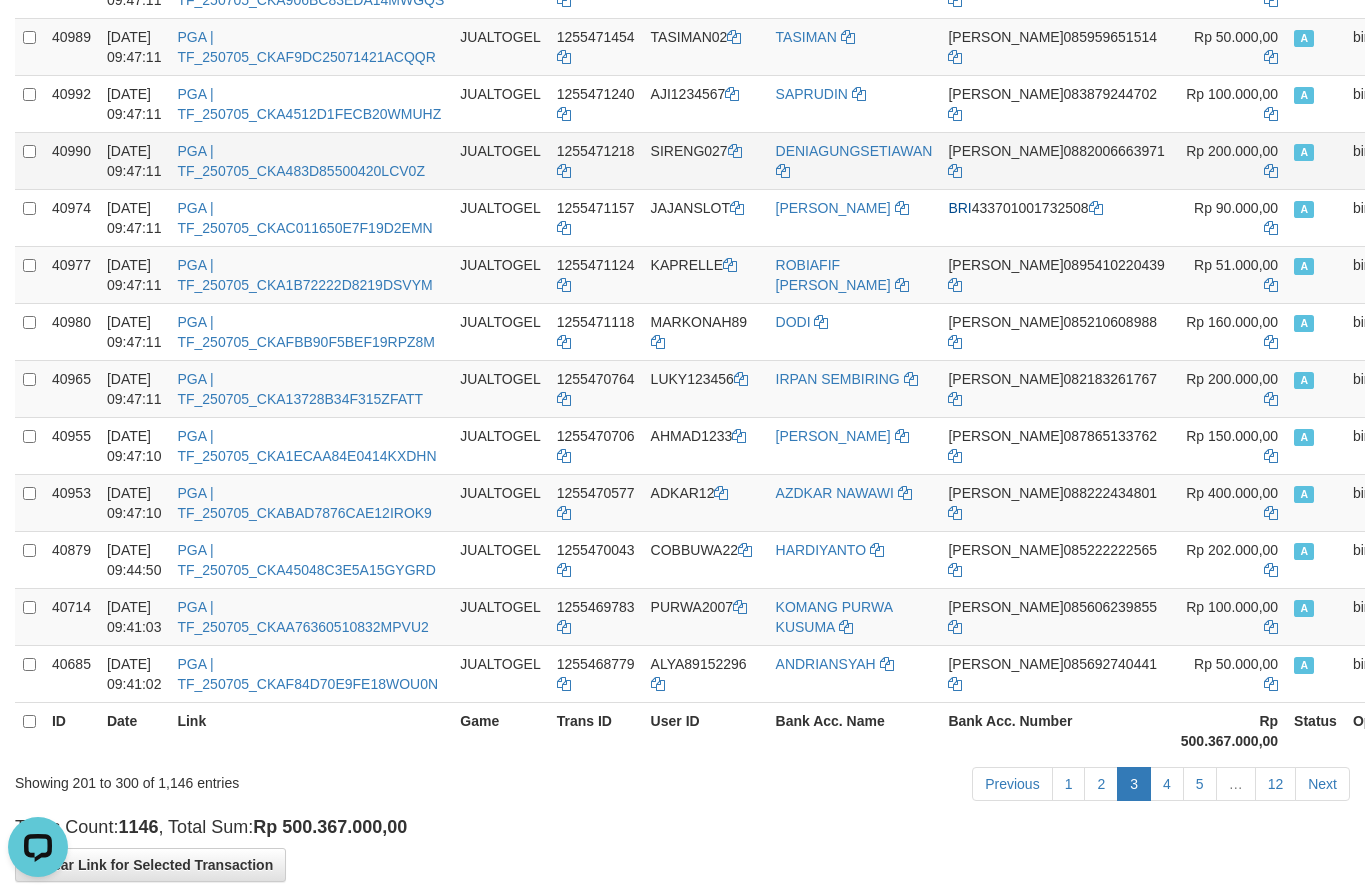 click on "SIRENG027" at bounding box center (705, 160) 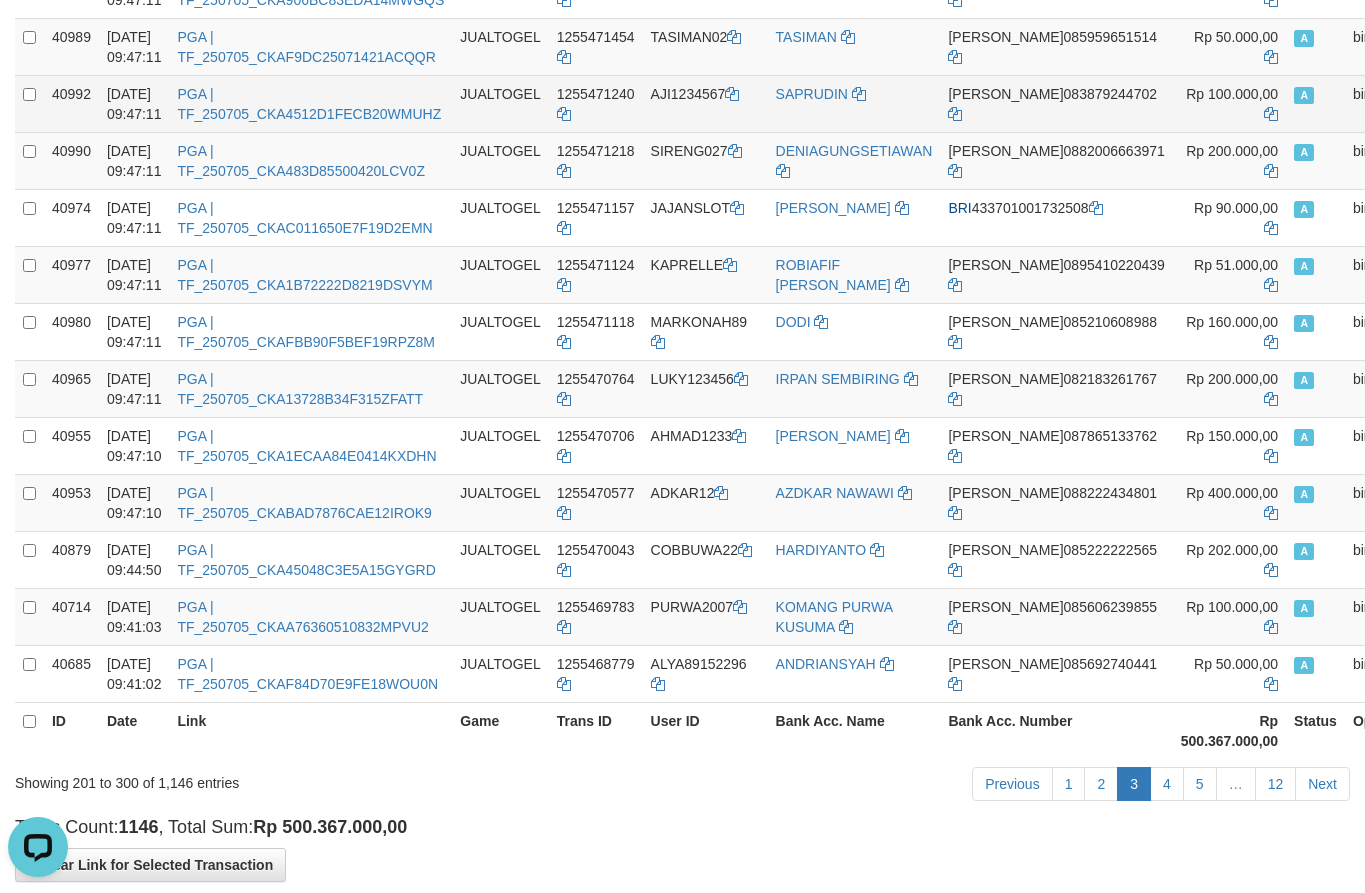 click on "AJI1234567" at bounding box center (705, 103) 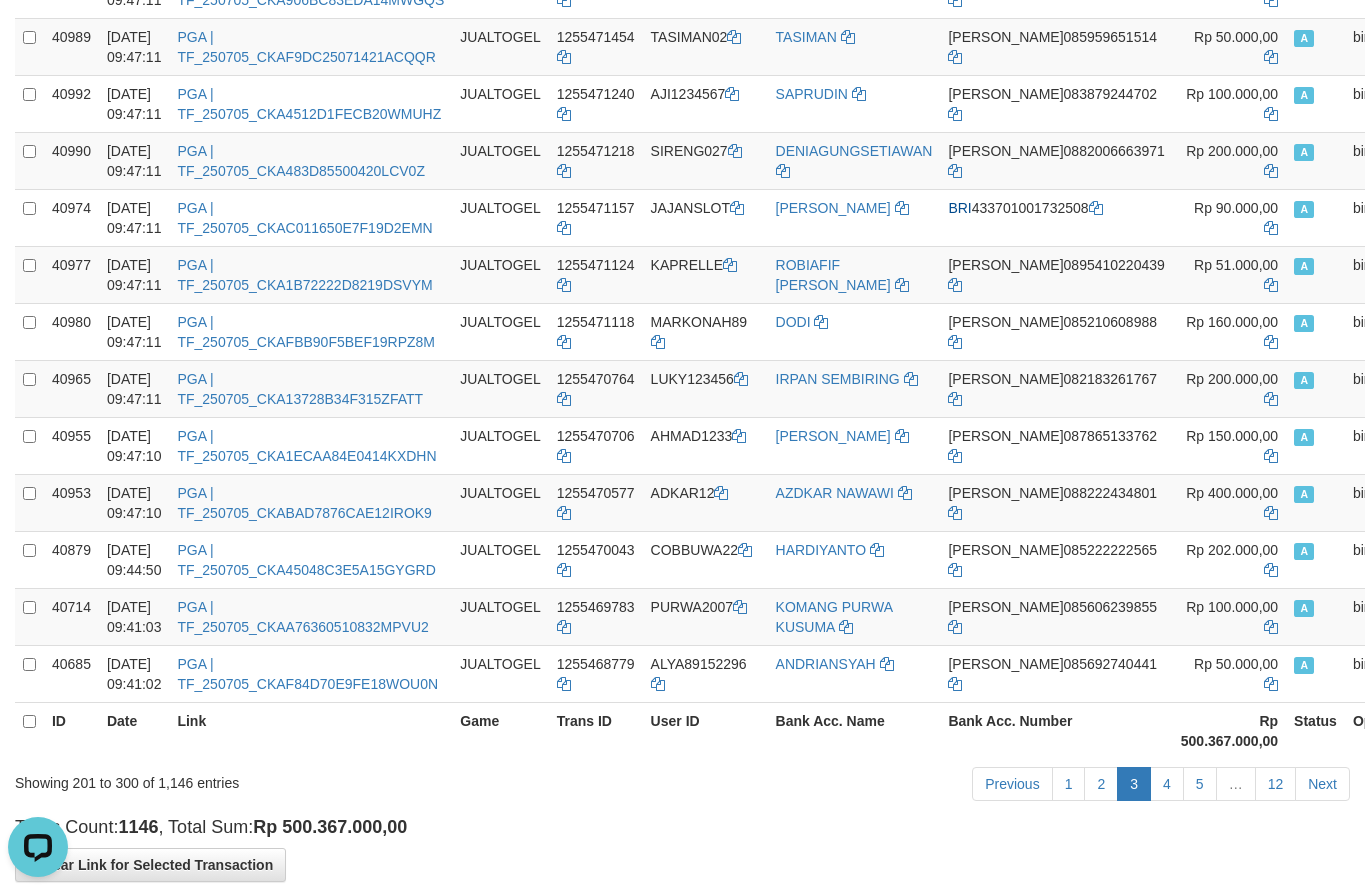 copy on "AJI1234567" 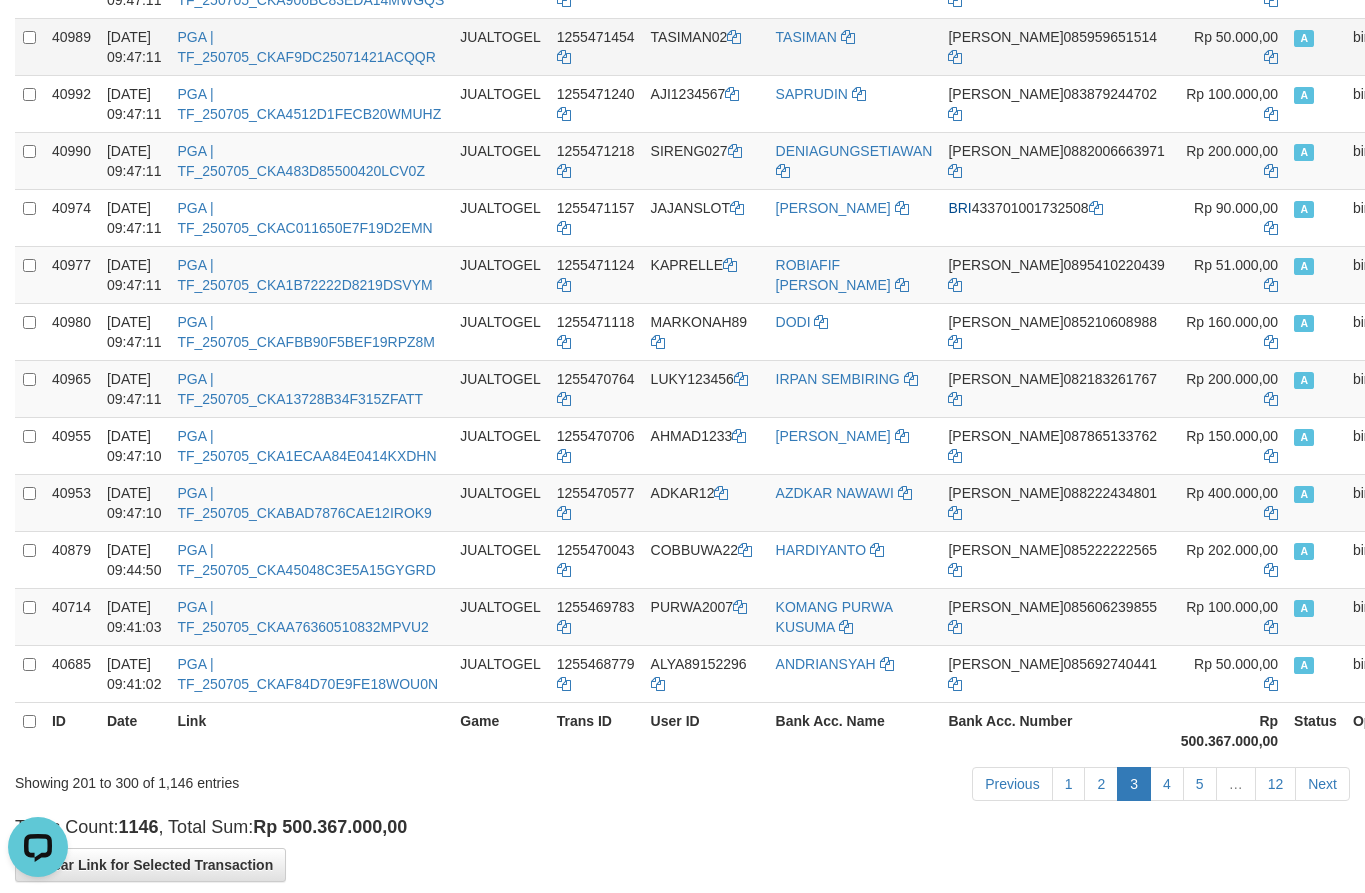 click on "TASIMAN02" at bounding box center (705, 46) 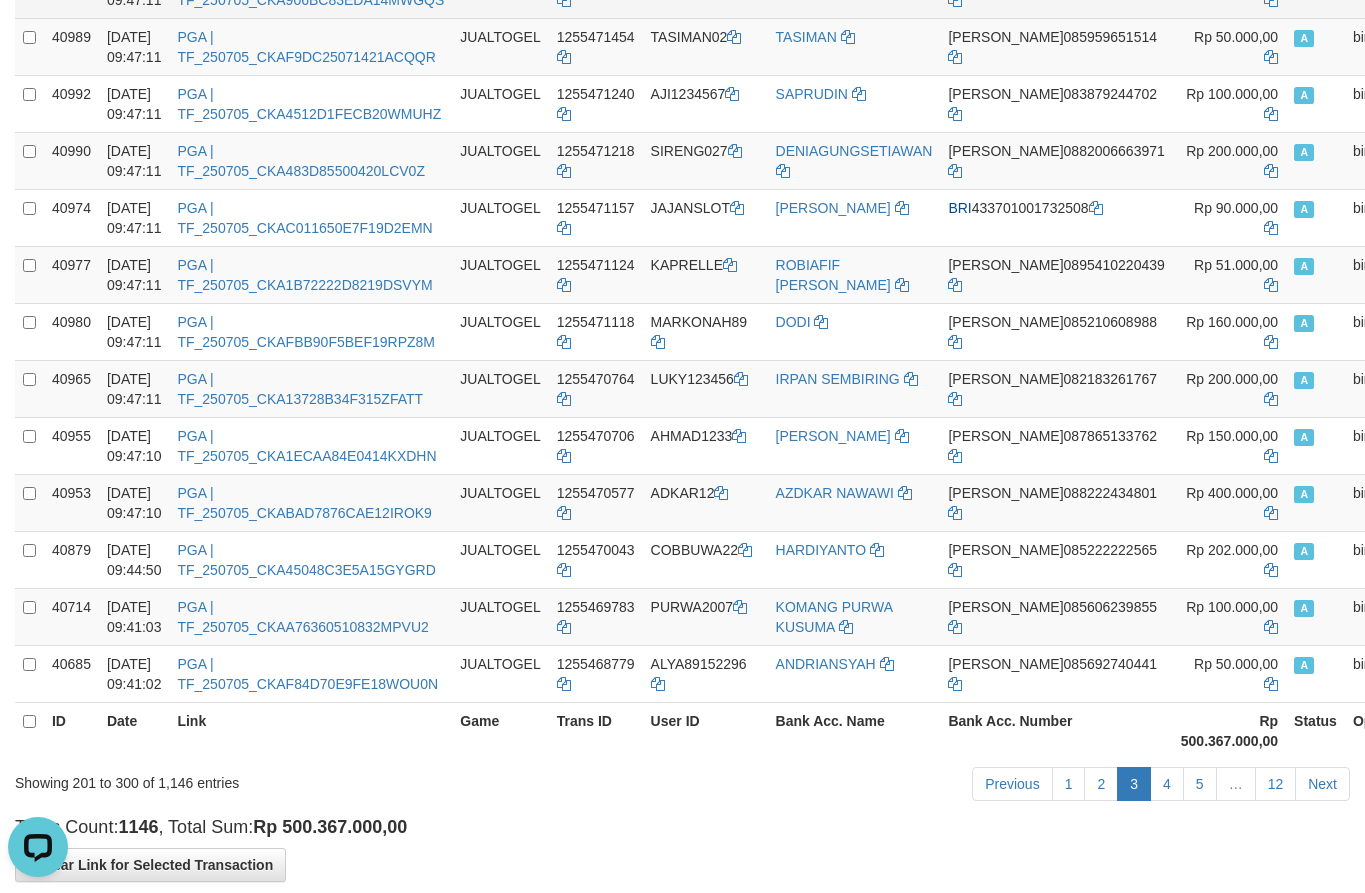 click on "JARO" at bounding box center [705, -11] 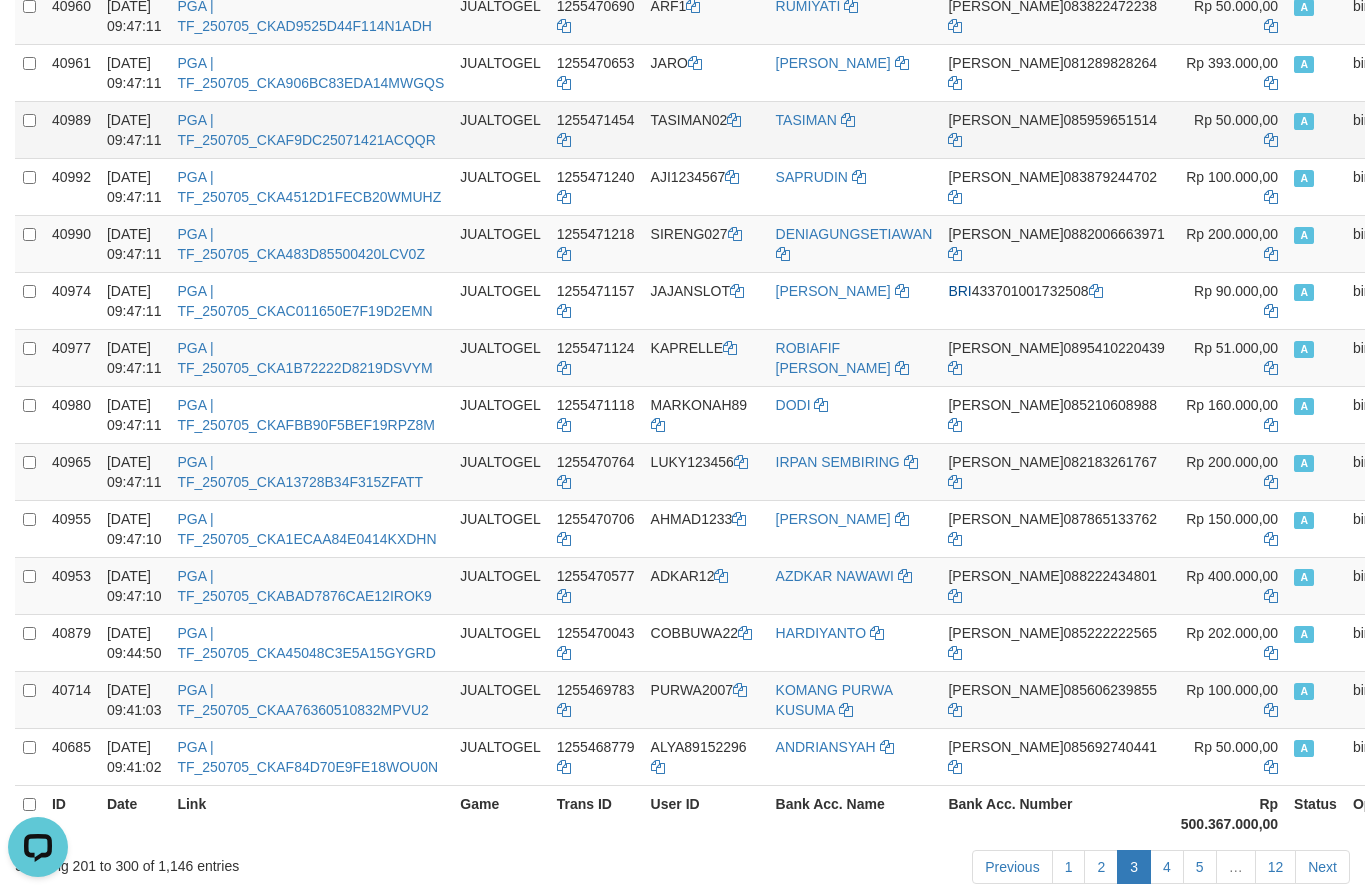 scroll, scrollTop: 5346, scrollLeft: 0, axis: vertical 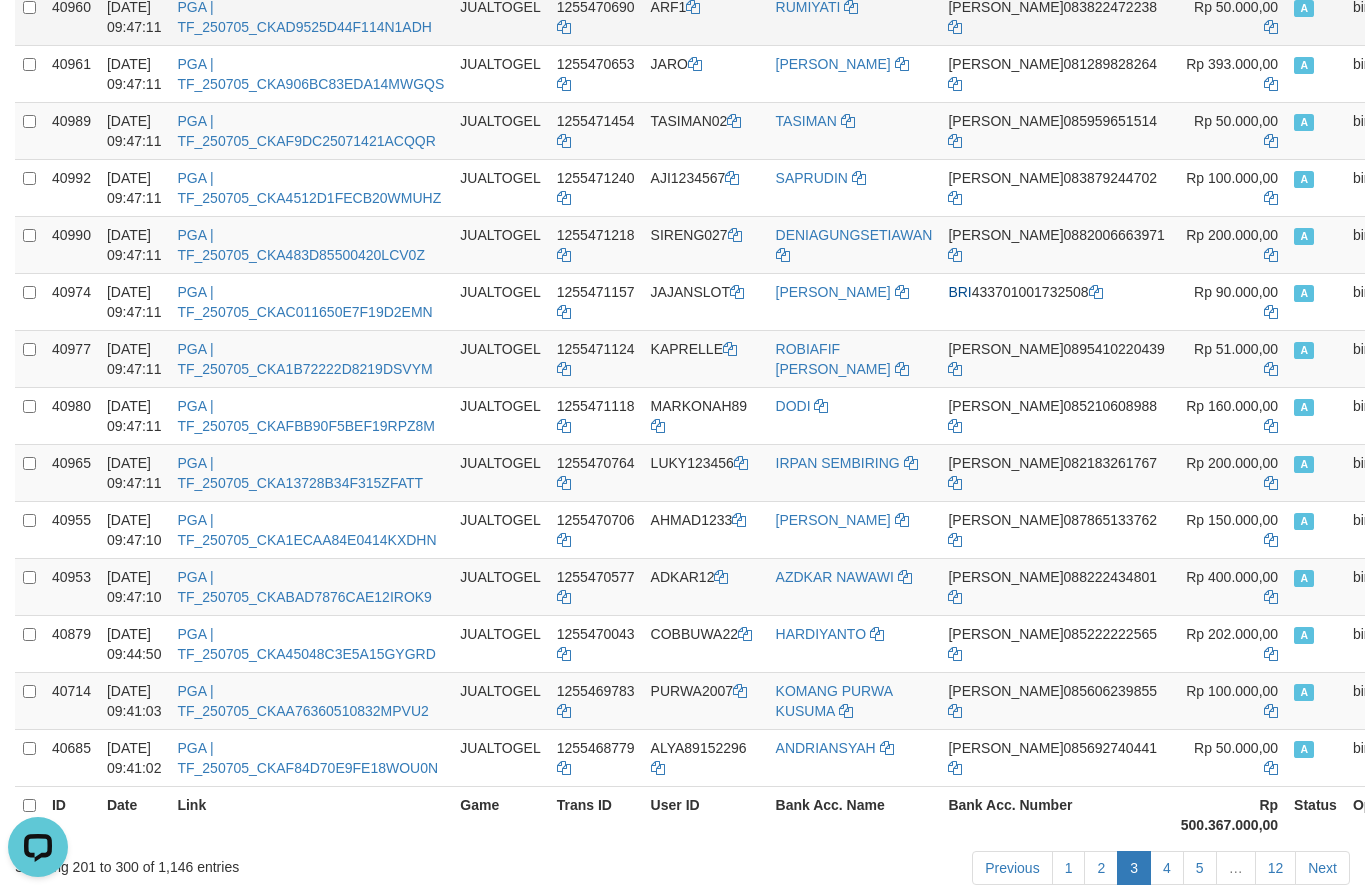 click on "ARF1" at bounding box center (705, 16) 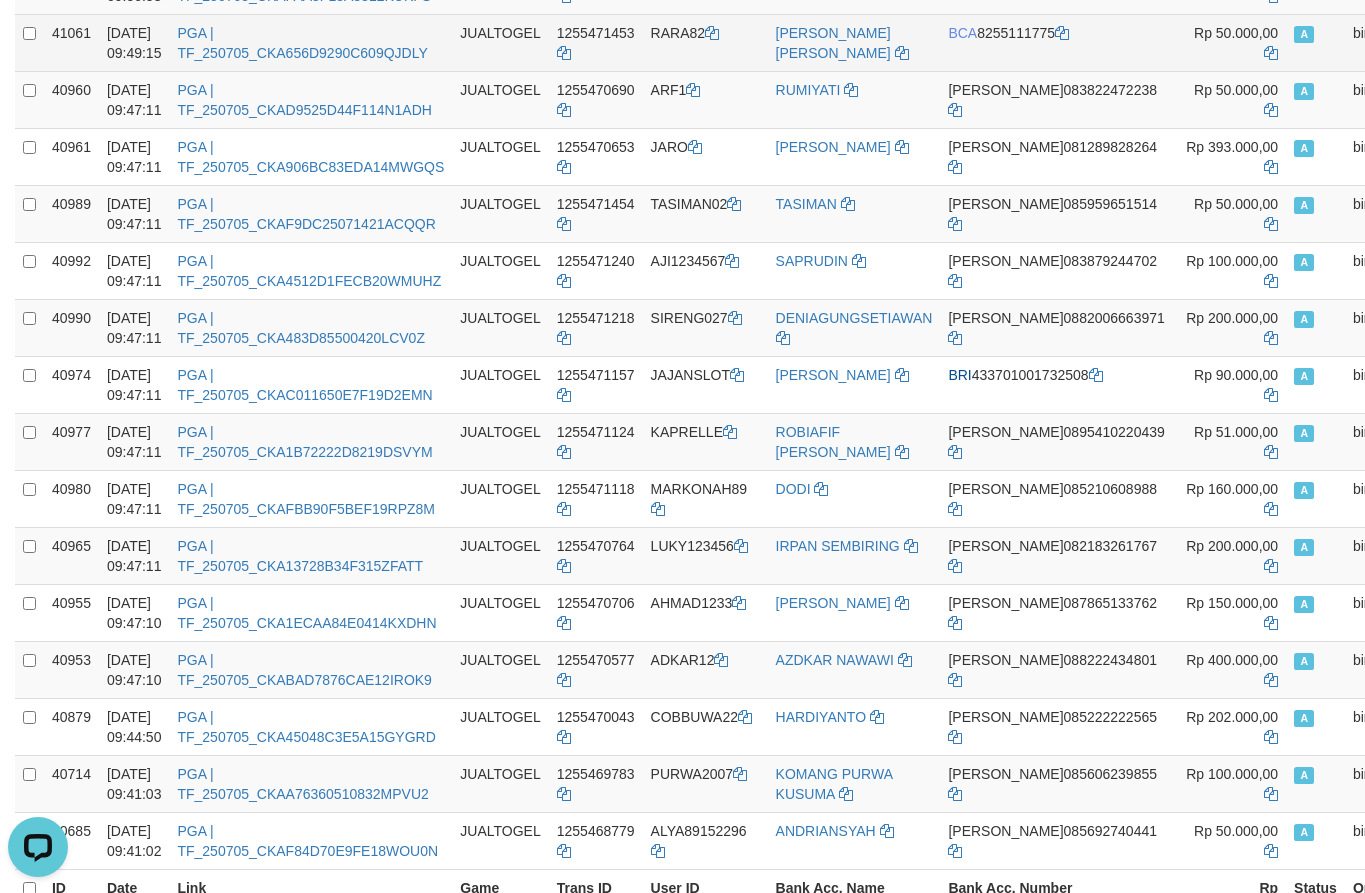 click on "RARA82" at bounding box center [705, 42] 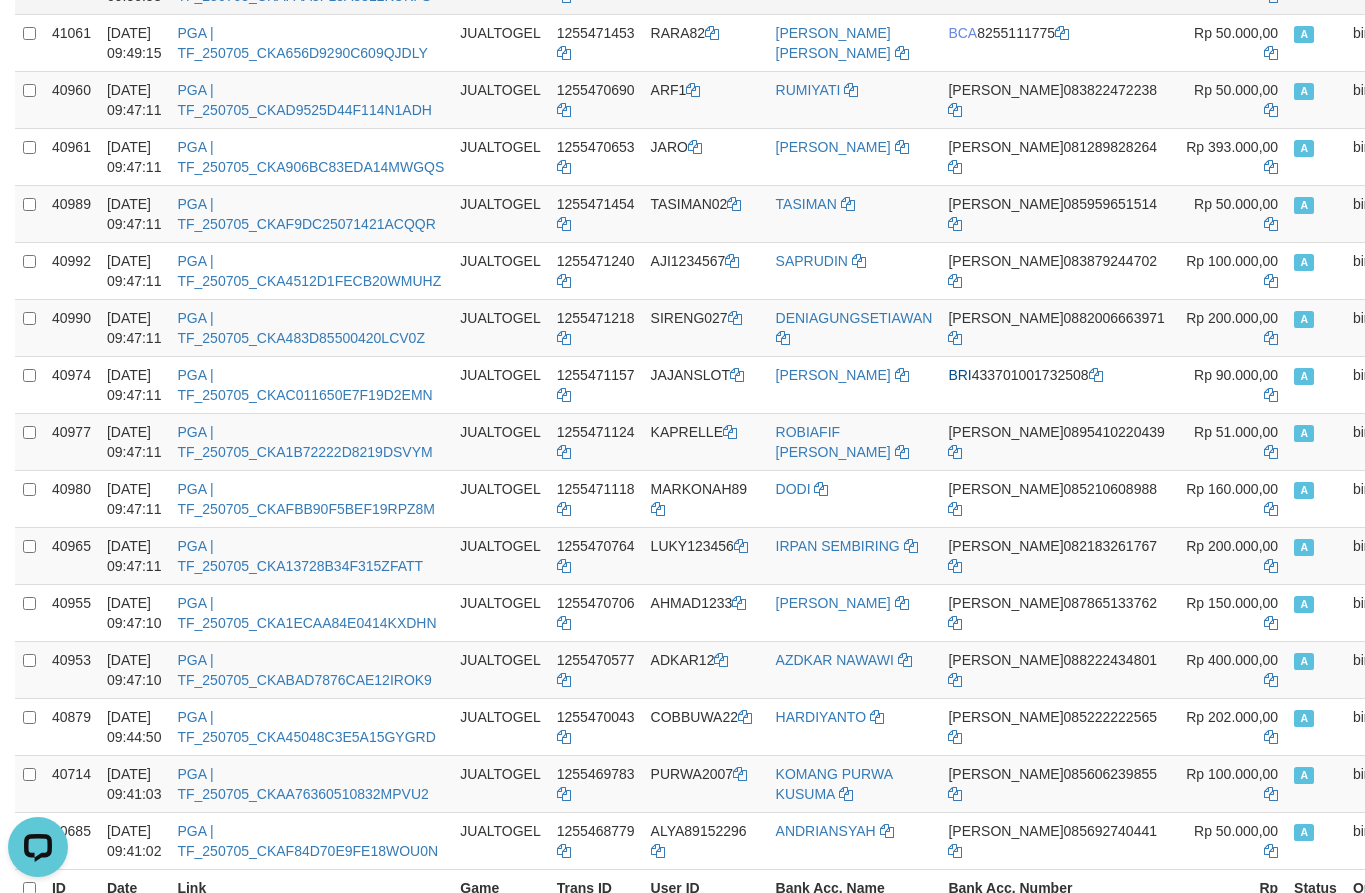click on "ZILONG13" at bounding box center [705, -15] 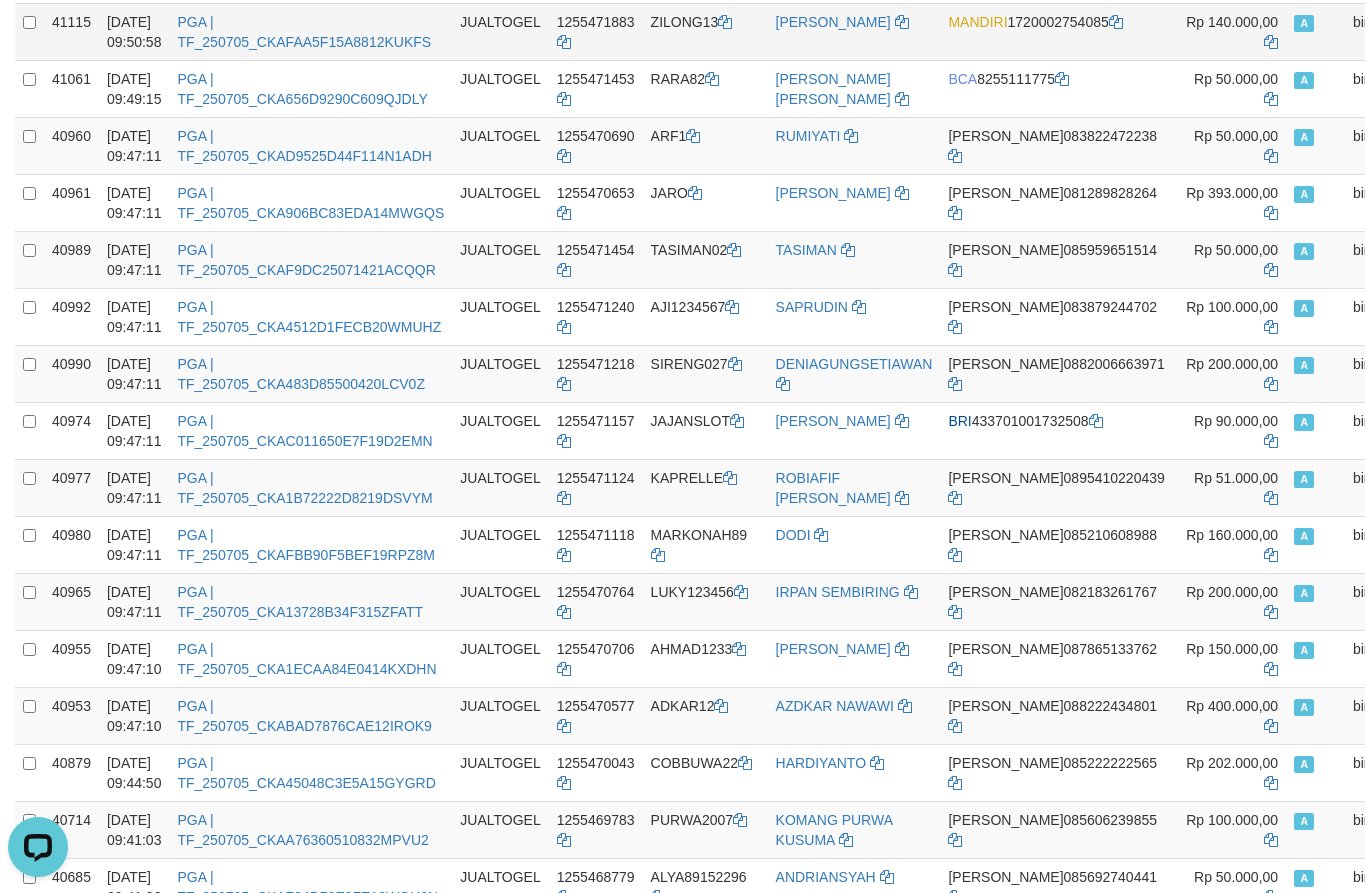scroll, scrollTop: 5180, scrollLeft: 0, axis: vertical 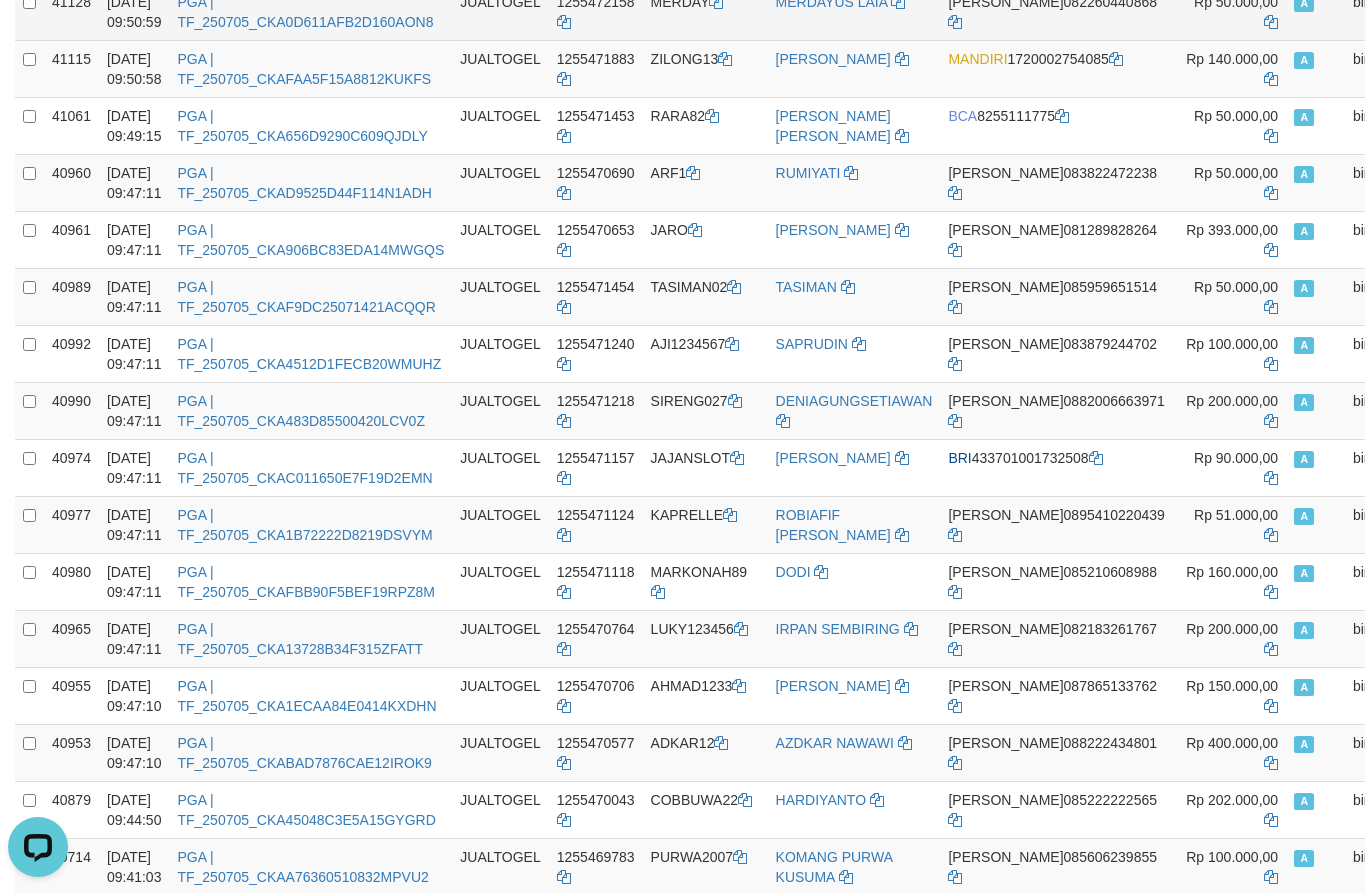 click on "MERDAY" at bounding box center (705, 11) 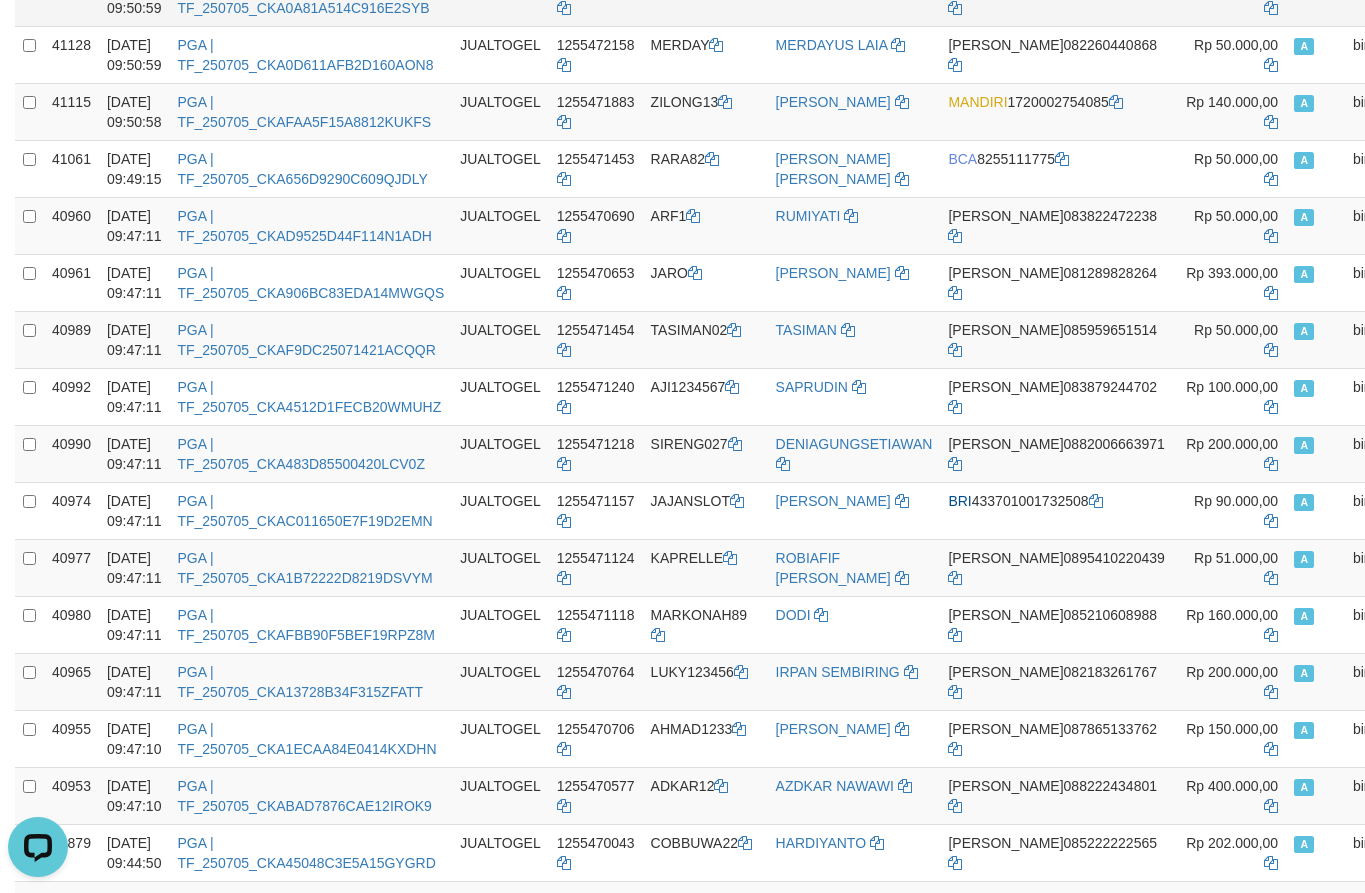 scroll, scrollTop: 5096, scrollLeft: 0, axis: vertical 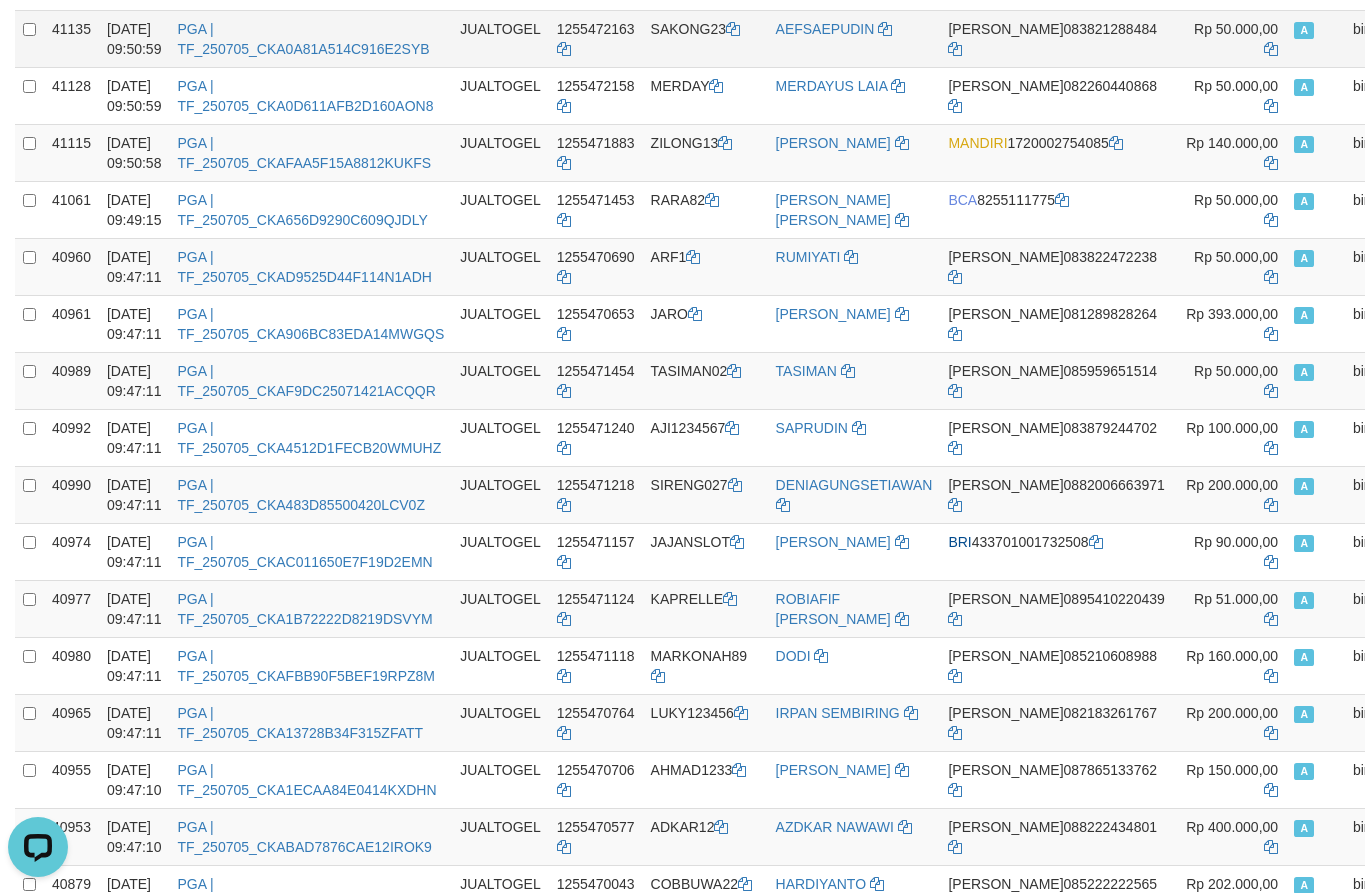 click on "SAKONG23" at bounding box center [705, 38] 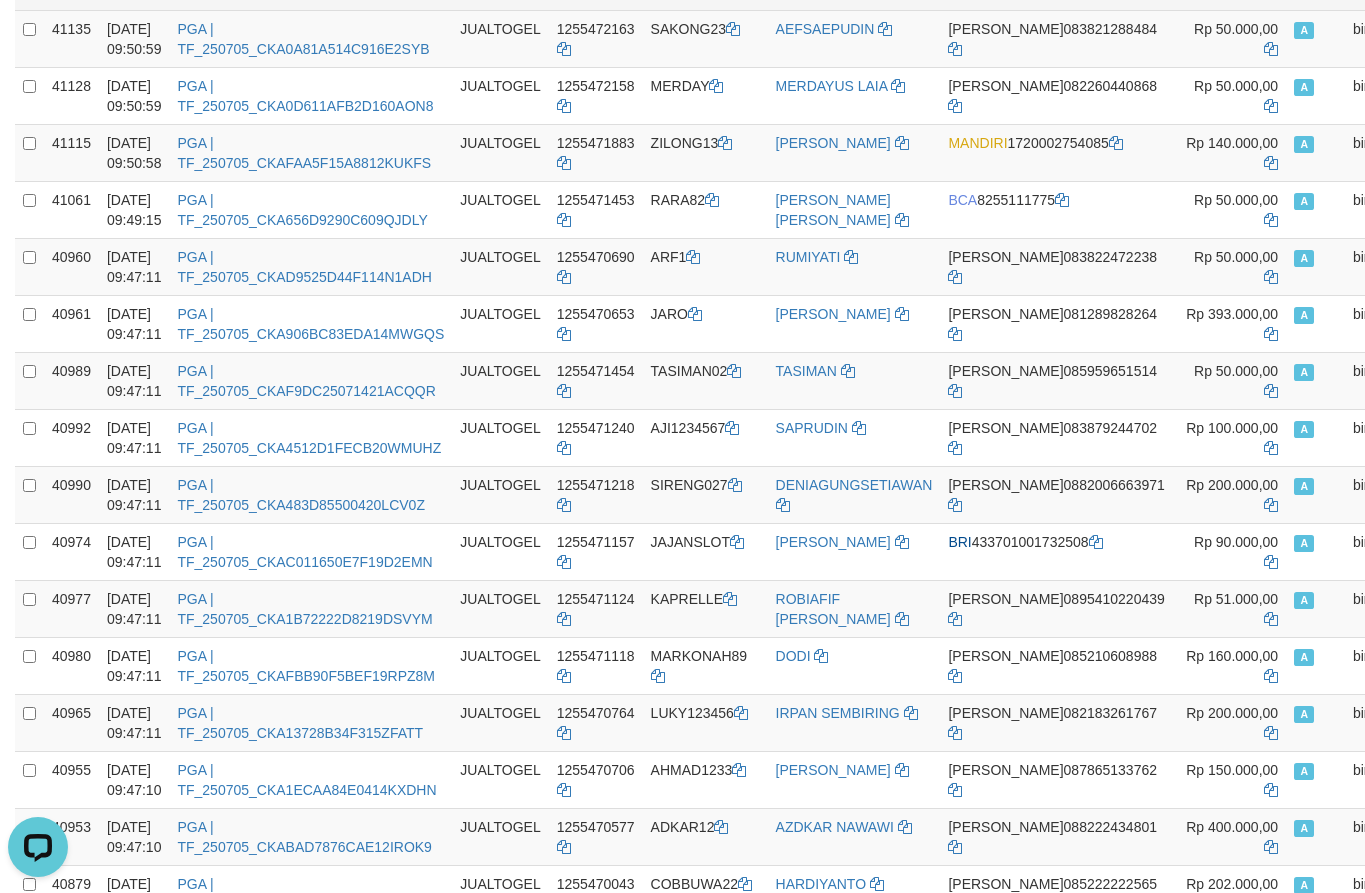 click on "PAKRT" at bounding box center (705, -19) 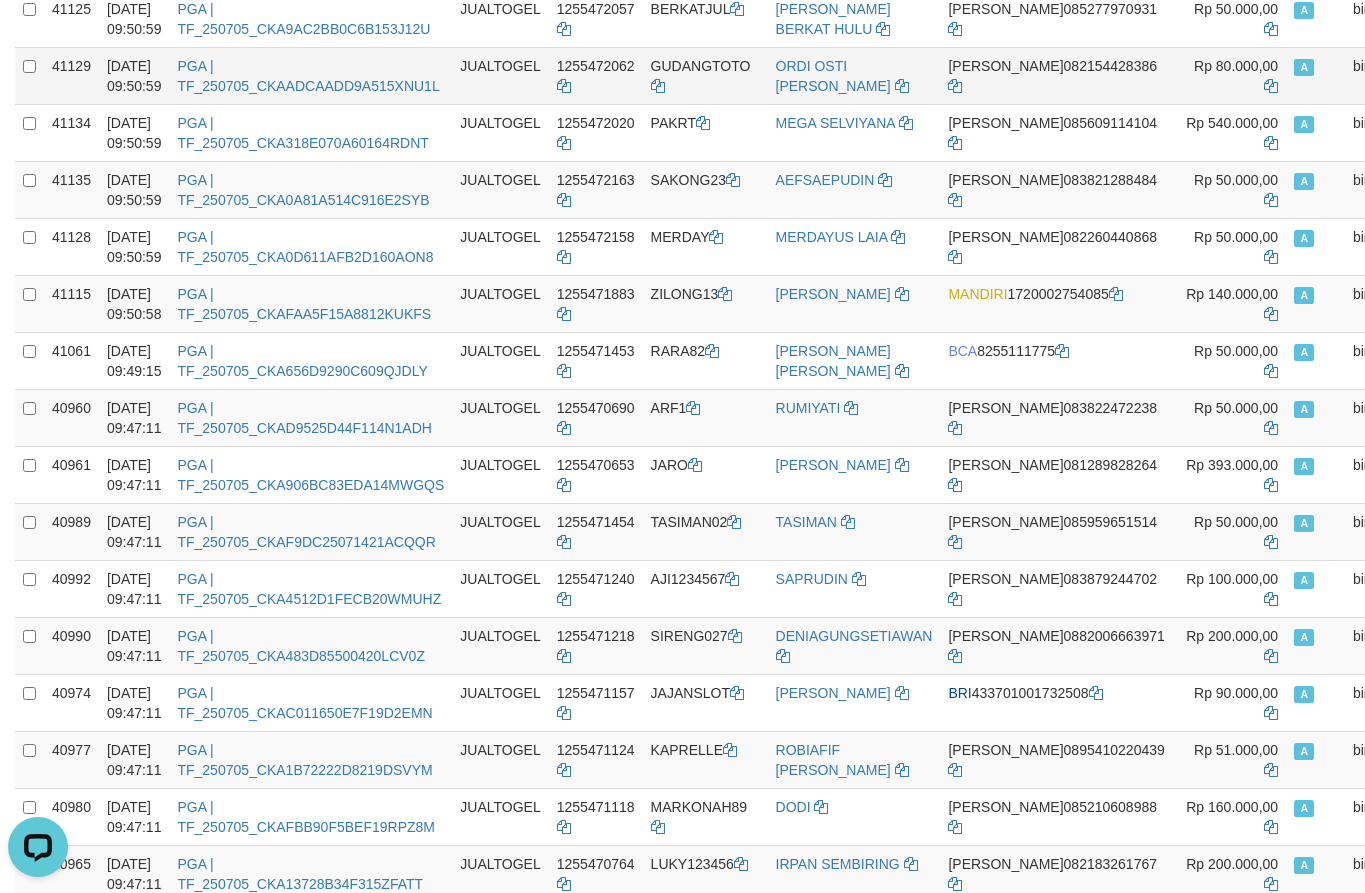 scroll, scrollTop: 4930, scrollLeft: 0, axis: vertical 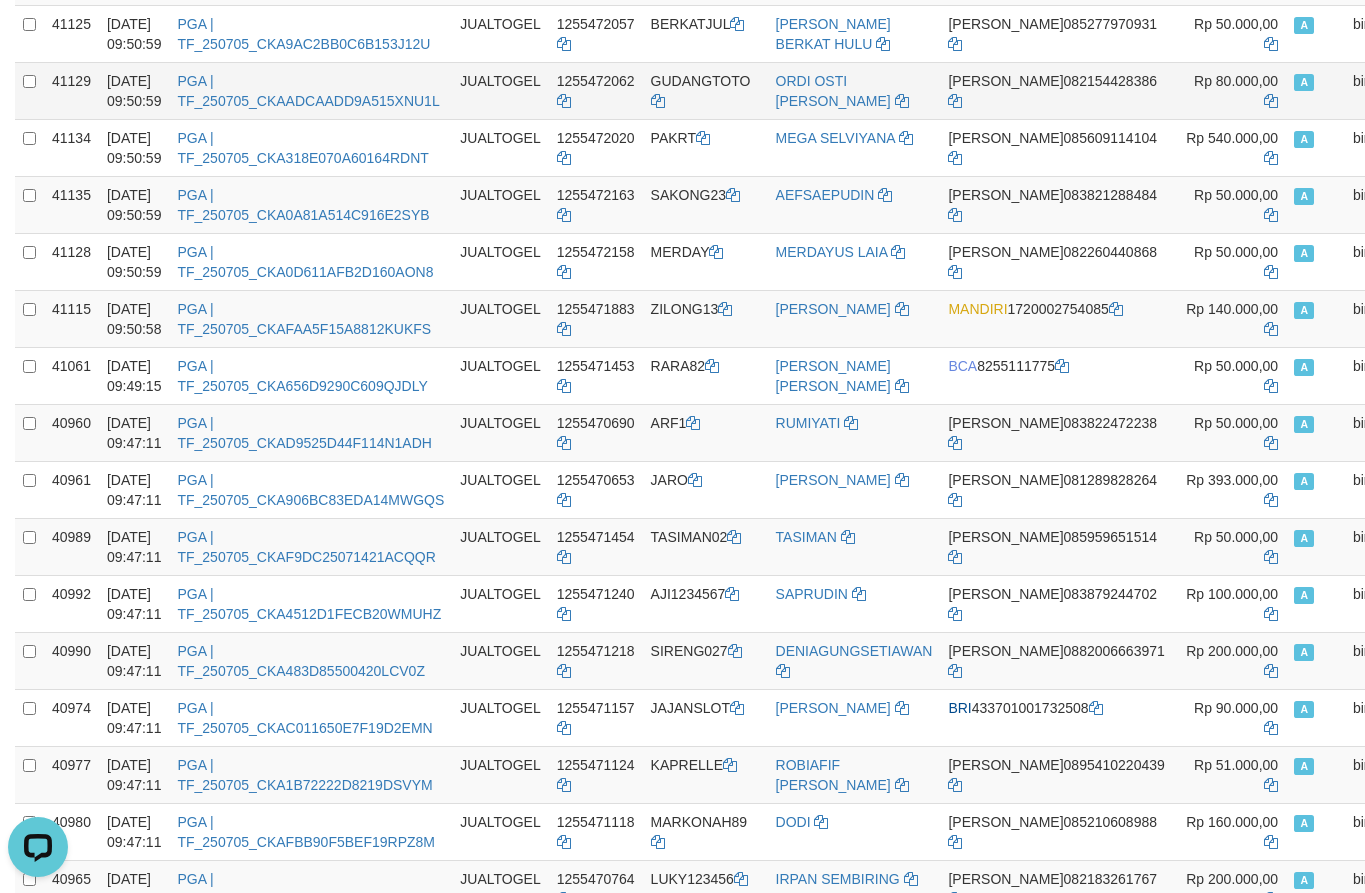 click on "GUDANGTOTO" at bounding box center (705, 90) 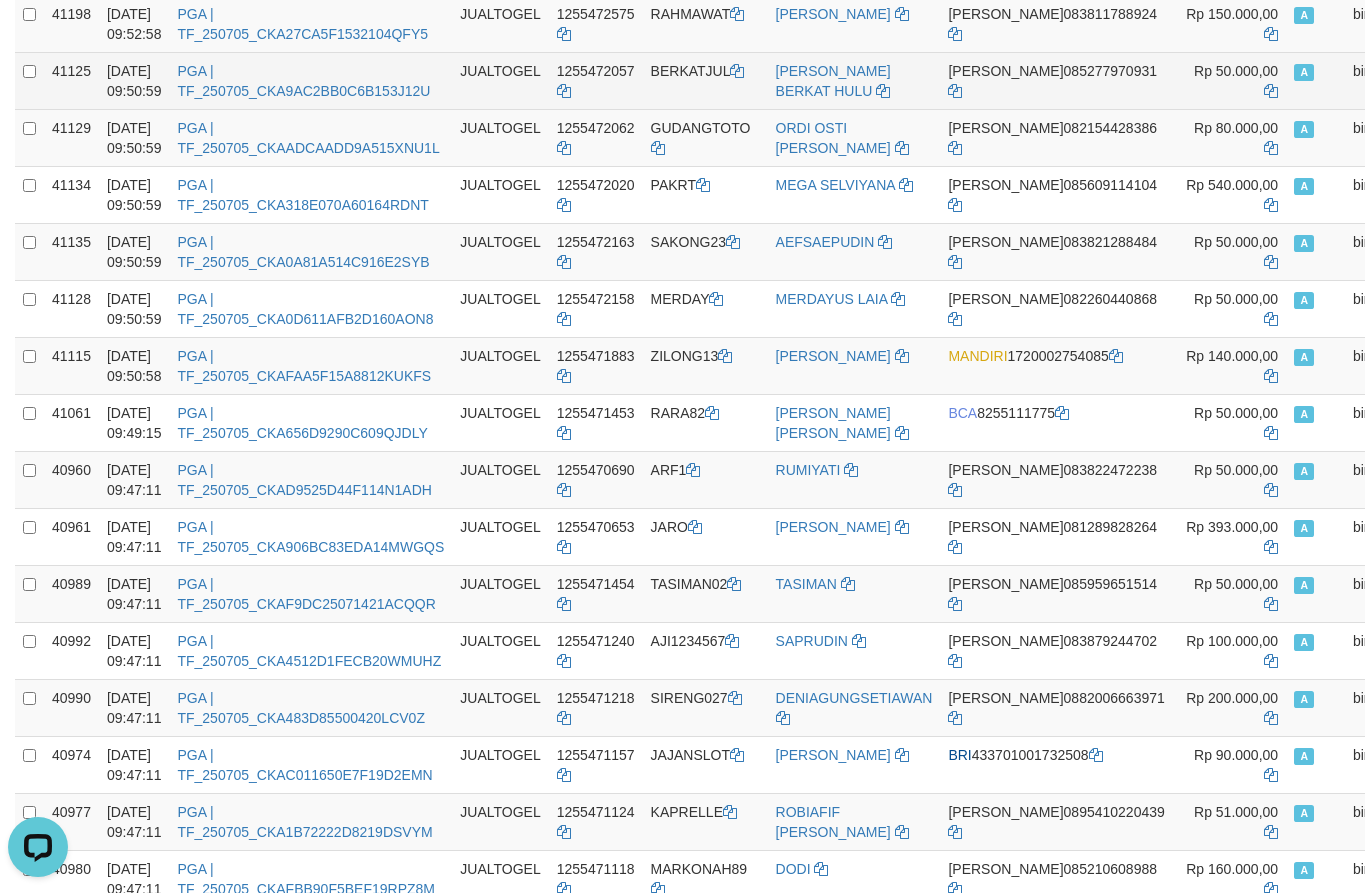 scroll, scrollTop: 4846, scrollLeft: 0, axis: vertical 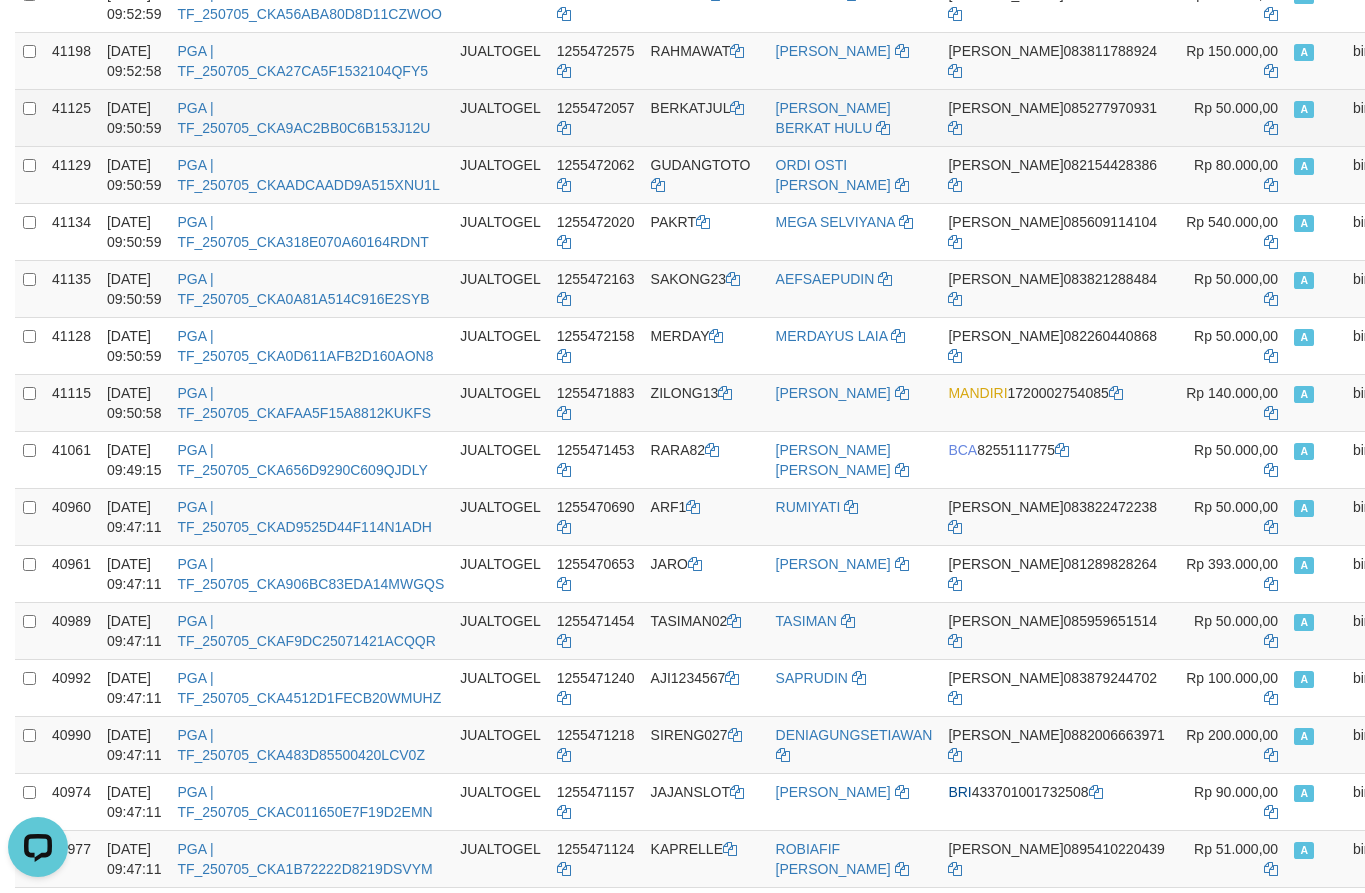 click on "BERKATJUL" at bounding box center [705, 117] 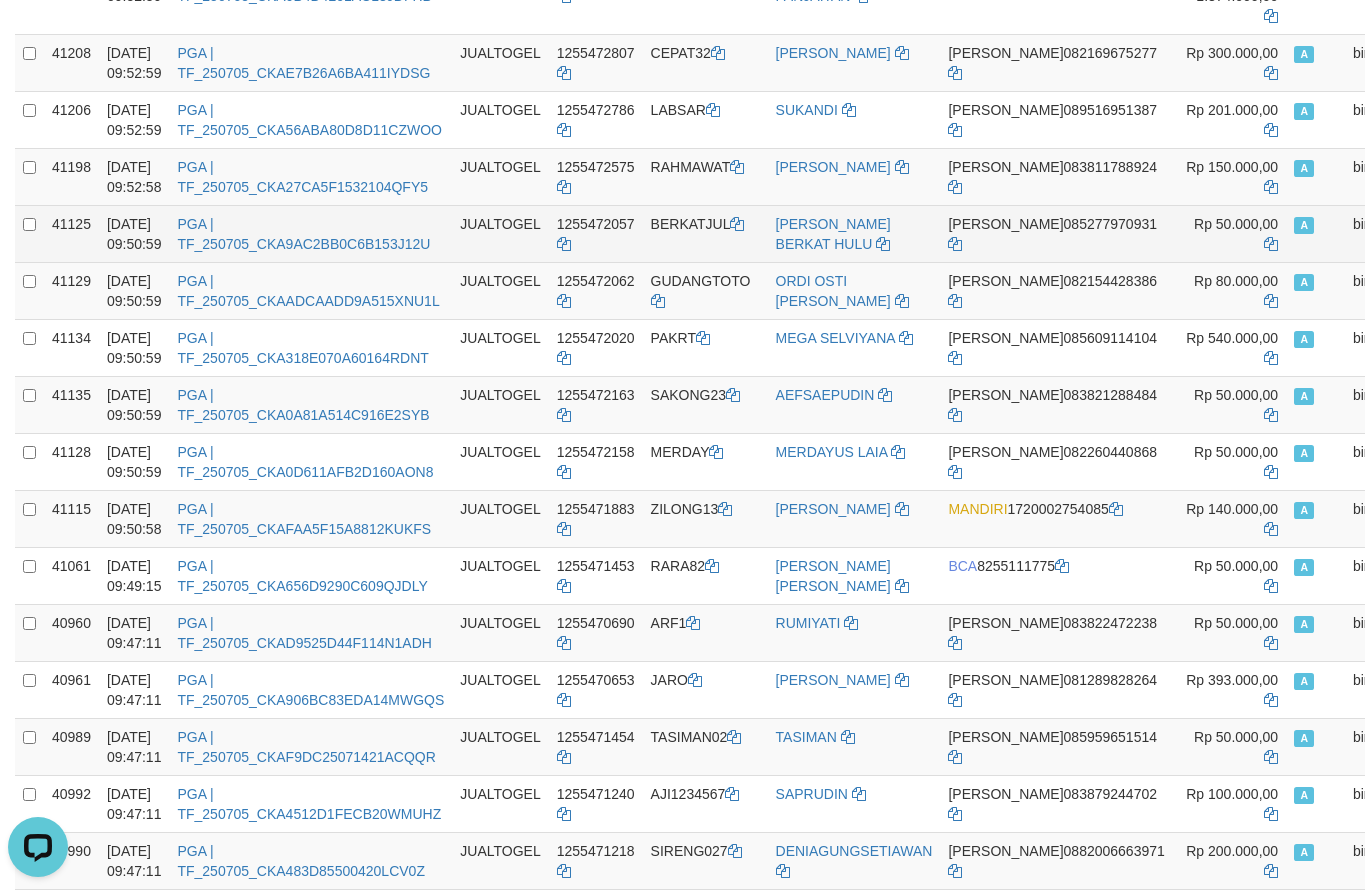 scroll, scrollTop: 4680, scrollLeft: 0, axis: vertical 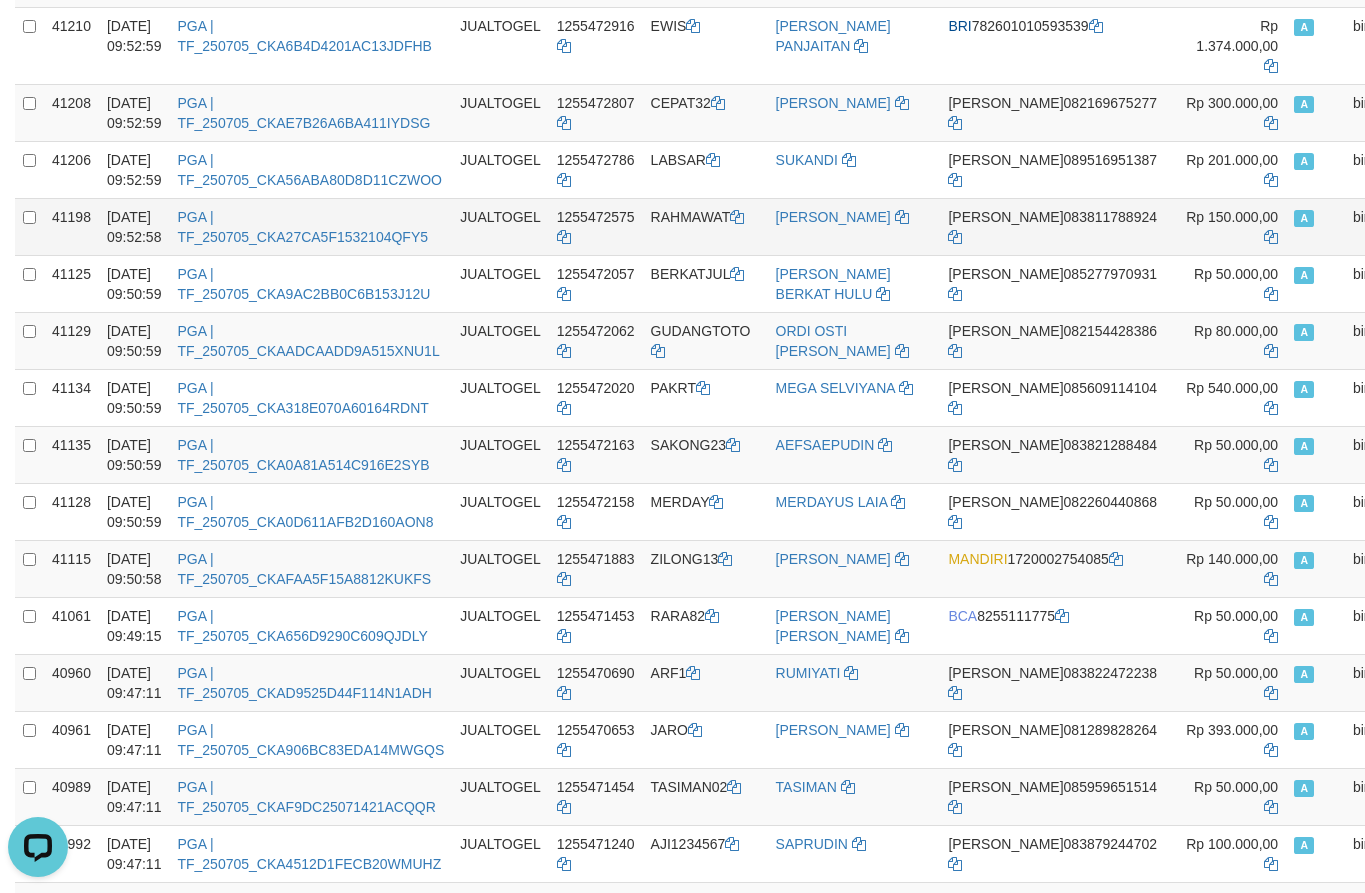 click on "RAHMAWAT" at bounding box center (705, 226) 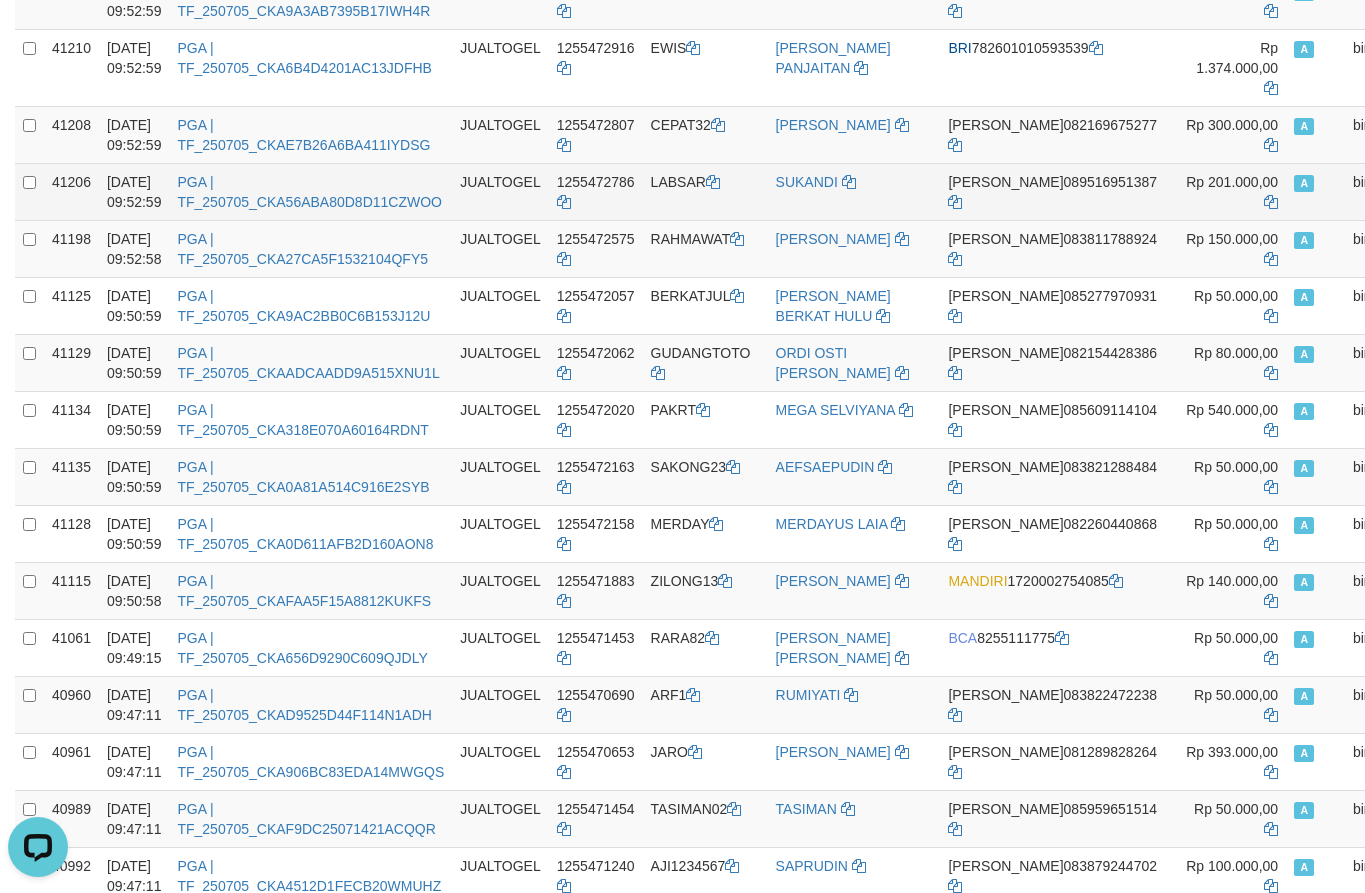 scroll, scrollTop: 4596, scrollLeft: 0, axis: vertical 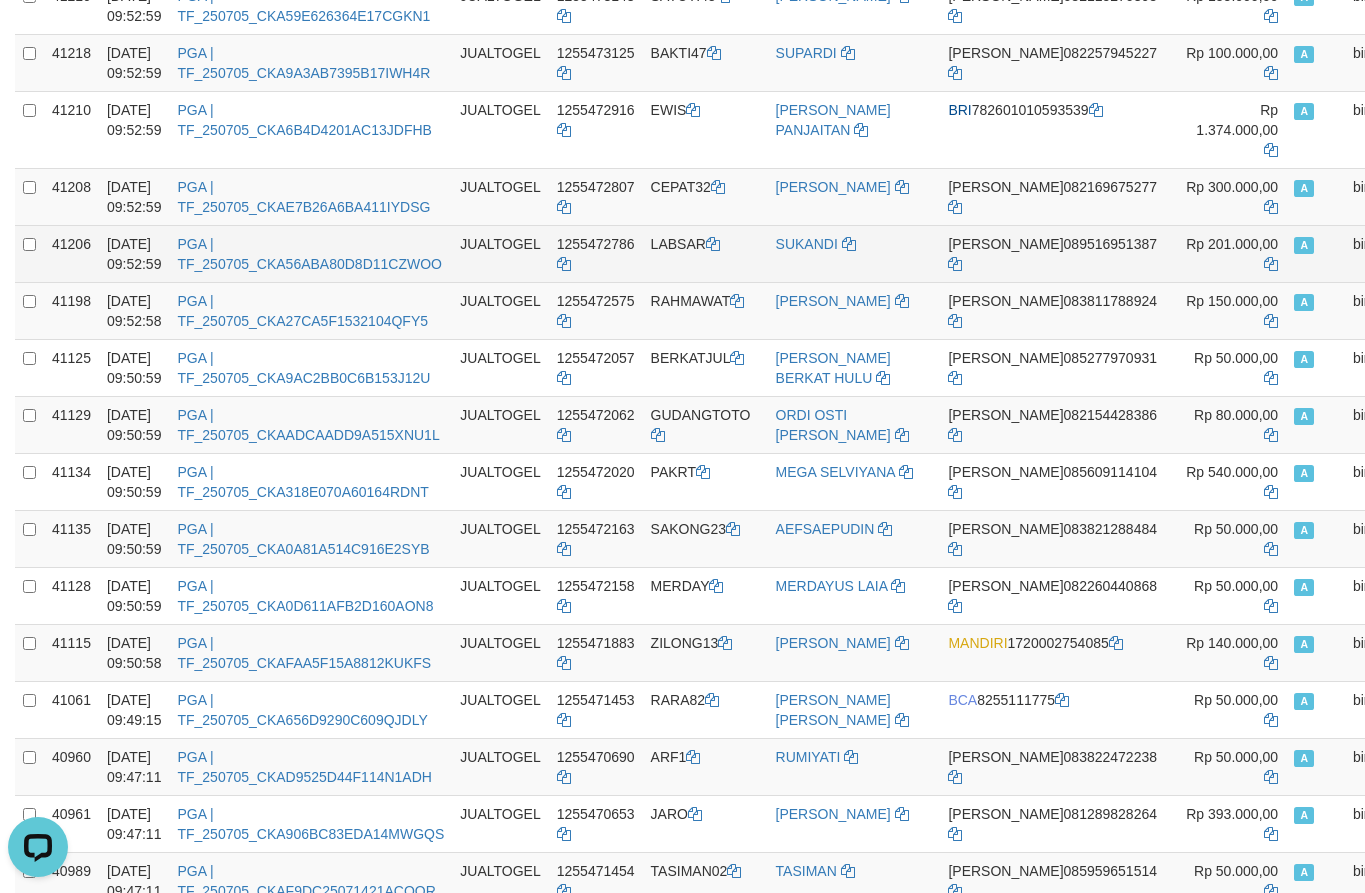 click on "LABSAR" at bounding box center [705, 253] 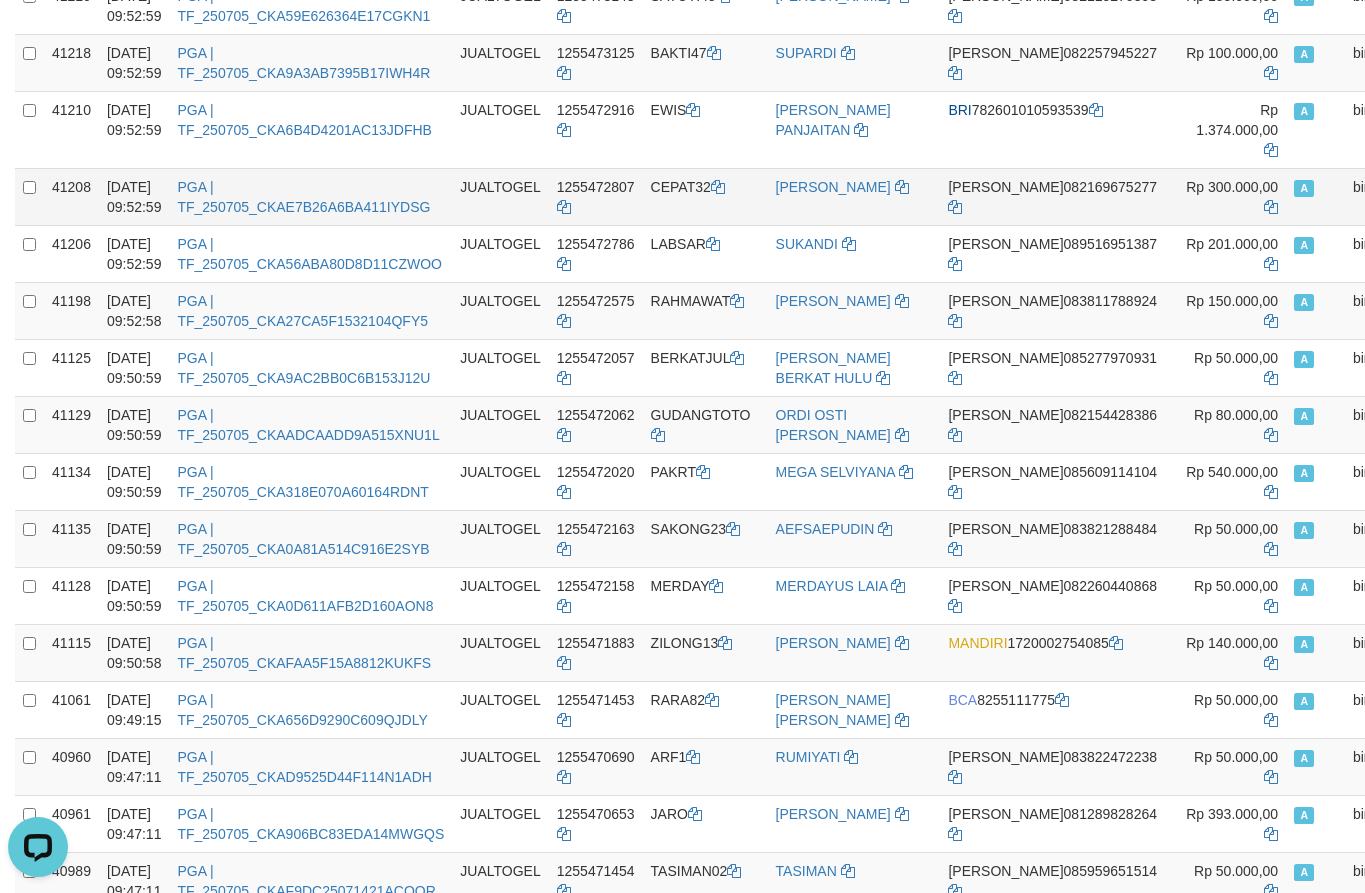 click on "CEPAT32" at bounding box center (705, 196) 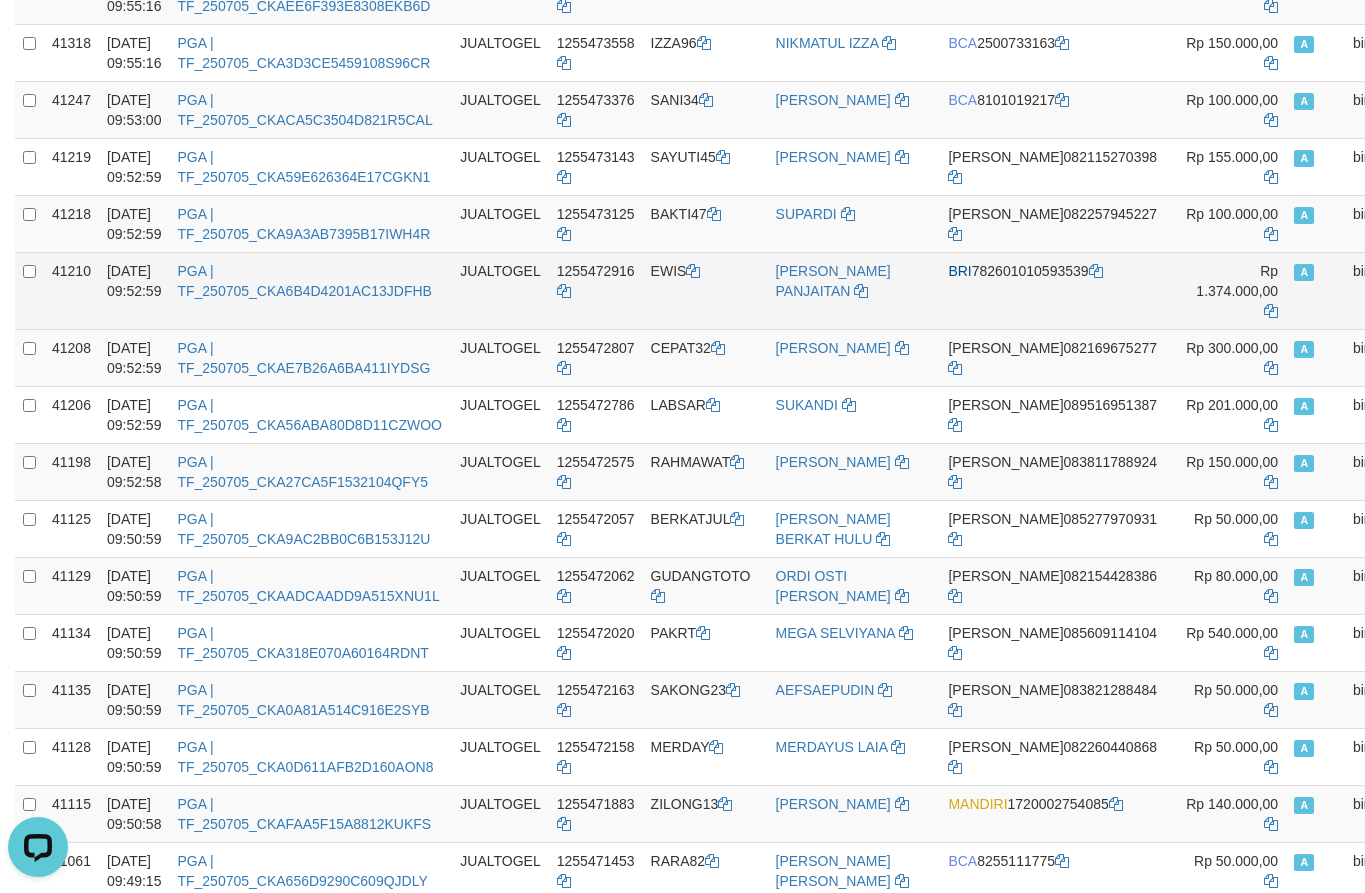 scroll, scrollTop: 4430, scrollLeft: 0, axis: vertical 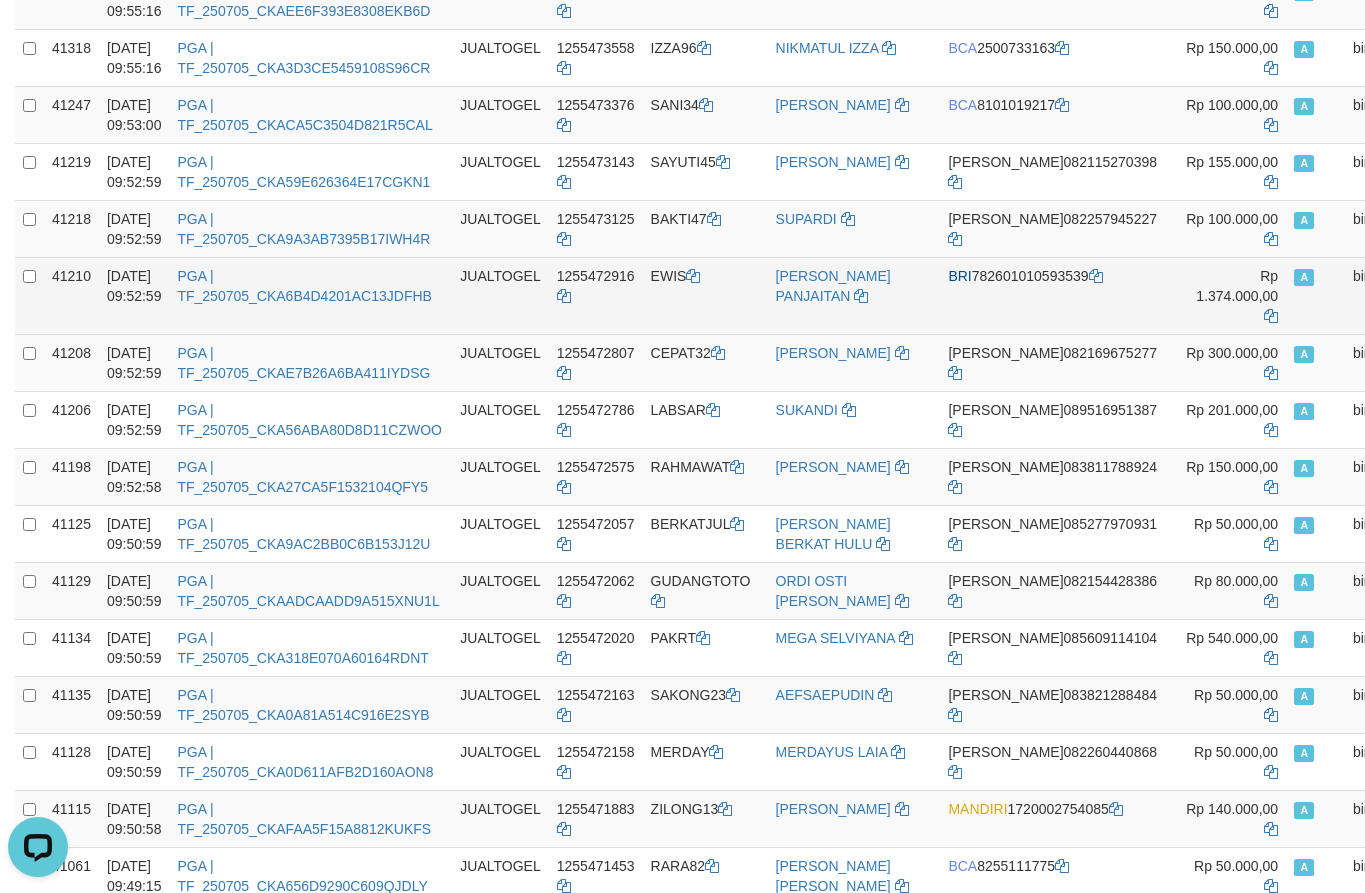 click on "EWIS" at bounding box center (705, 295) 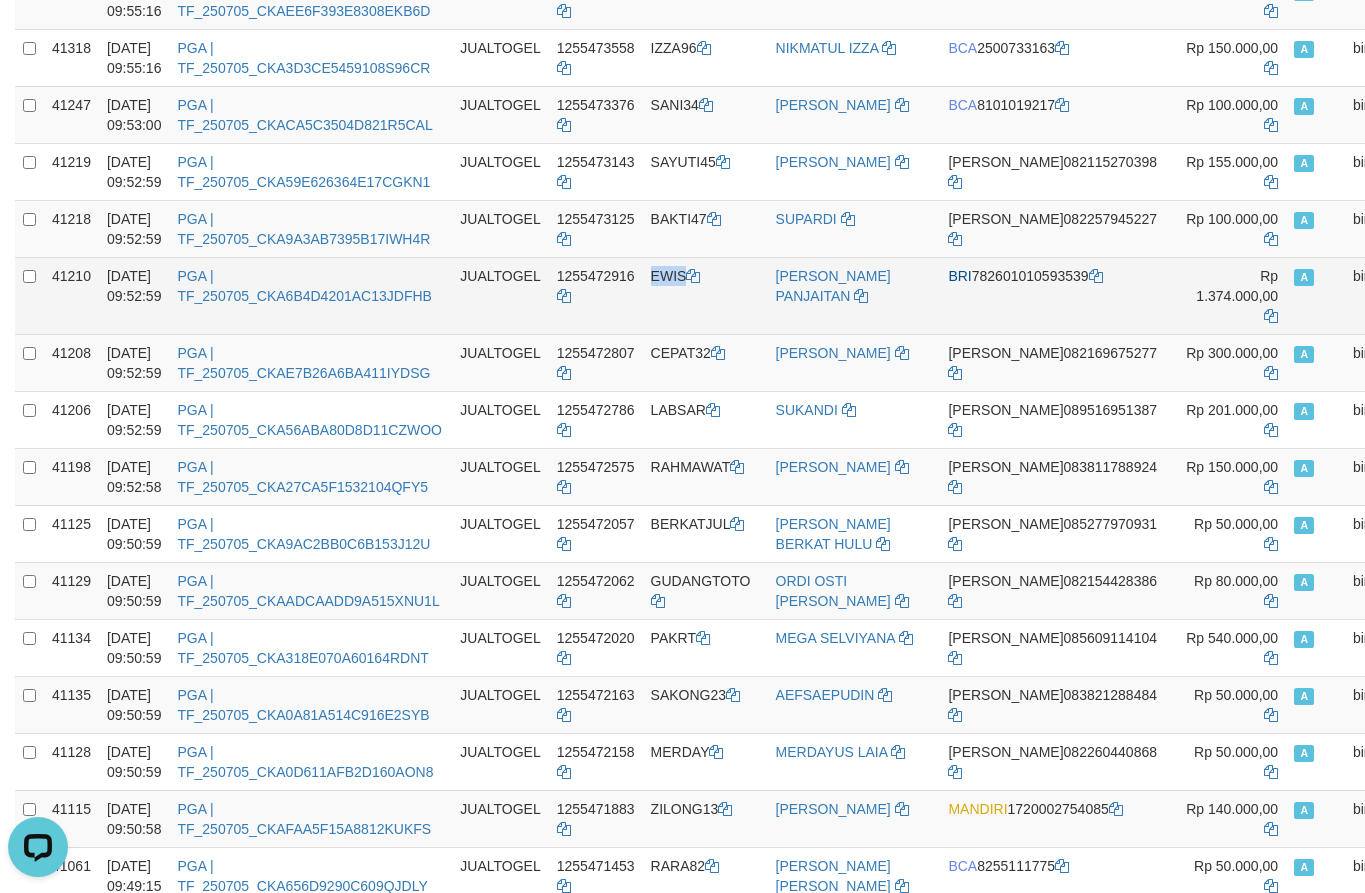 click on "EWIS" at bounding box center [705, 295] 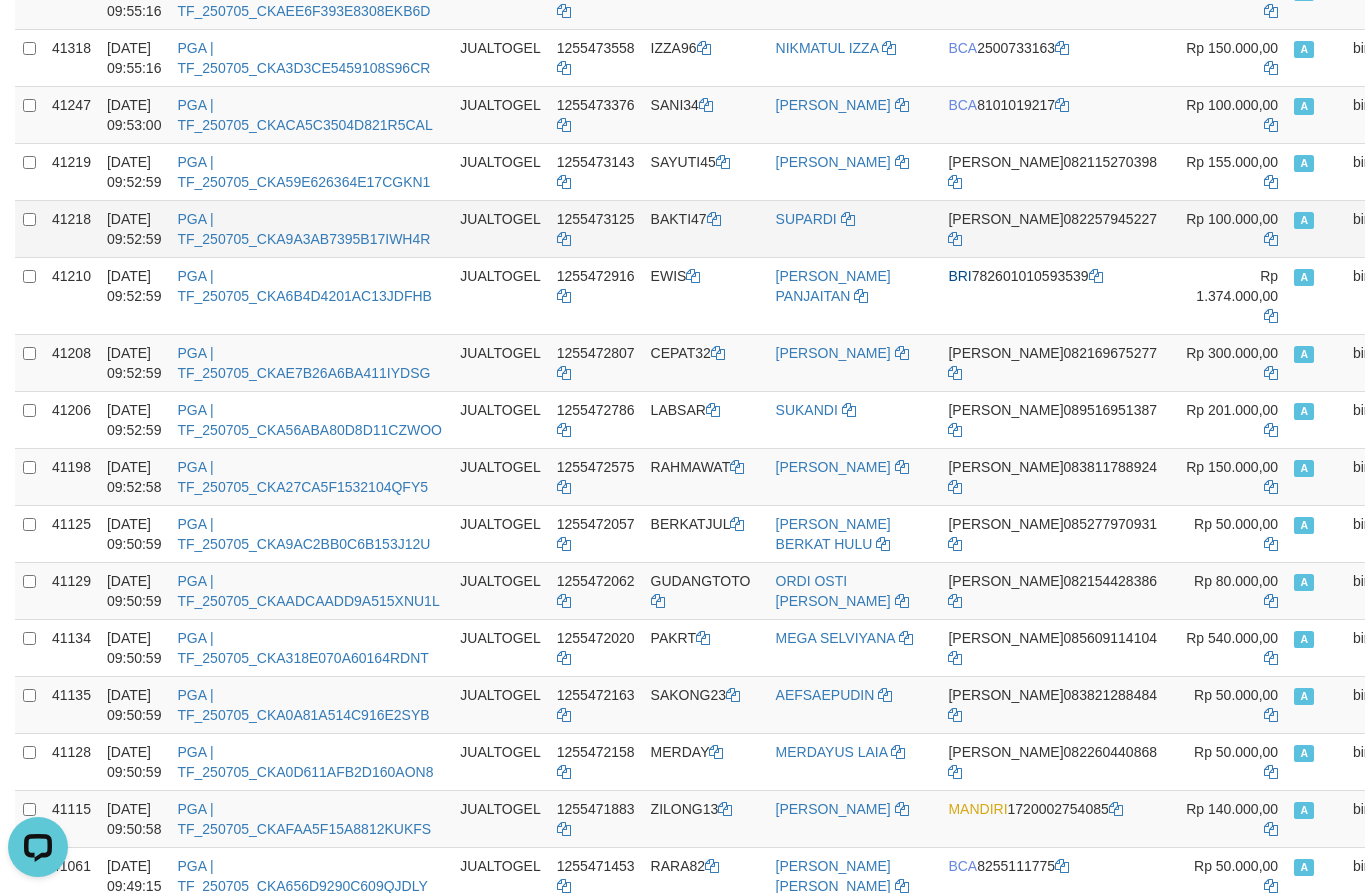 click on "BAKTI47" at bounding box center [705, 228] 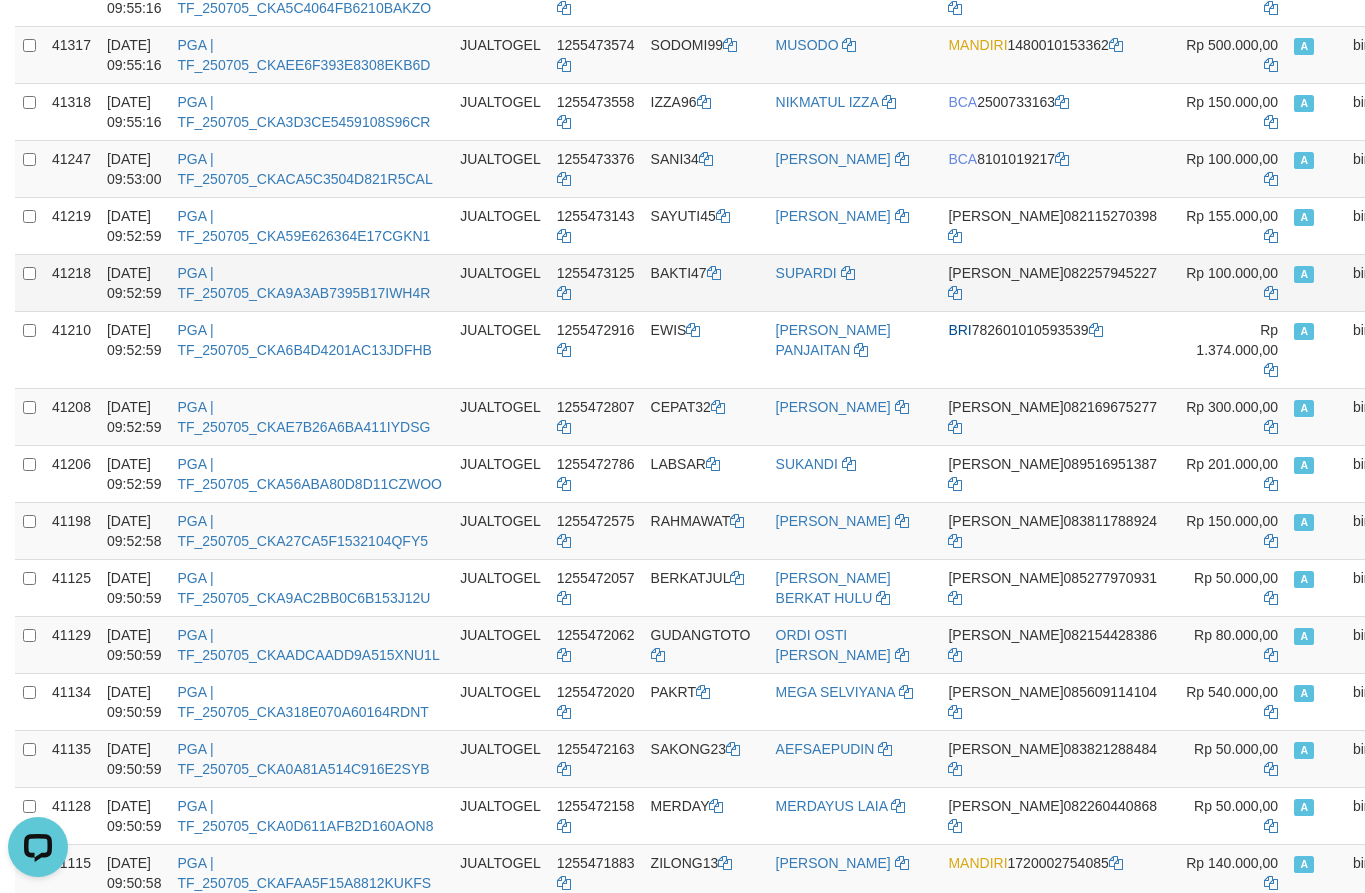 scroll, scrollTop: 4346, scrollLeft: 0, axis: vertical 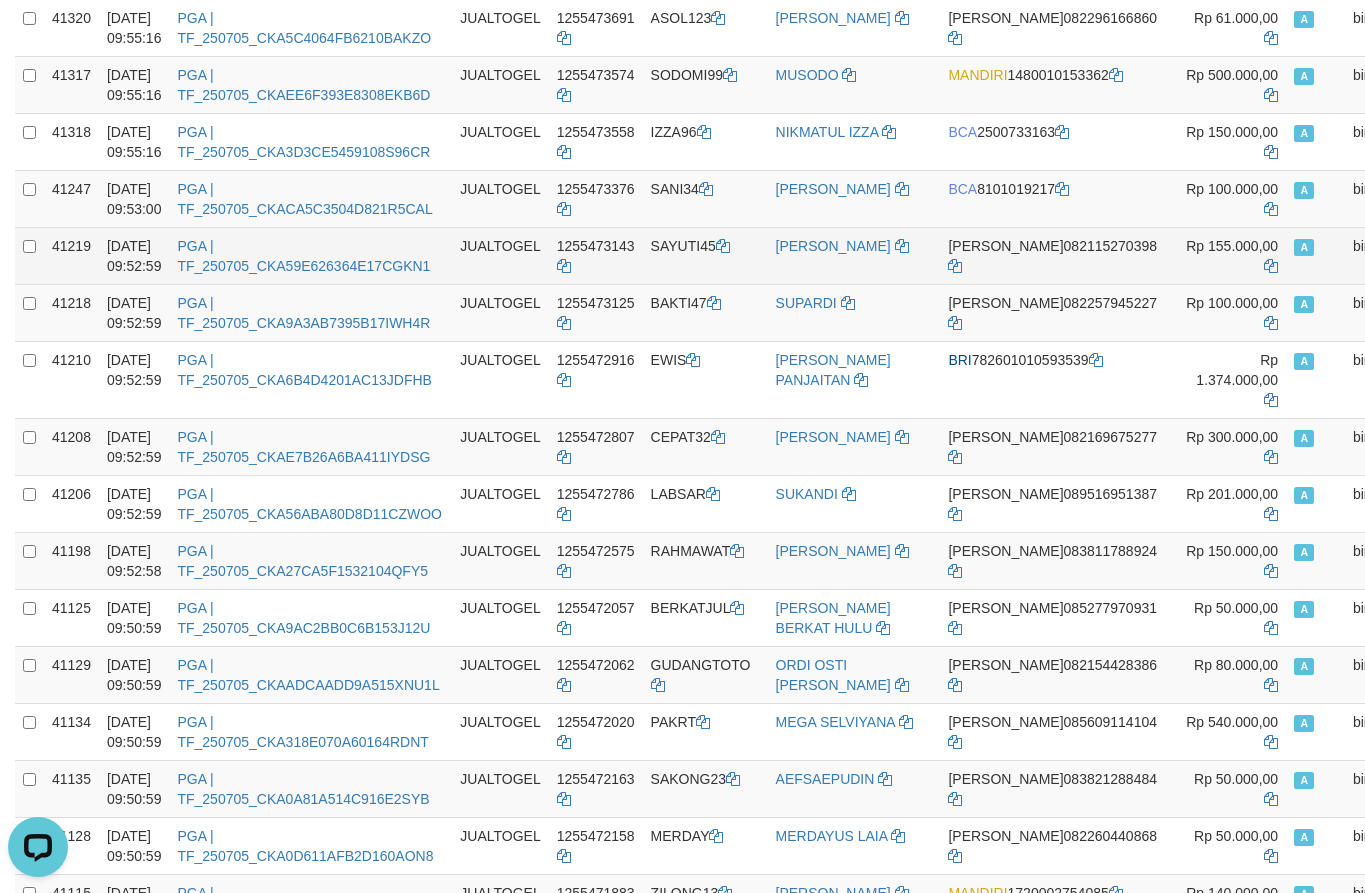 click on "SAYUTI45" at bounding box center [705, 255] 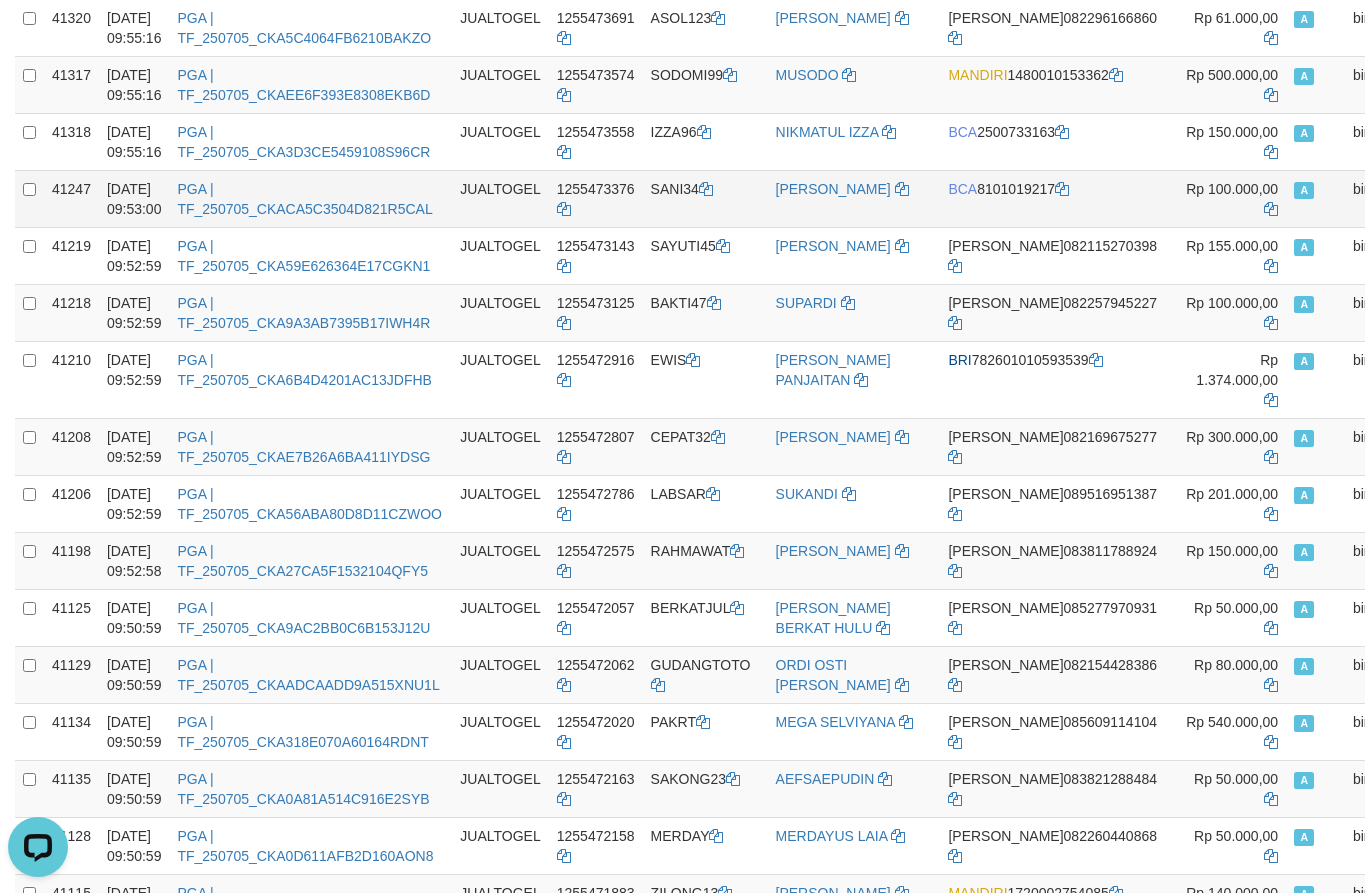 click on "SANI34" at bounding box center [705, 198] 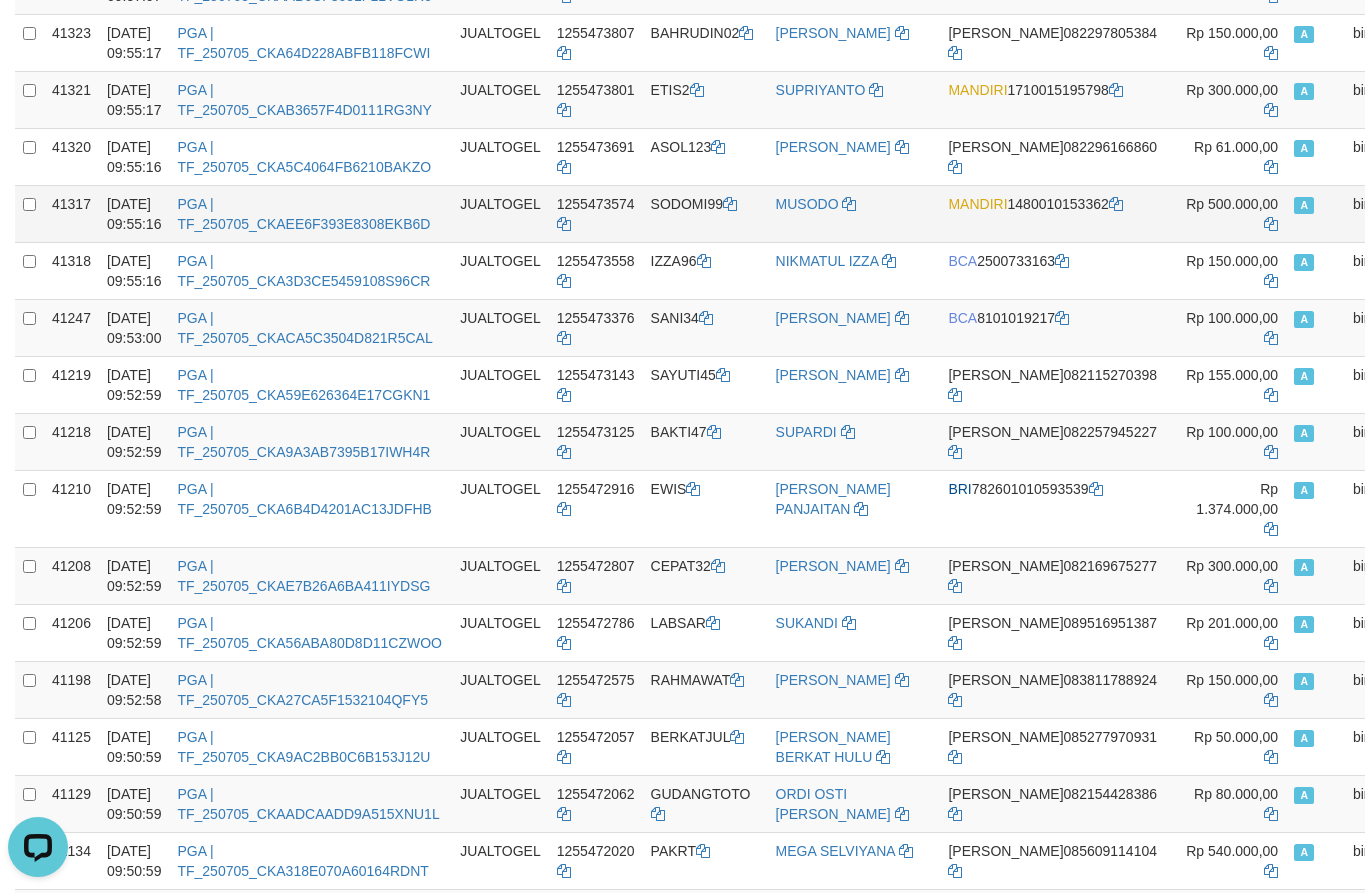 scroll, scrollTop: 4180, scrollLeft: 0, axis: vertical 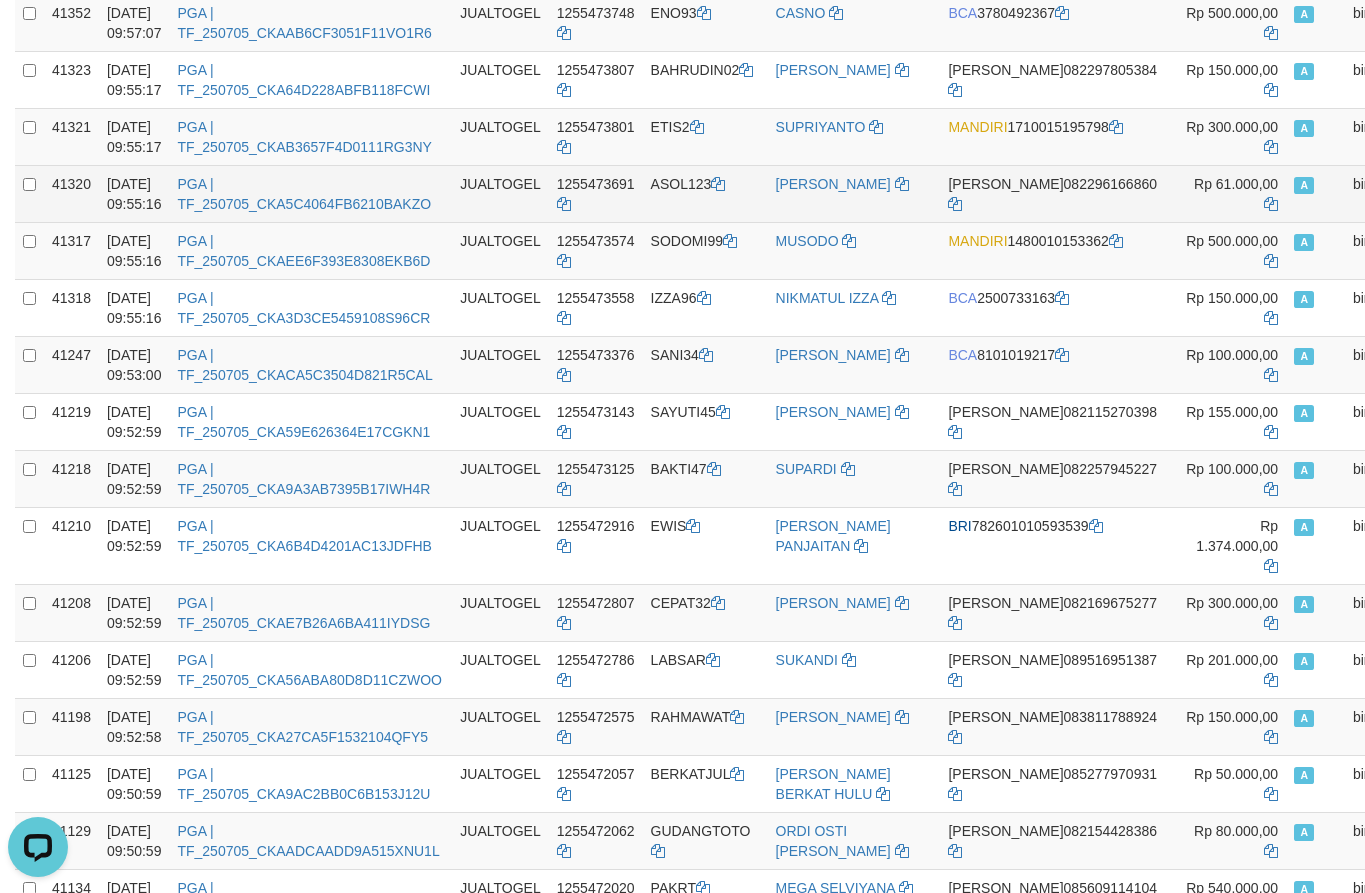 click on "ASOL123" at bounding box center [705, 193] 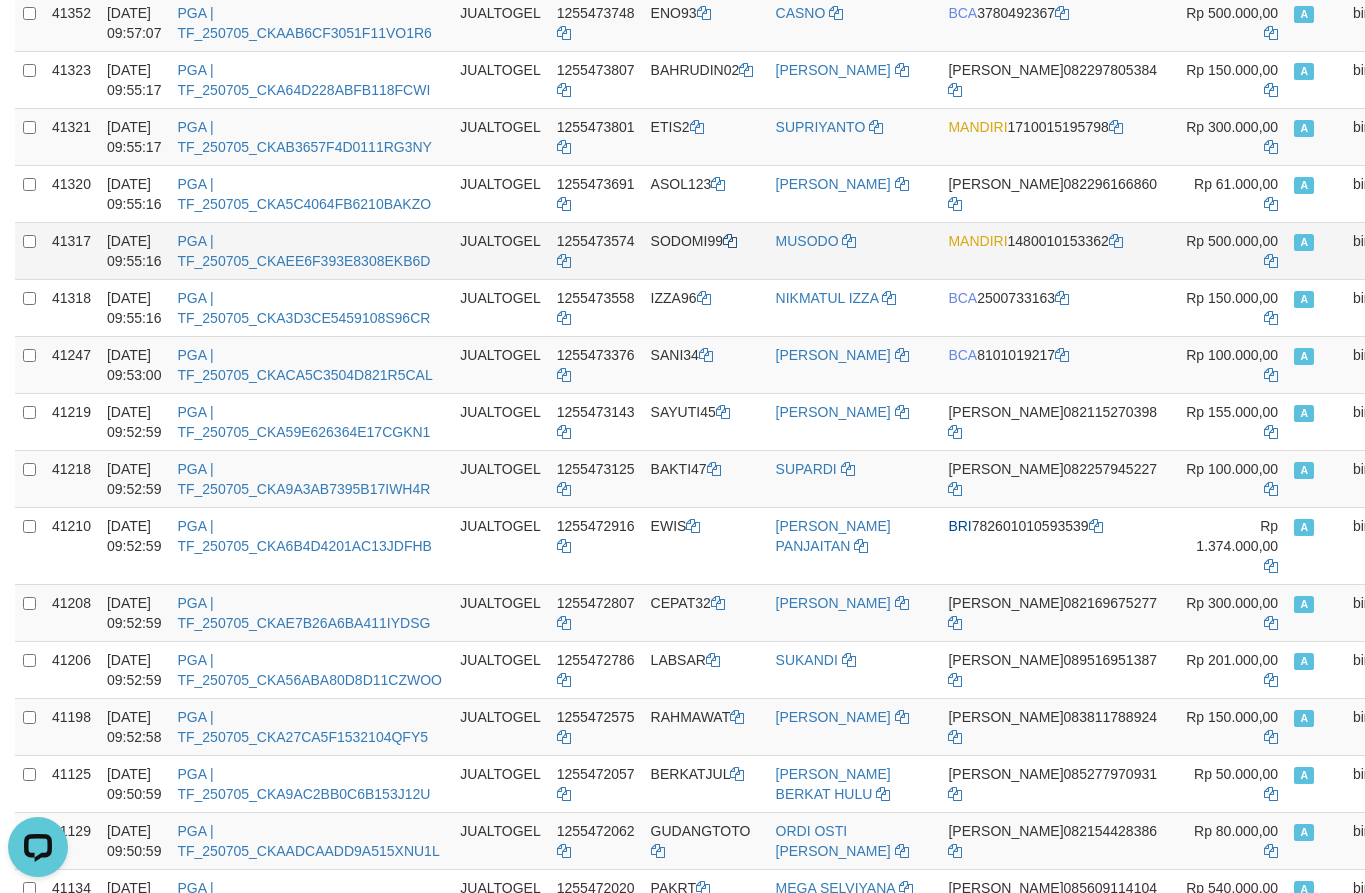 scroll, scrollTop: 4096, scrollLeft: 0, axis: vertical 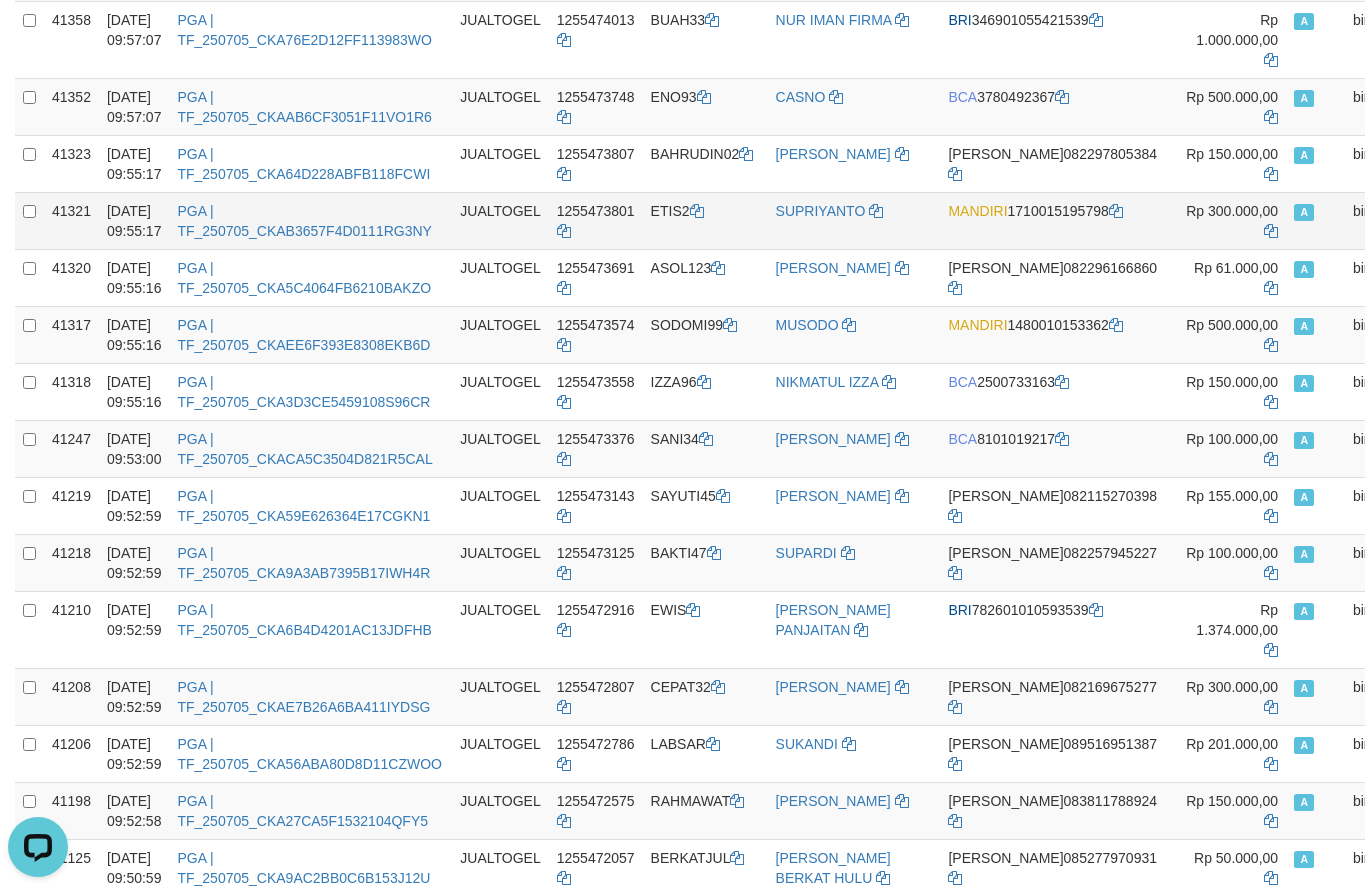 click on "ETIS2" at bounding box center (705, 220) 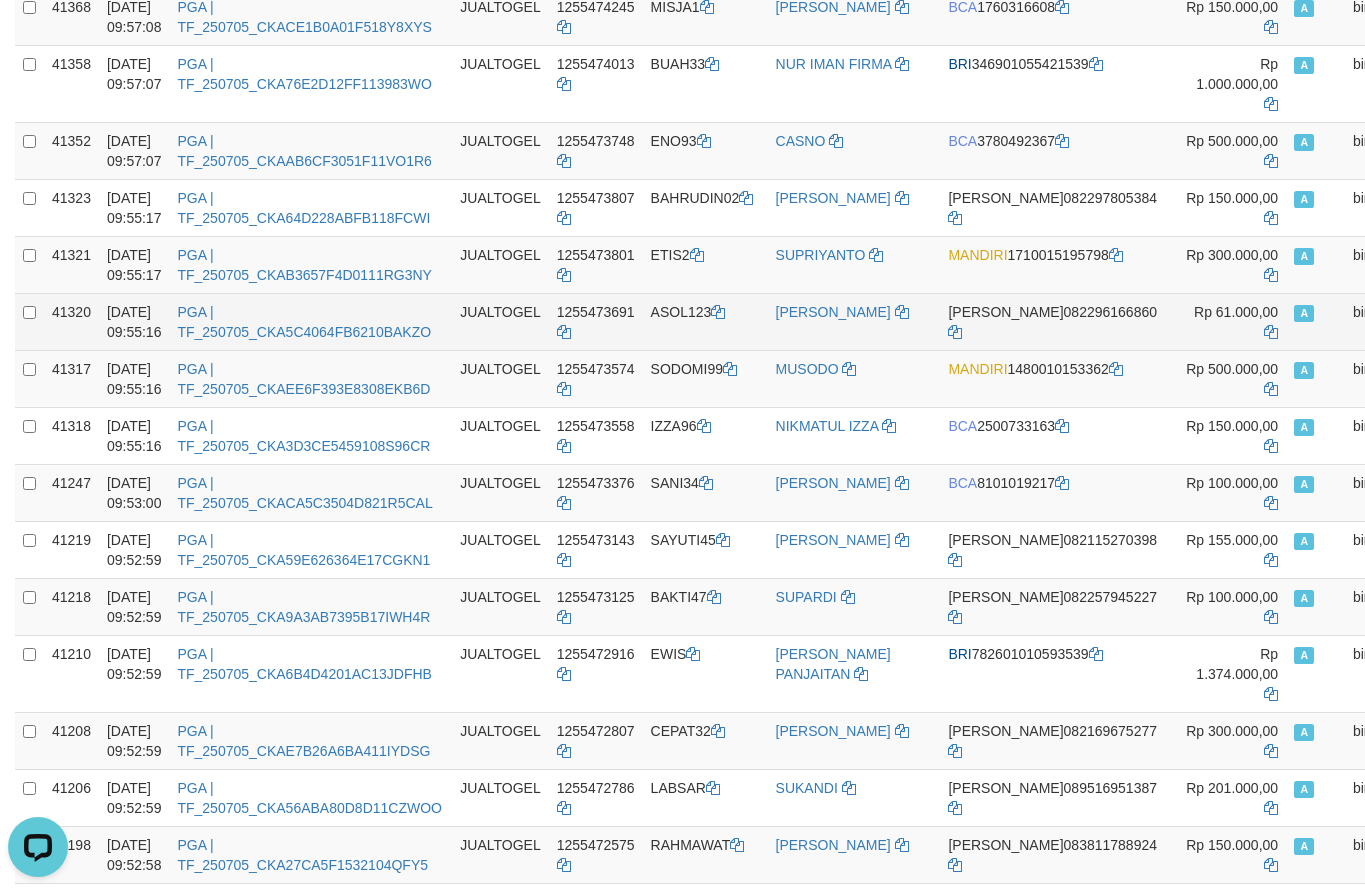 scroll, scrollTop: 4013, scrollLeft: 0, axis: vertical 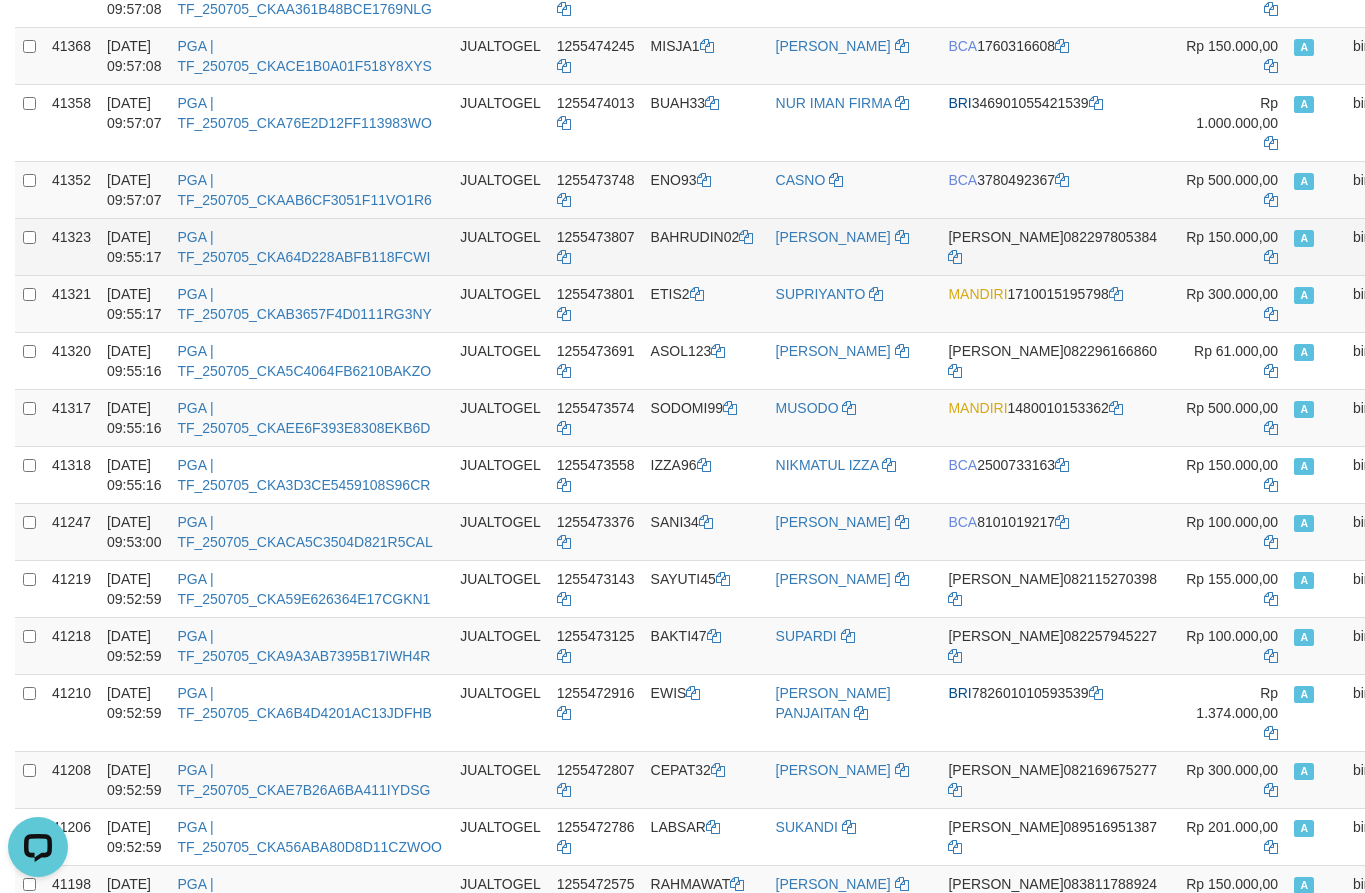 click on "BAHRUDIN02" at bounding box center [705, 246] 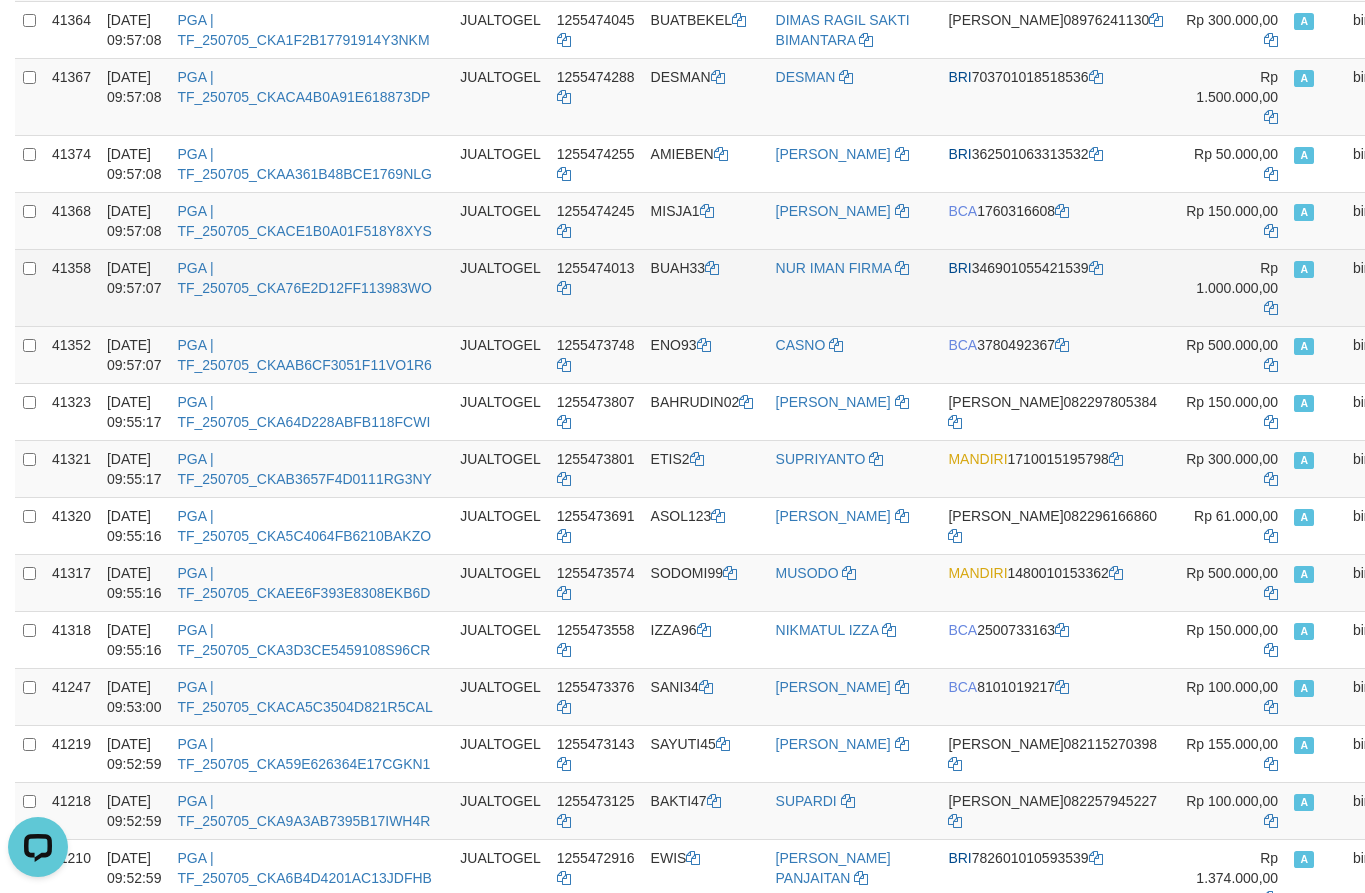 scroll, scrollTop: 3846, scrollLeft: 0, axis: vertical 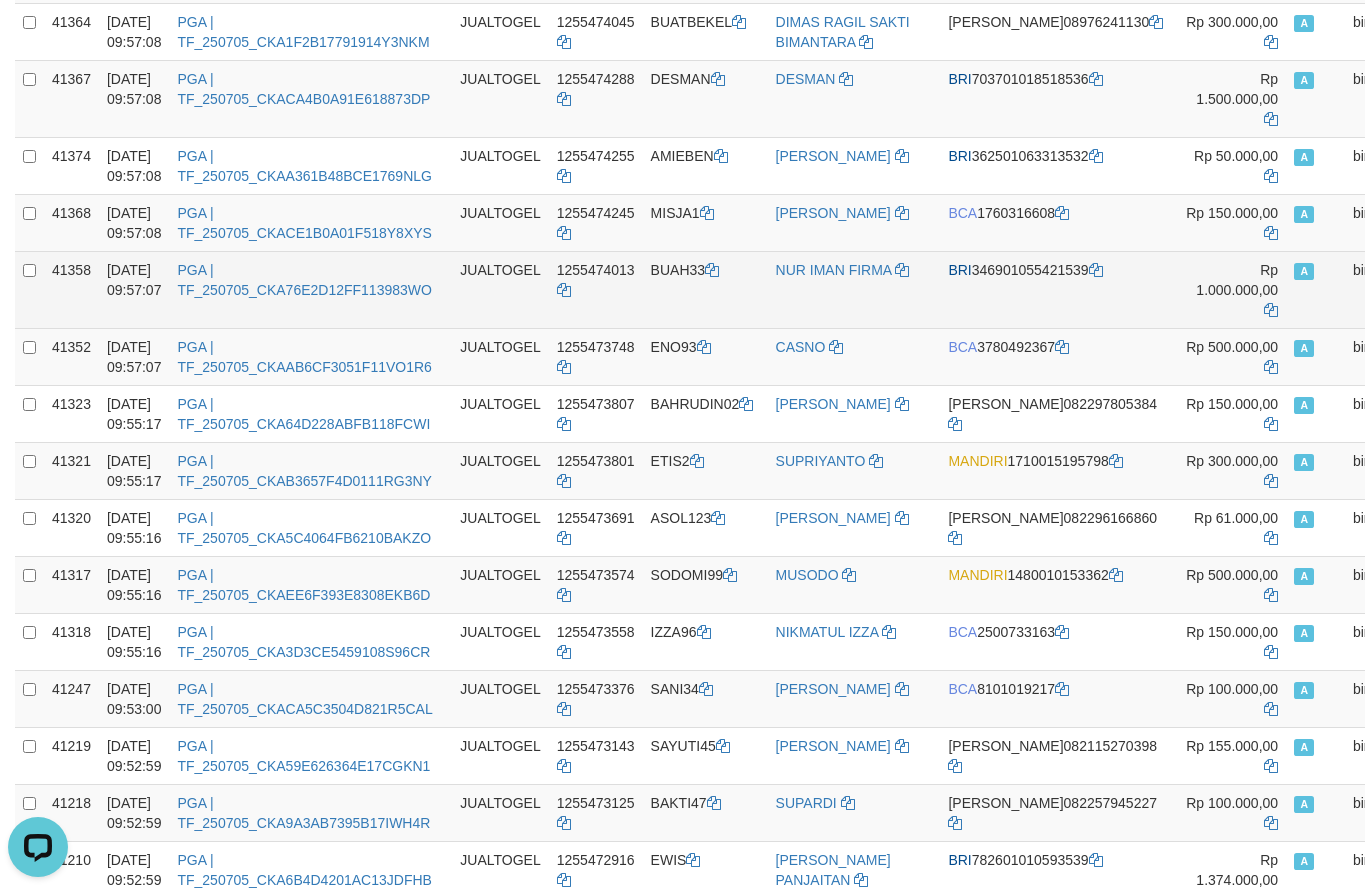 click on "BUAH33" at bounding box center [705, 289] 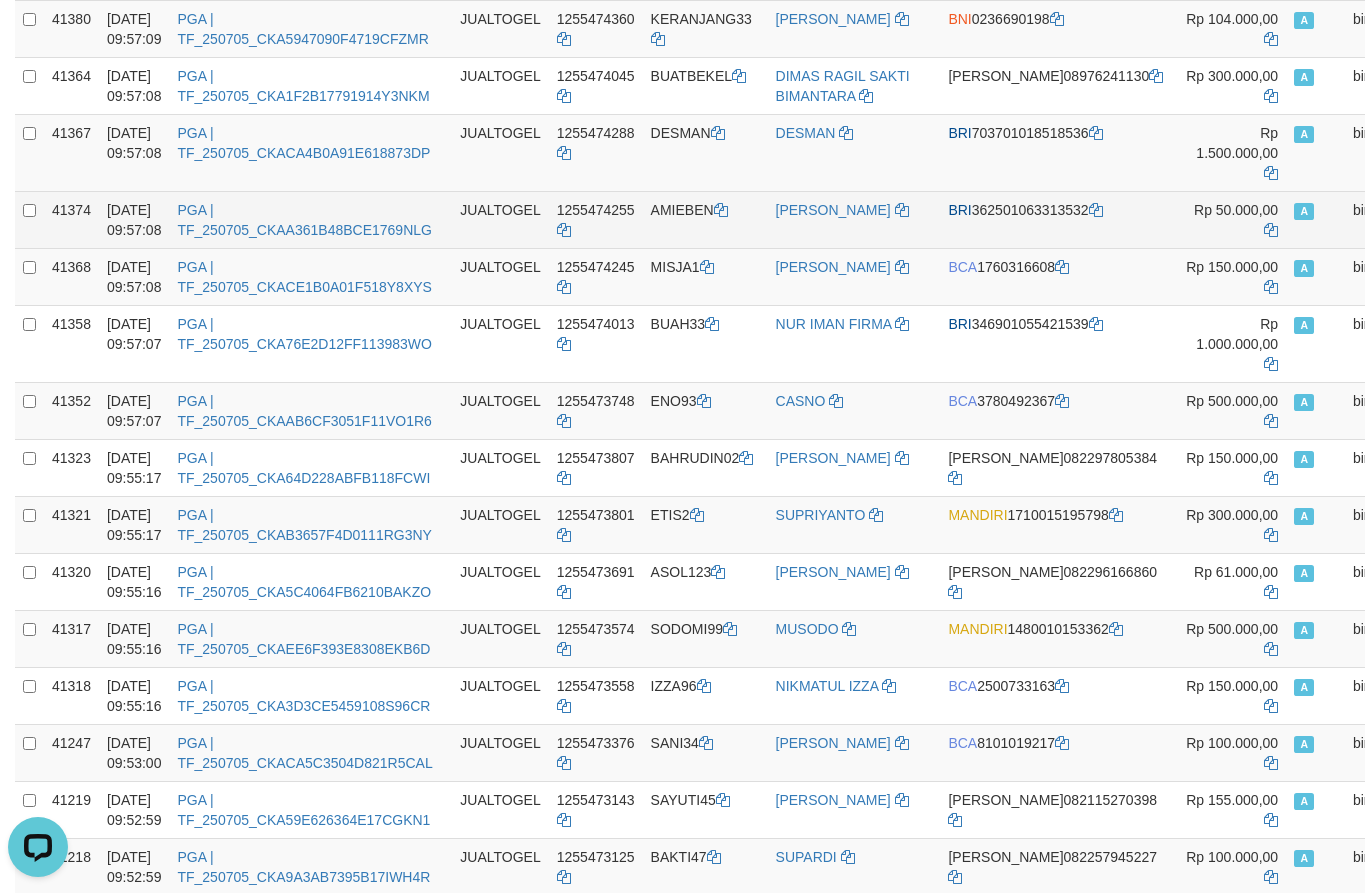 scroll, scrollTop: 3763, scrollLeft: 0, axis: vertical 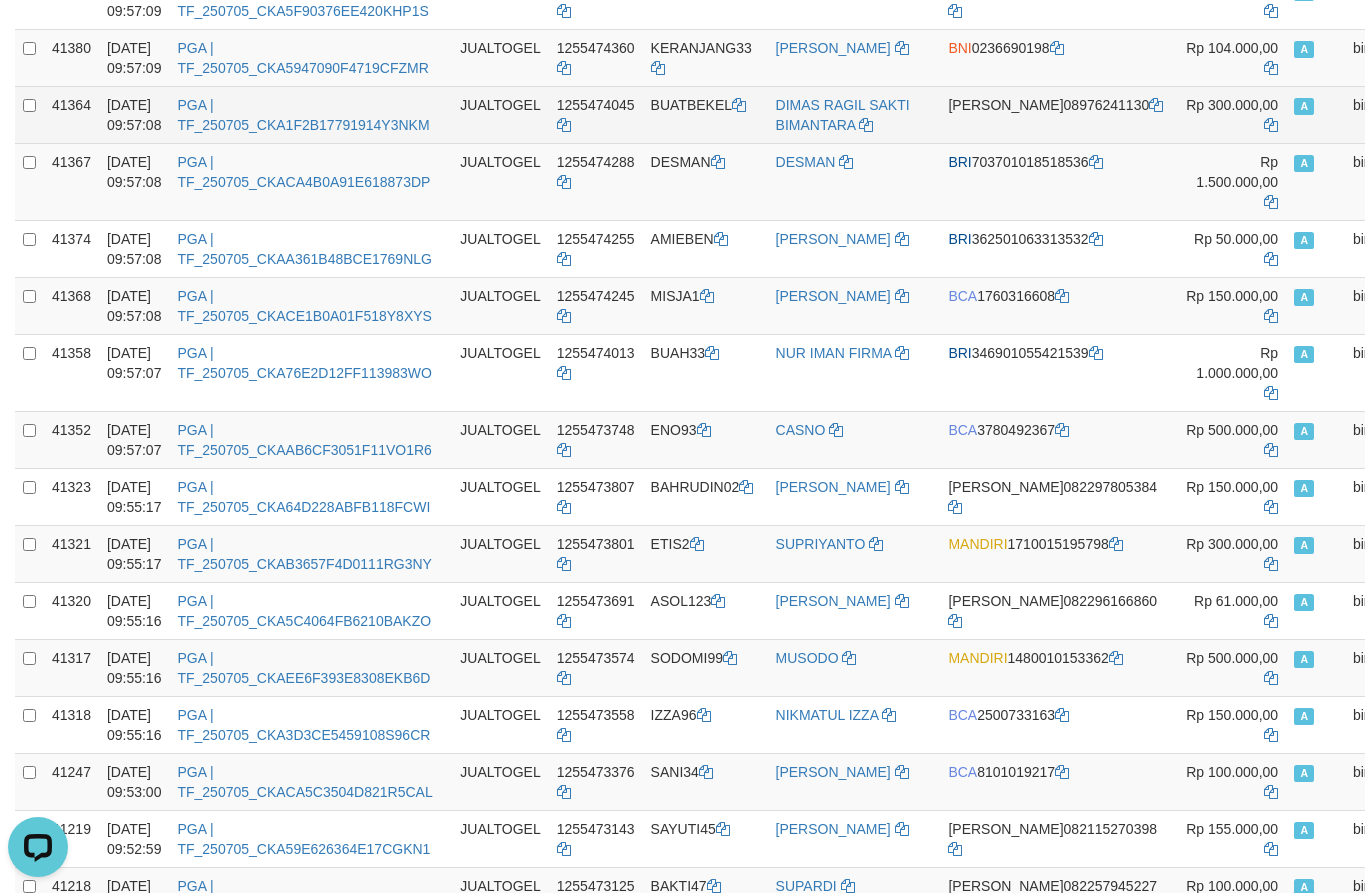 click on "BUATBEKEL" at bounding box center (705, 114) 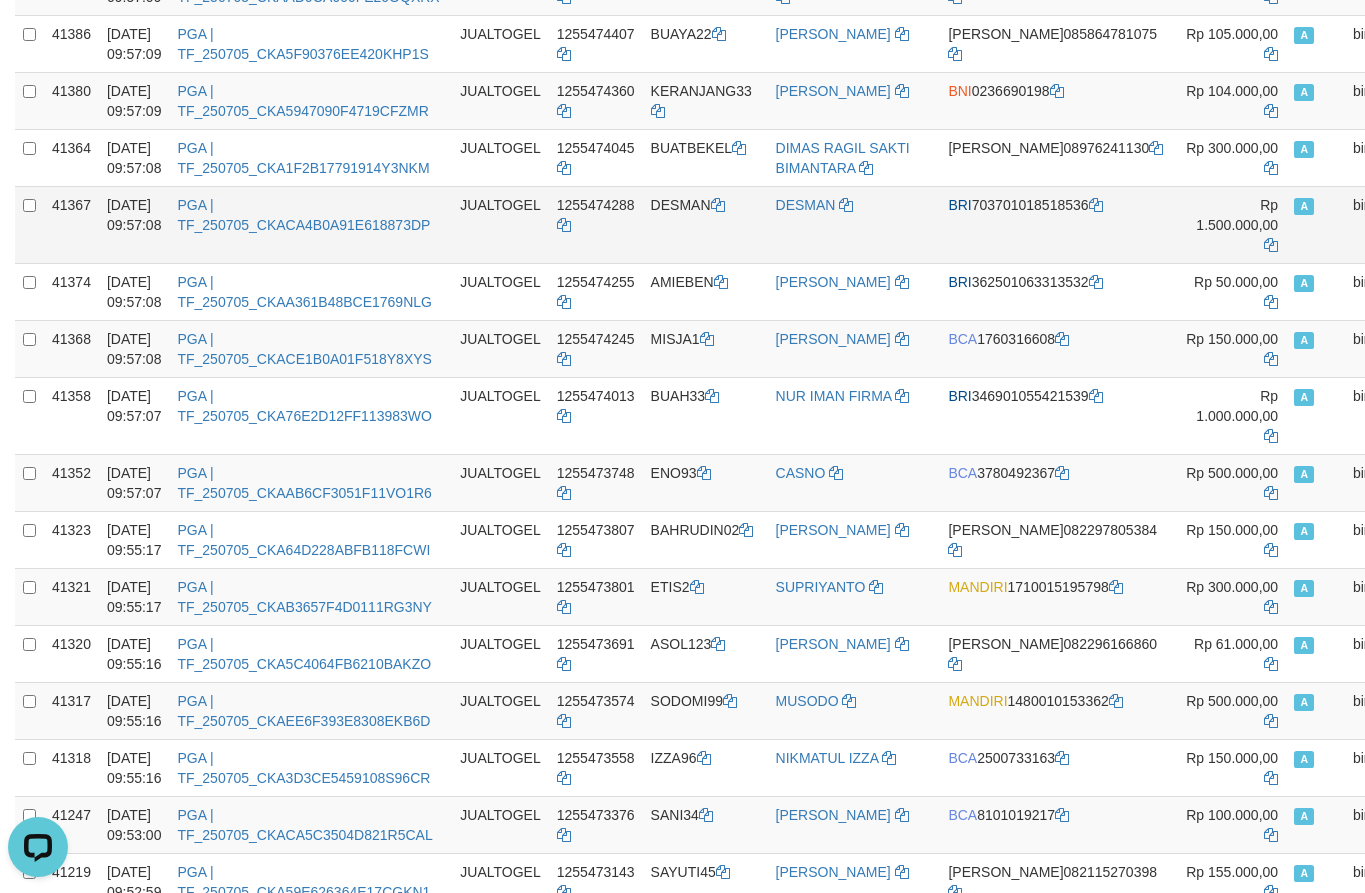 scroll, scrollTop: 3680, scrollLeft: 0, axis: vertical 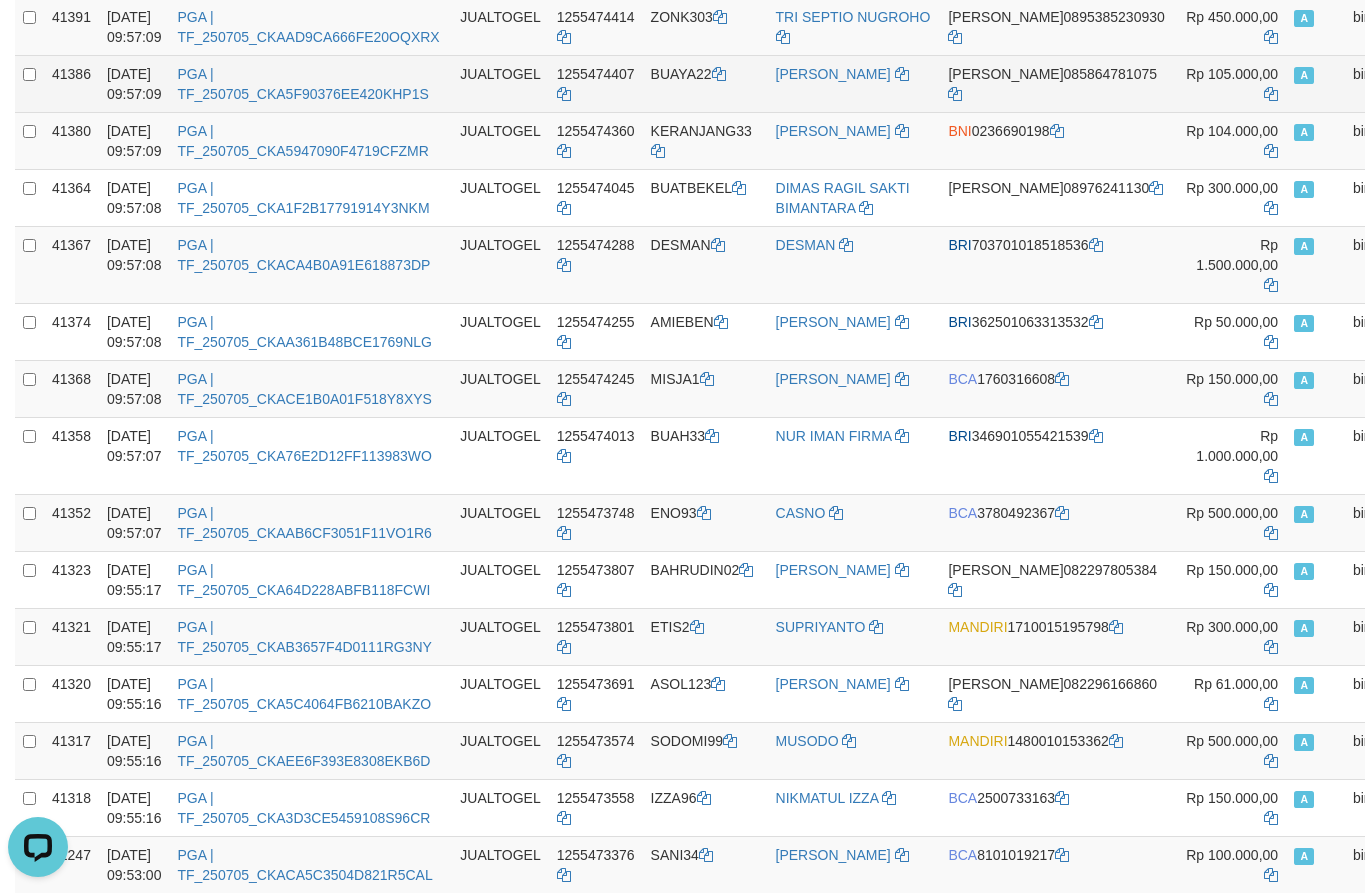 click on "BUAYA22" at bounding box center (705, 83) 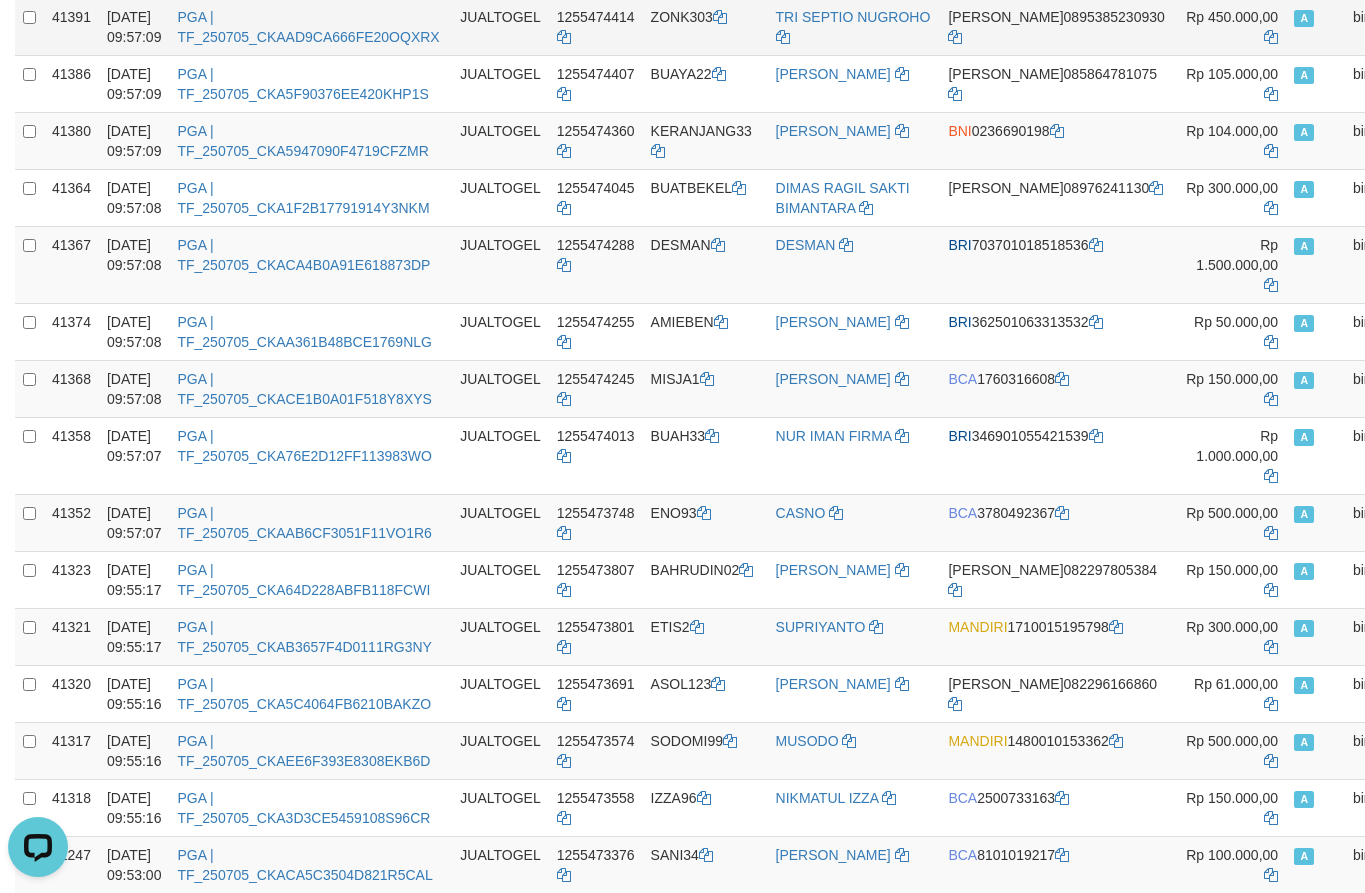 click on "ZONK303" at bounding box center (705, 26) 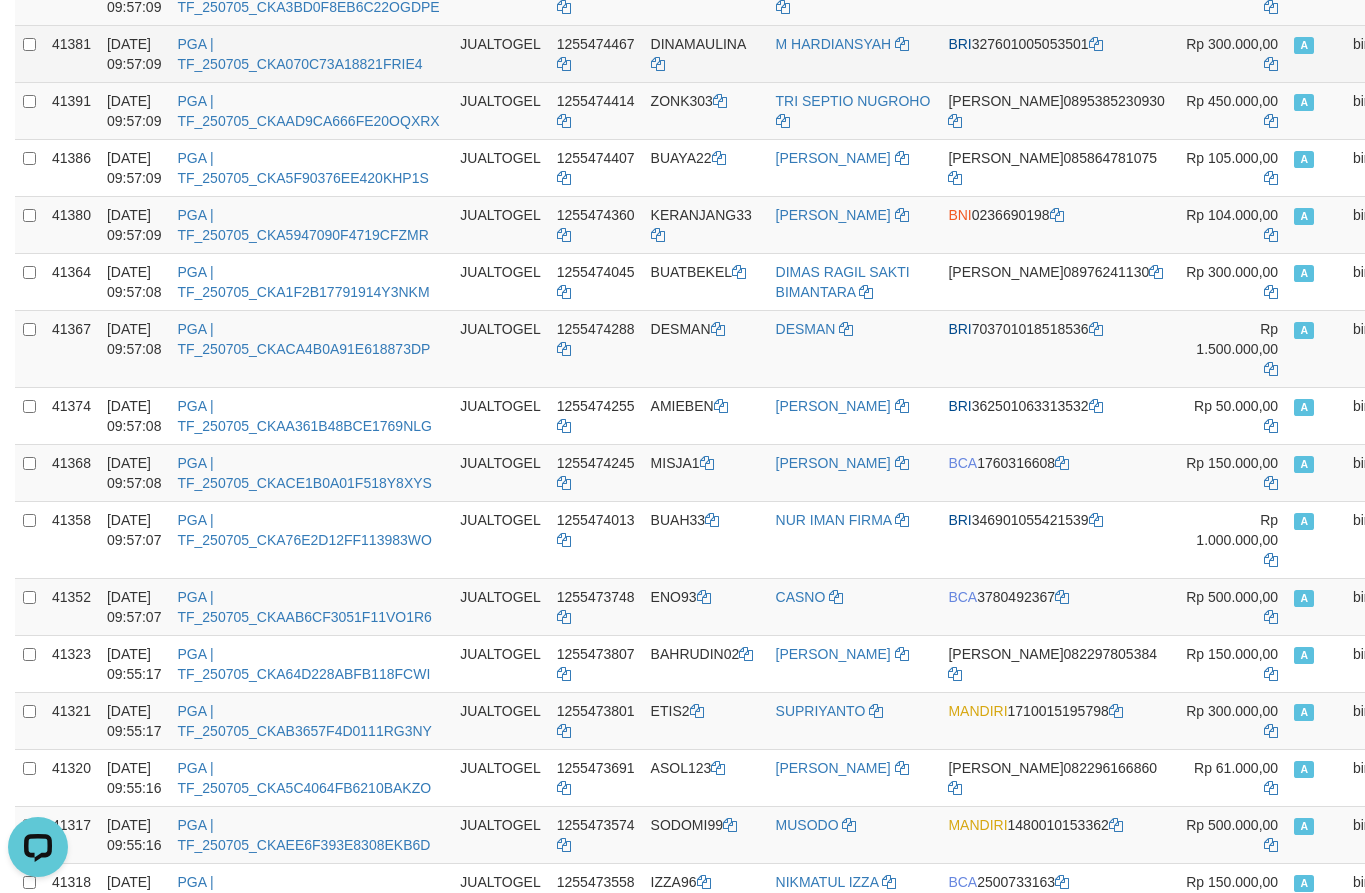 click on "DINAMAULINA" at bounding box center (705, 53) 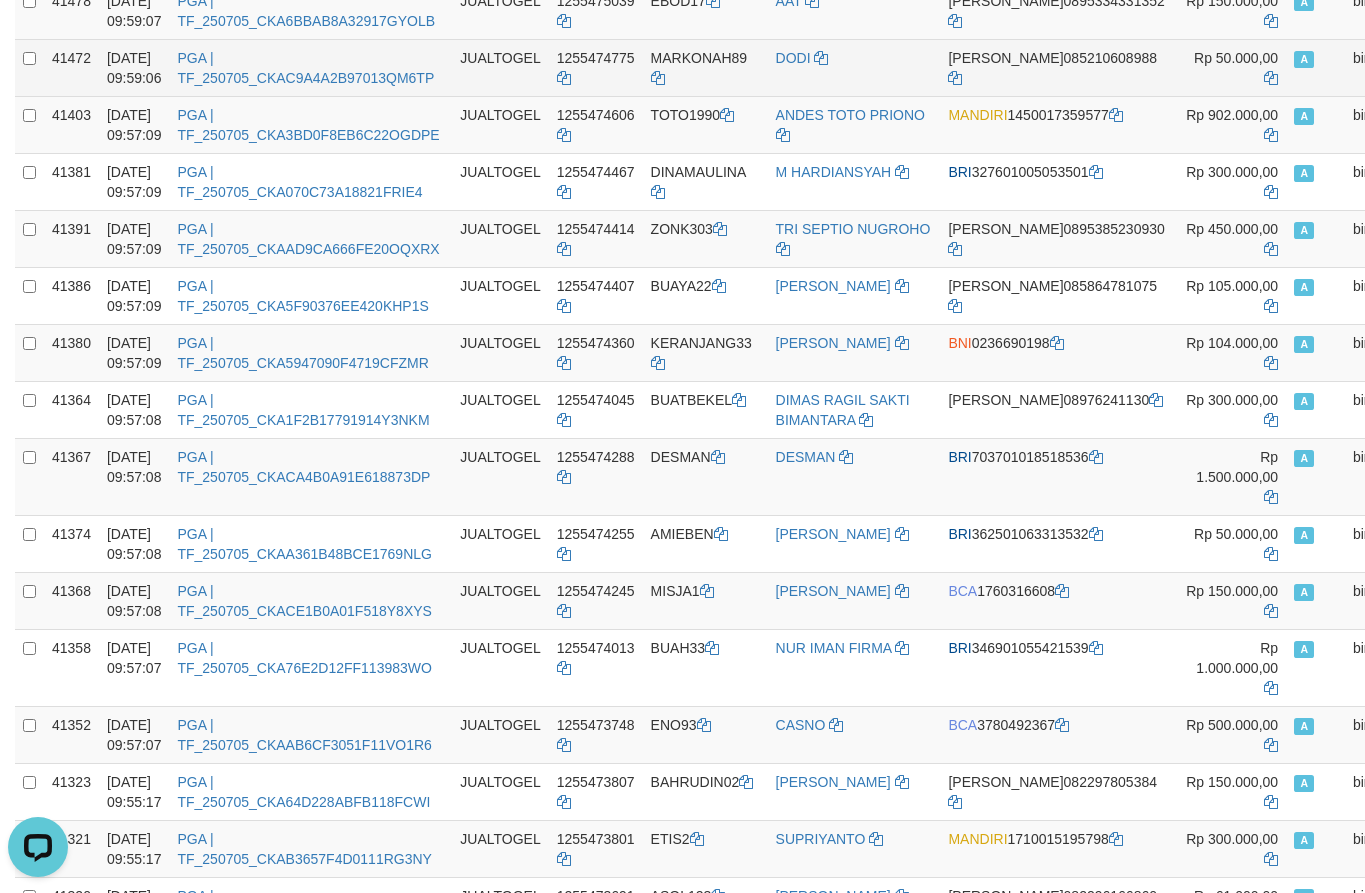 scroll, scrollTop: 3430, scrollLeft: 0, axis: vertical 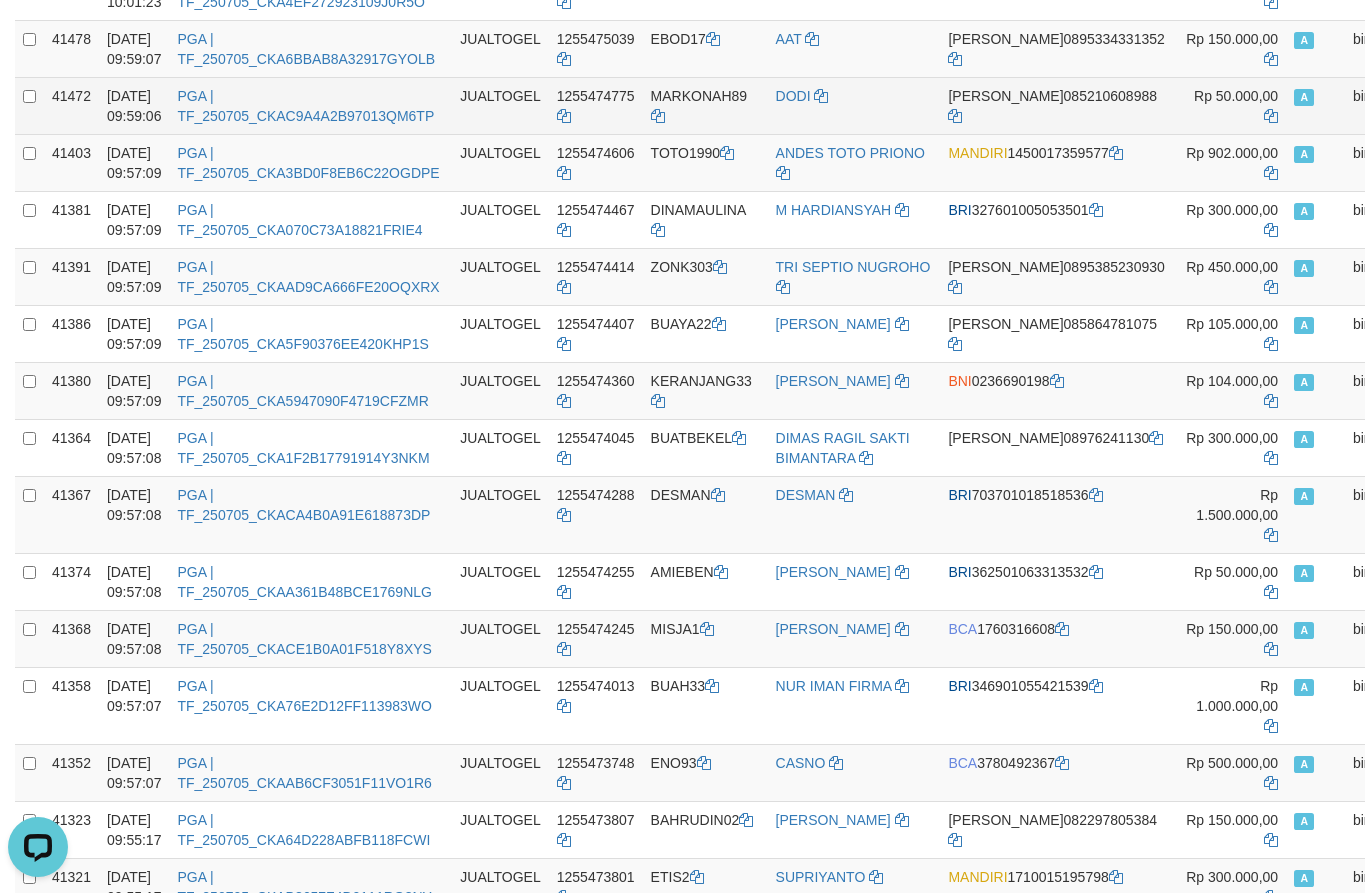 click on "MARKONAH89" at bounding box center (705, 105) 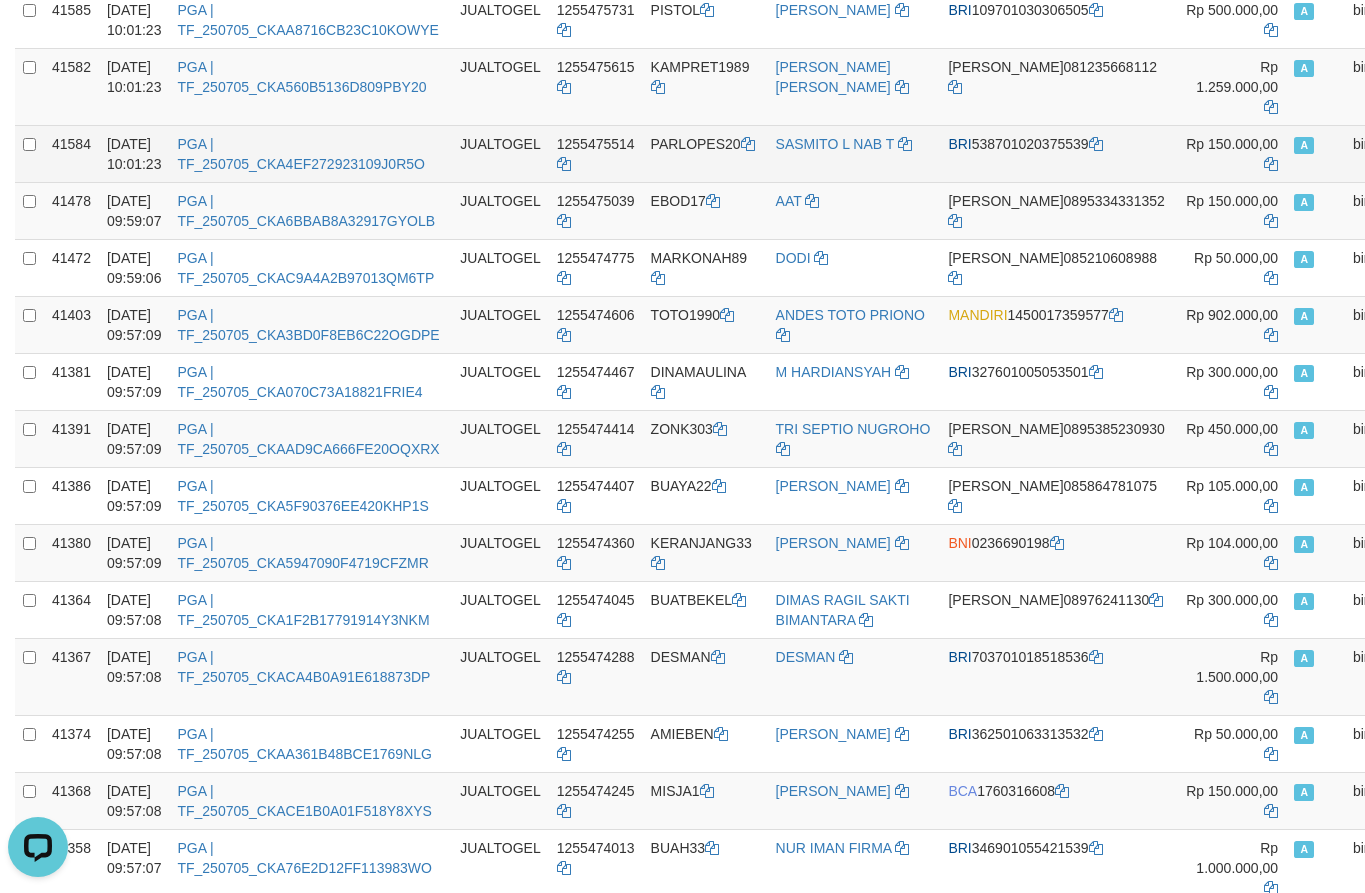 scroll, scrollTop: 3263, scrollLeft: 0, axis: vertical 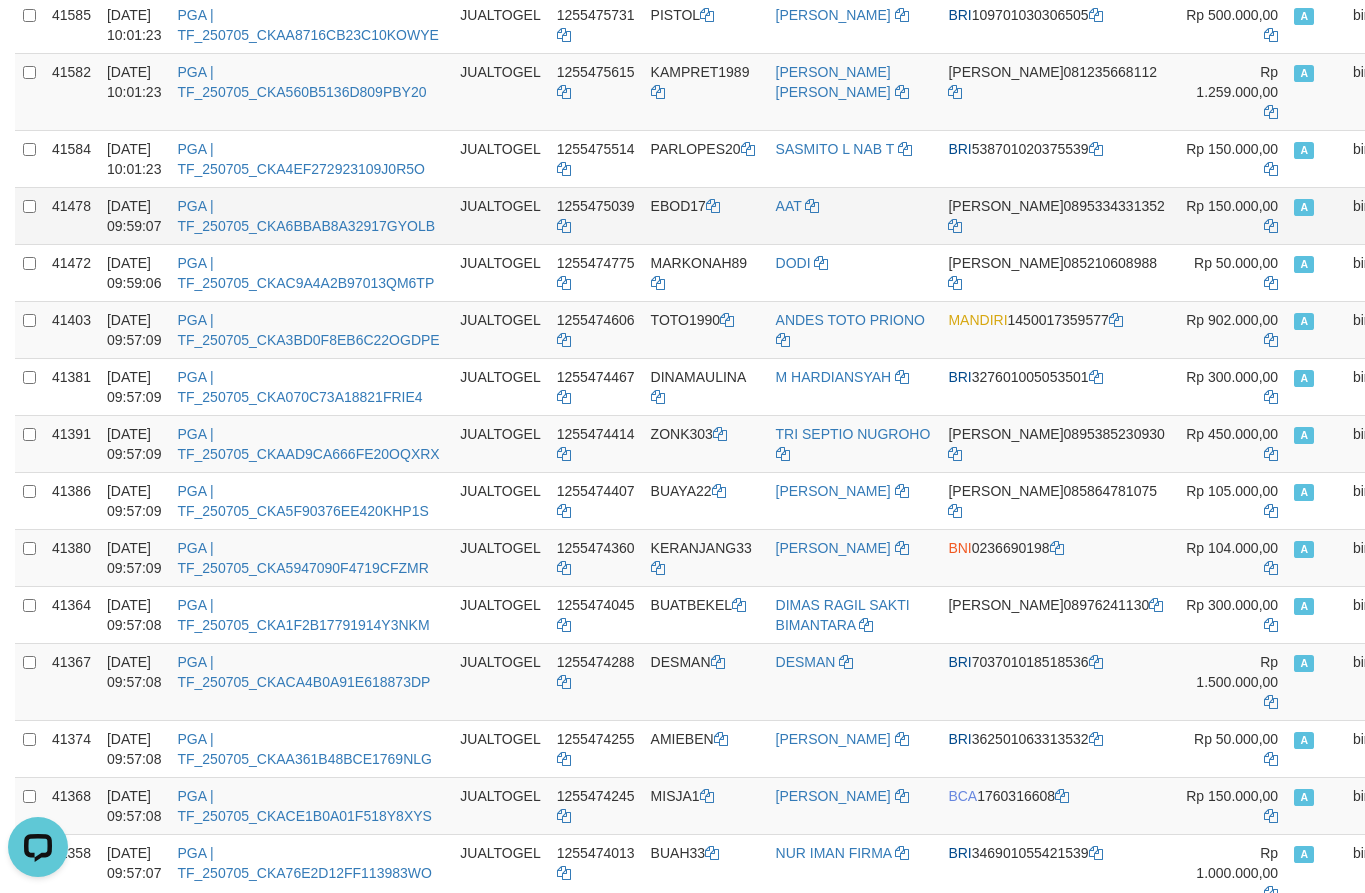 click on "EBOD17" at bounding box center (705, 215) 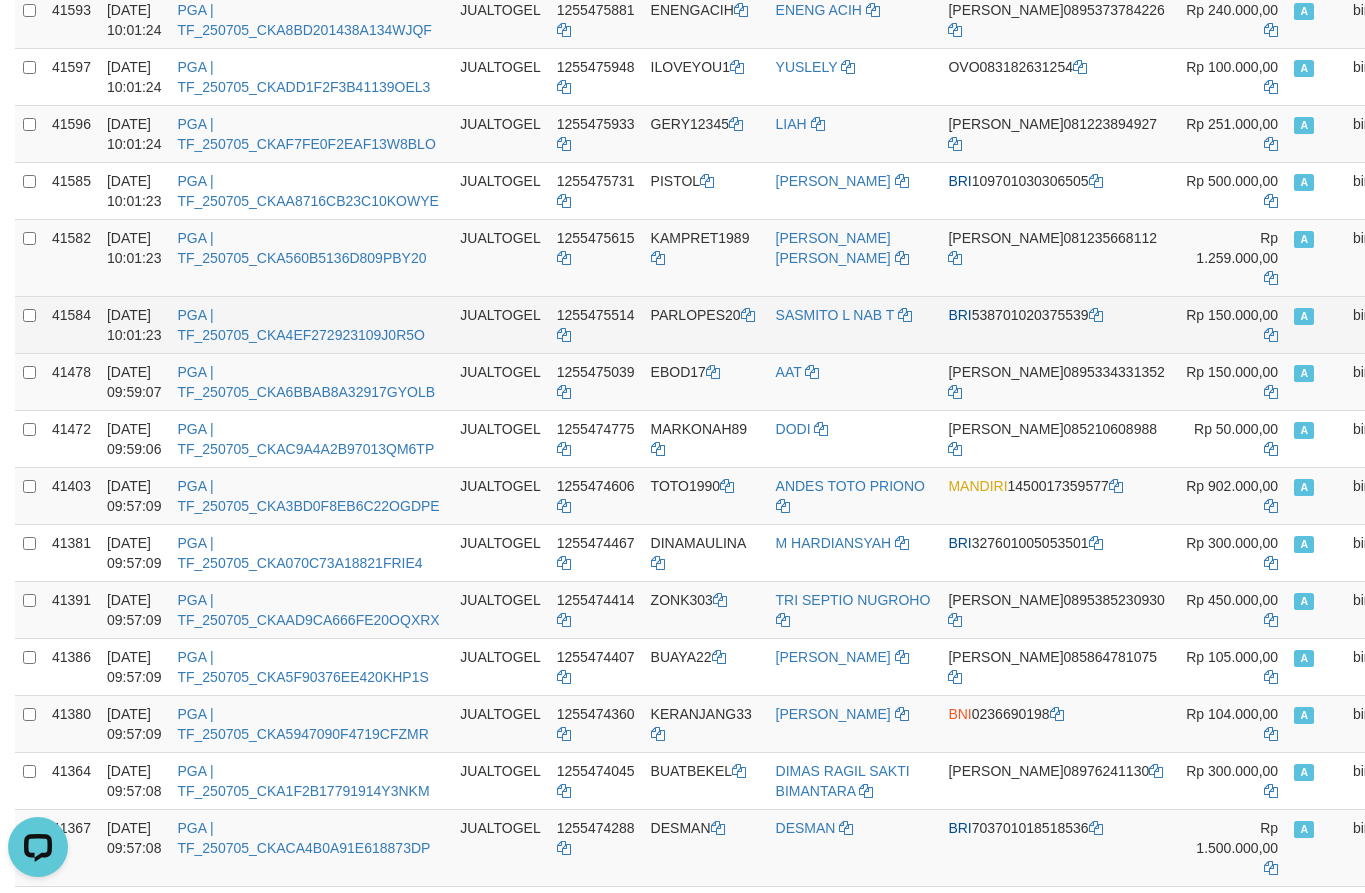scroll, scrollTop: 3096, scrollLeft: 0, axis: vertical 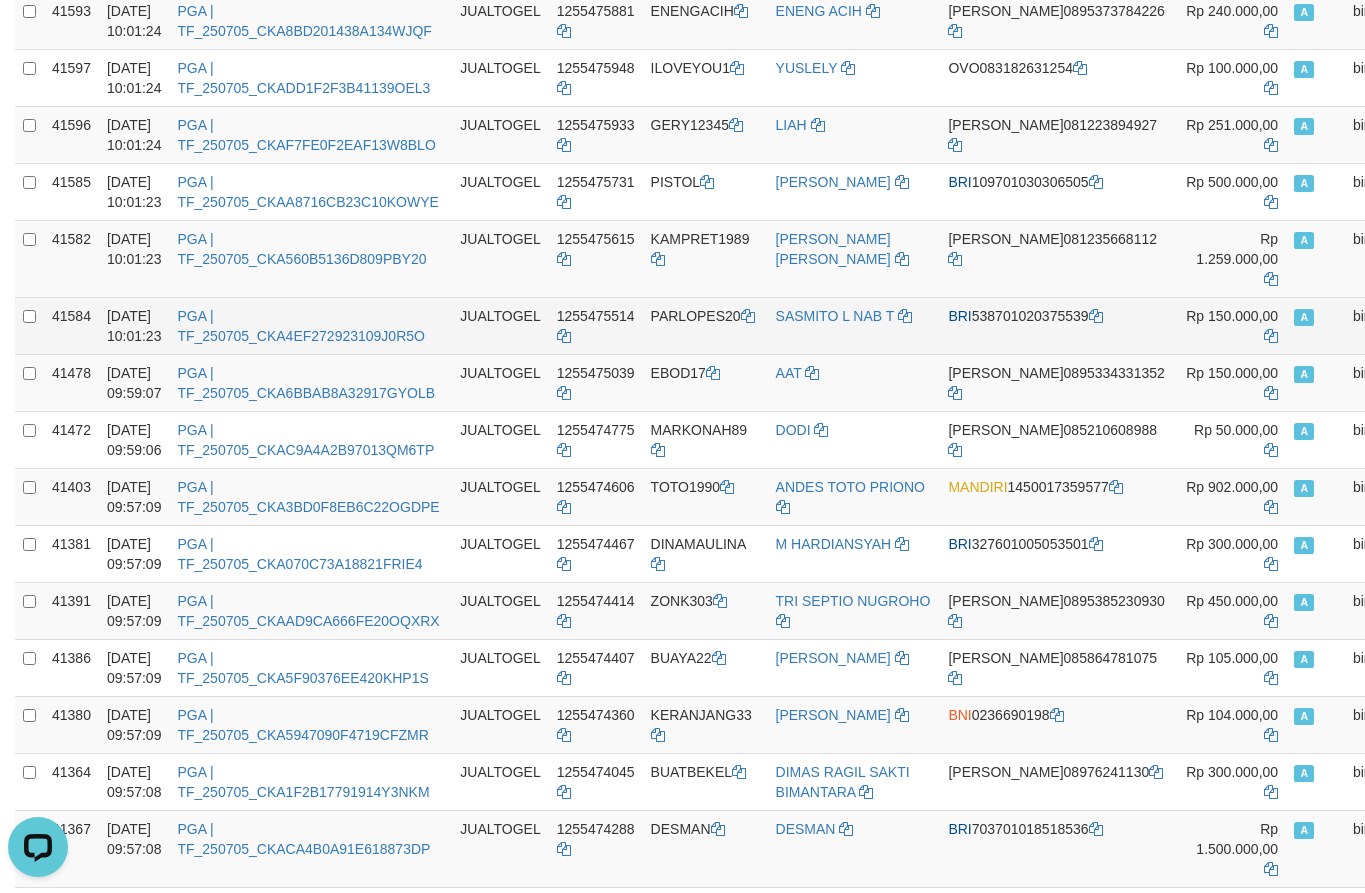 click on "PARLOPES20" at bounding box center (705, 325) 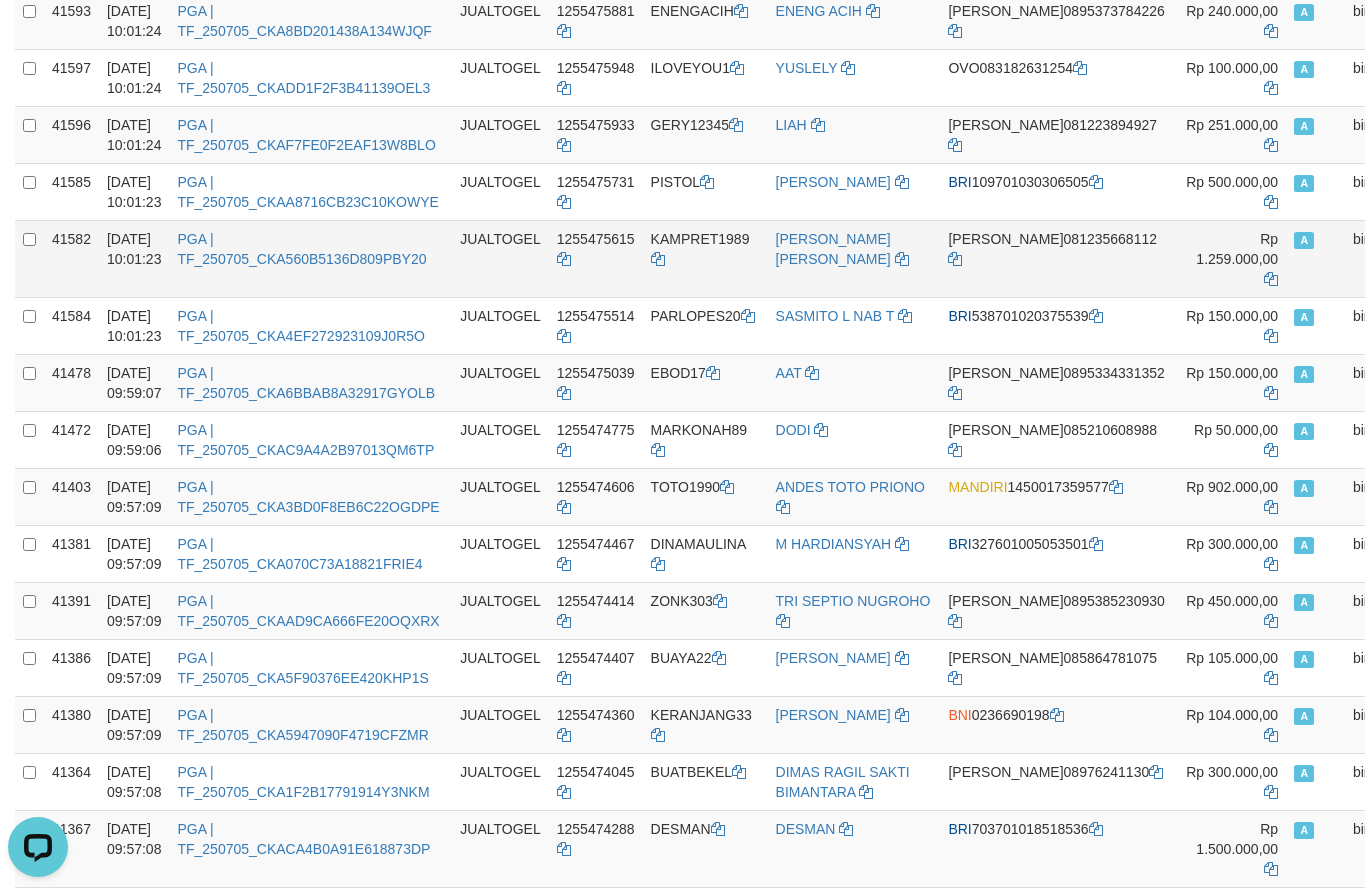 click on "KAMPRET1989" at bounding box center [705, 258] 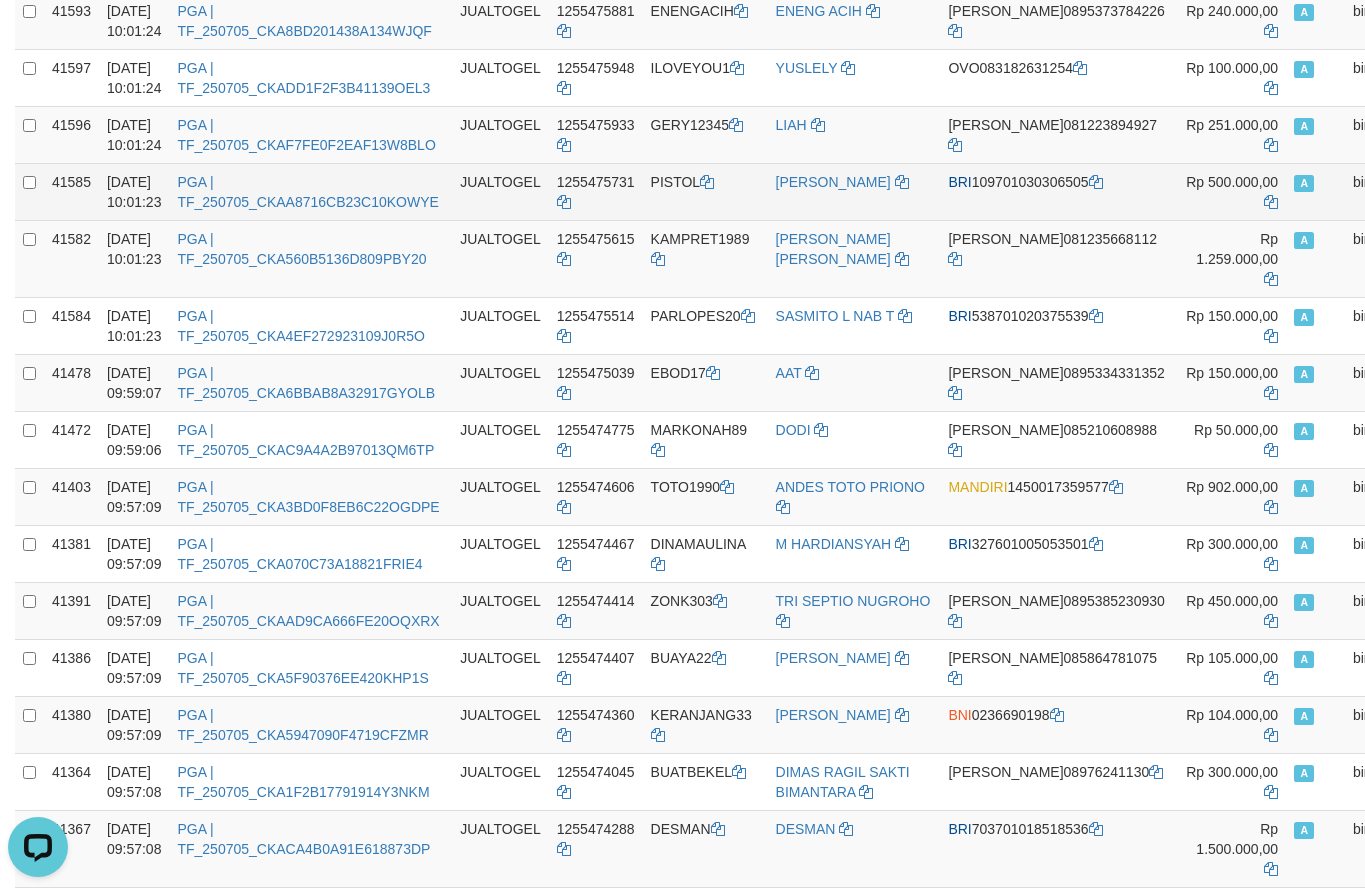 click on "PISTOL" at bounding box center [705, 191] 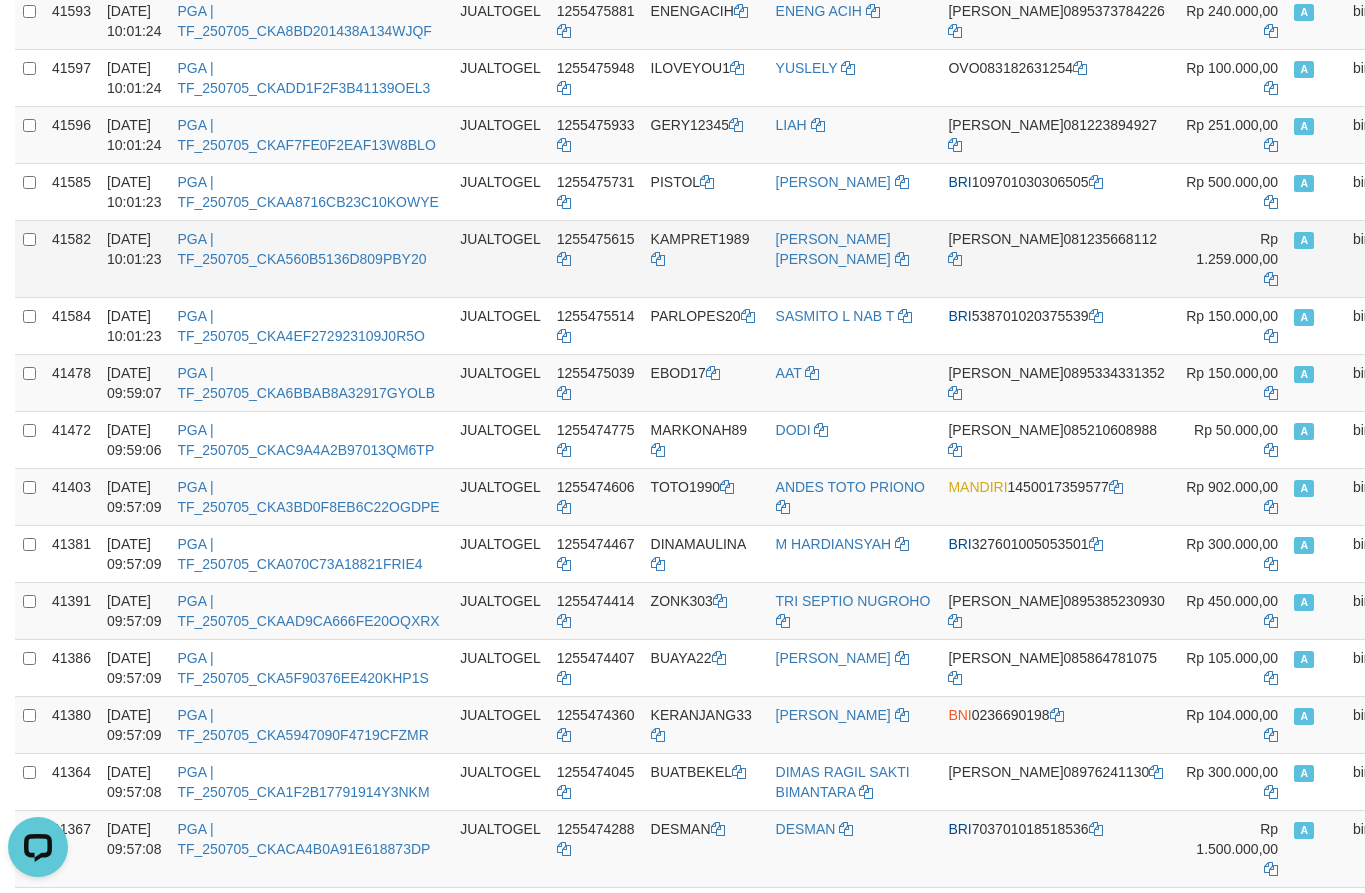 scroll, scrollTop: 3013, scrollLeft: 0, axis: vertical 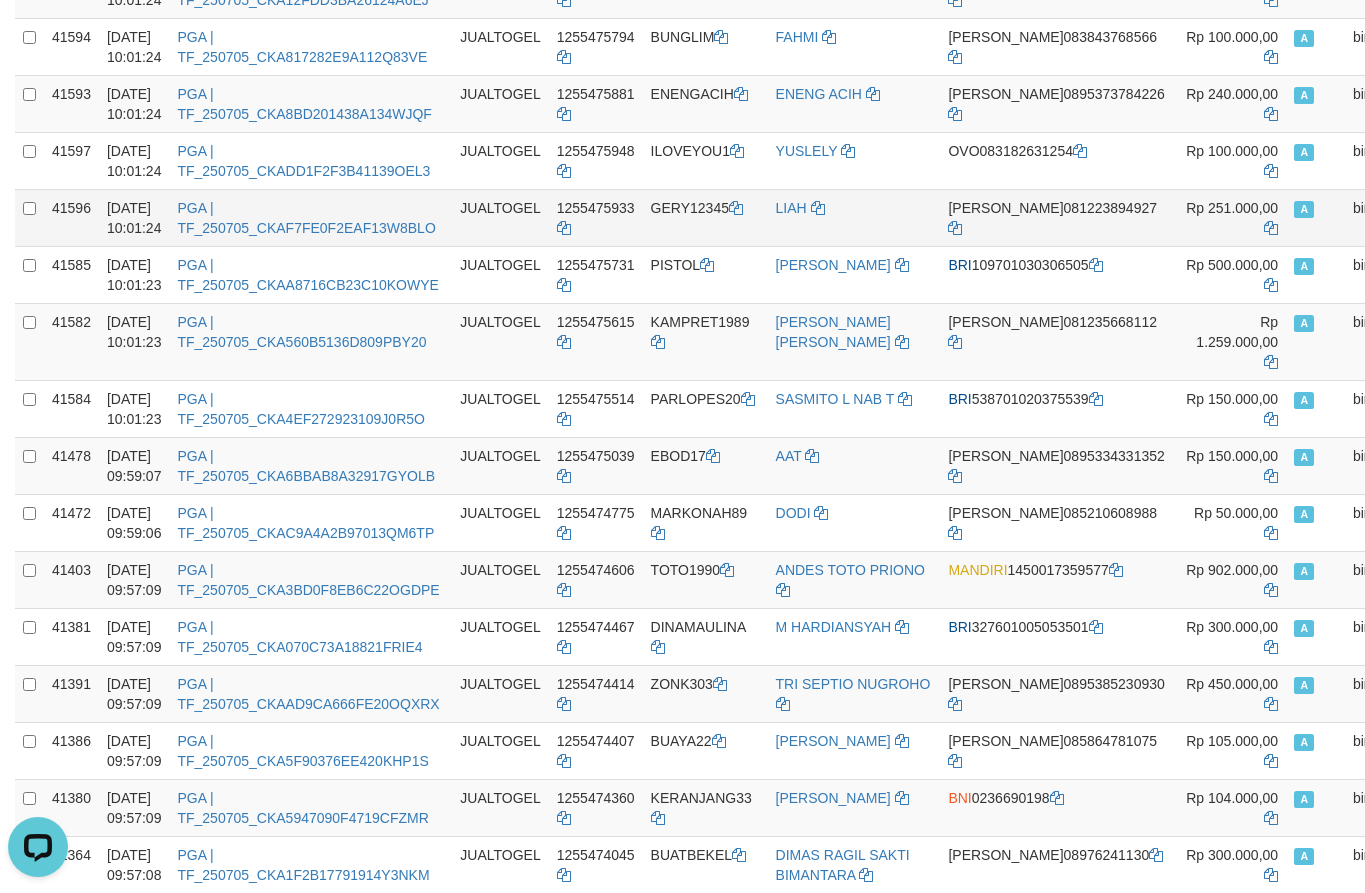 click on "GERY12345" at bounding box center [705, 217] 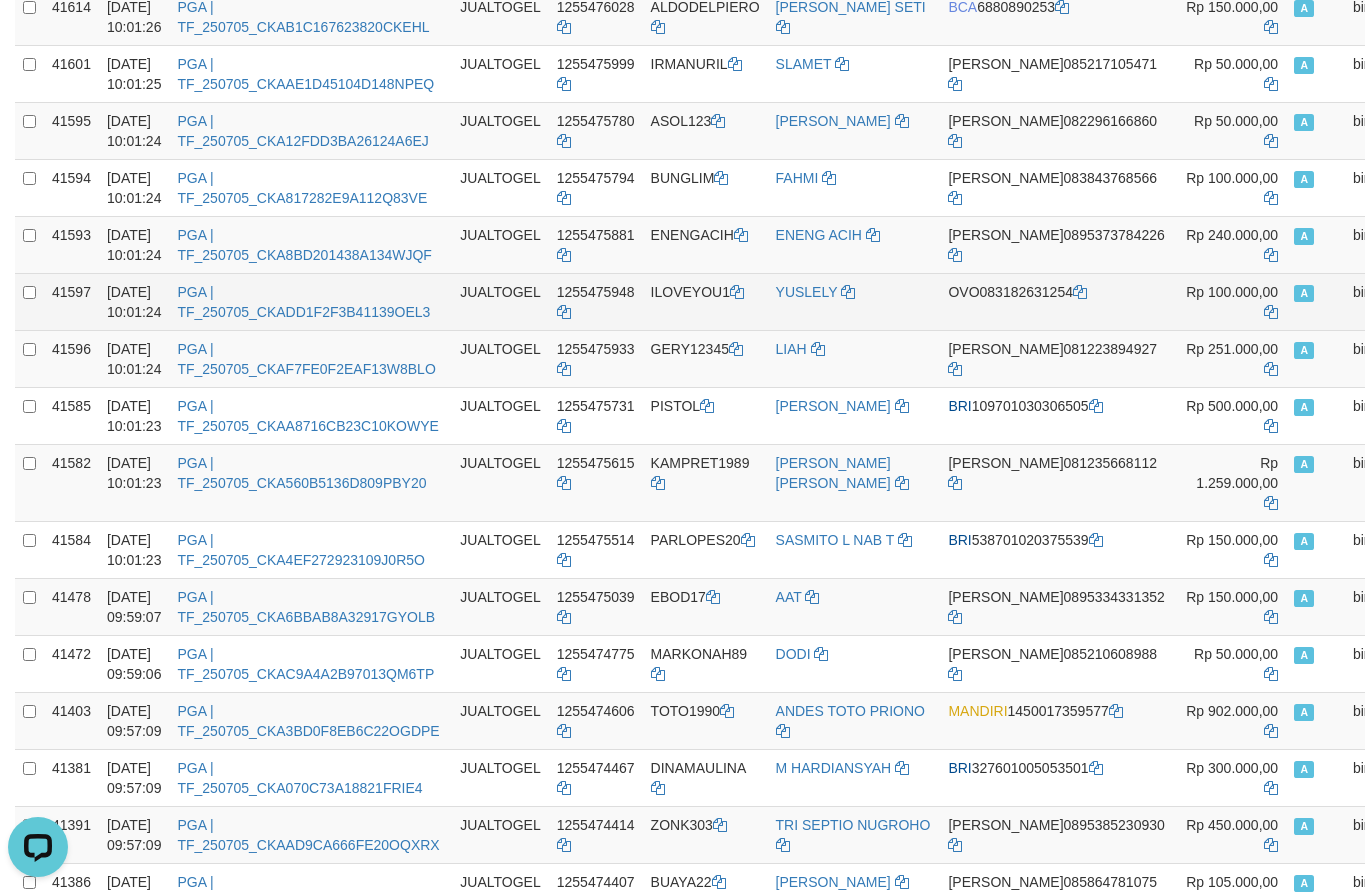 scroll, scrollTop: 2846, scrollLeft: 0, axis: vertical 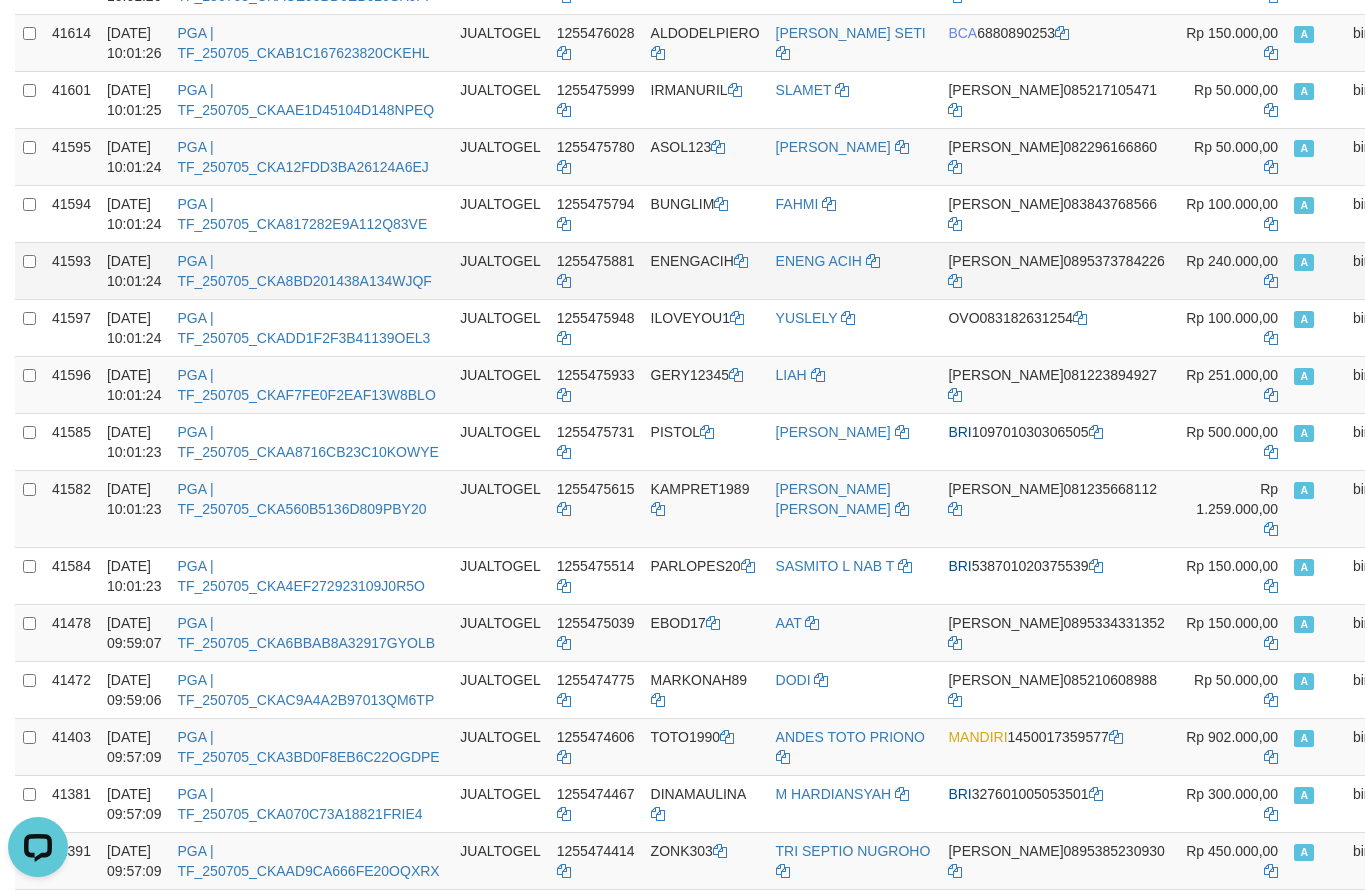click on "ENENGACIH" at bounding box center (705, 270) 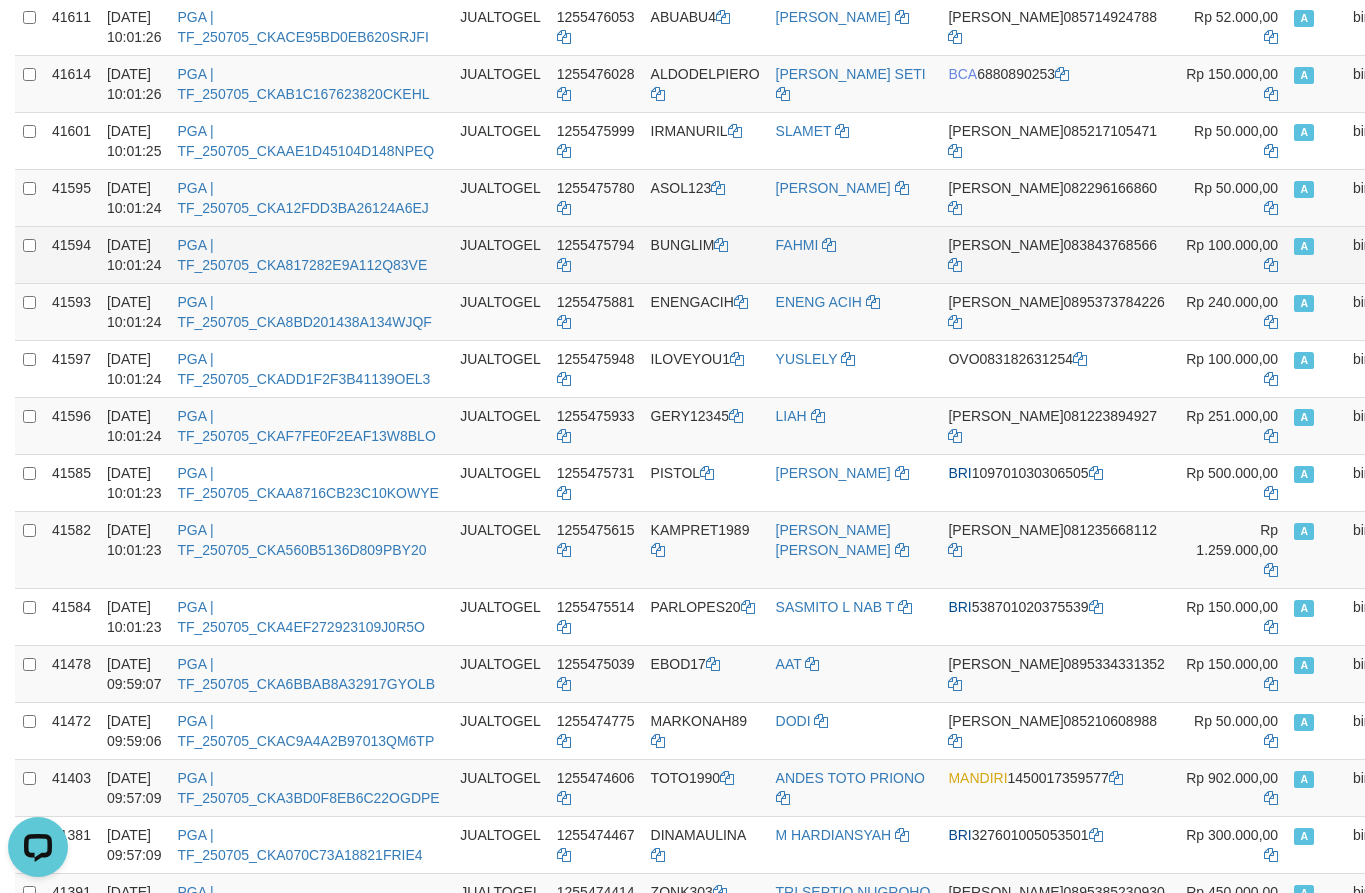 scroll, scrollTop: 2763, scrollLeft: 0, axis: vertical 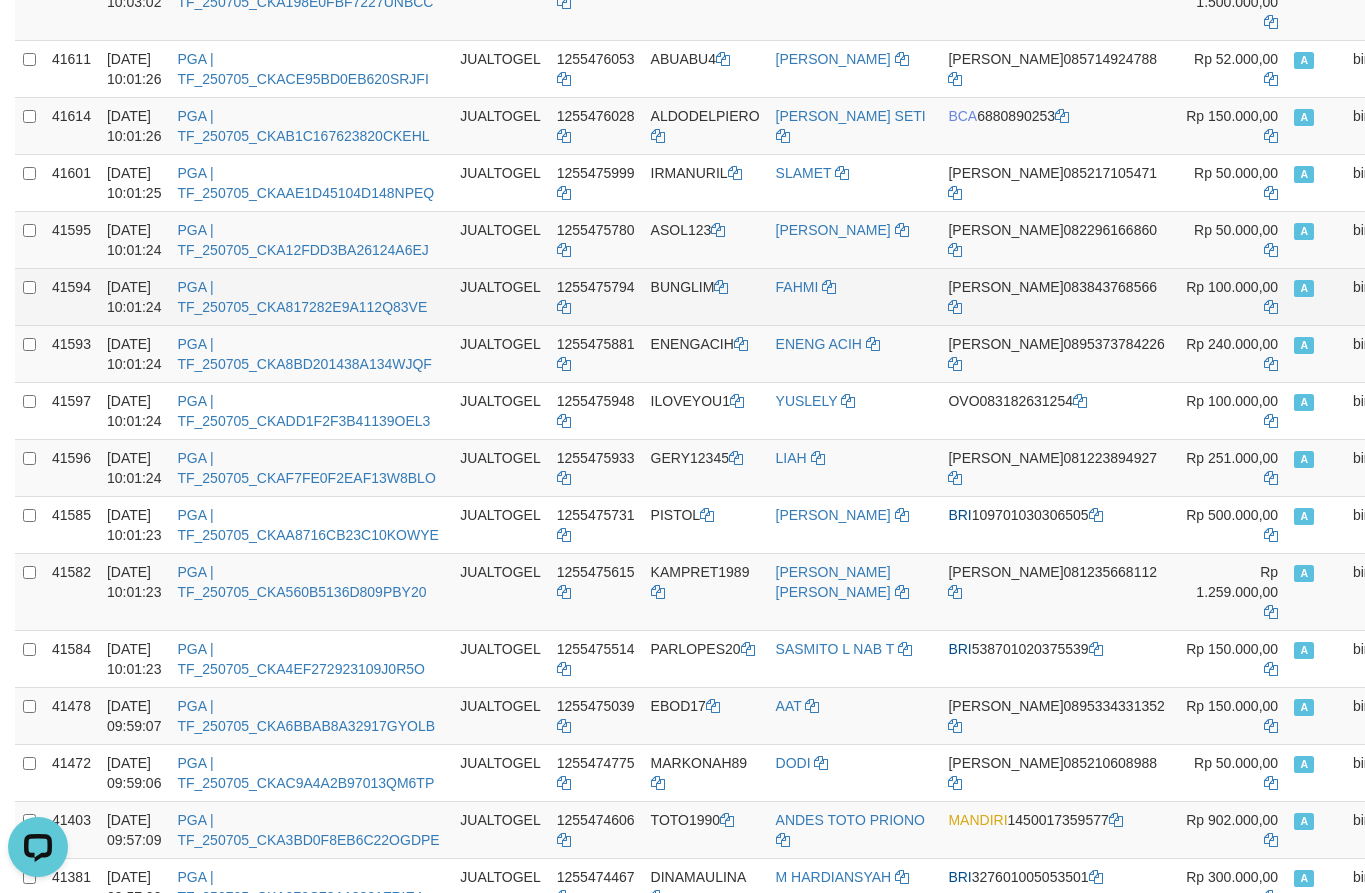 click on "BUNGLIM" at bounding box center (705, 296) 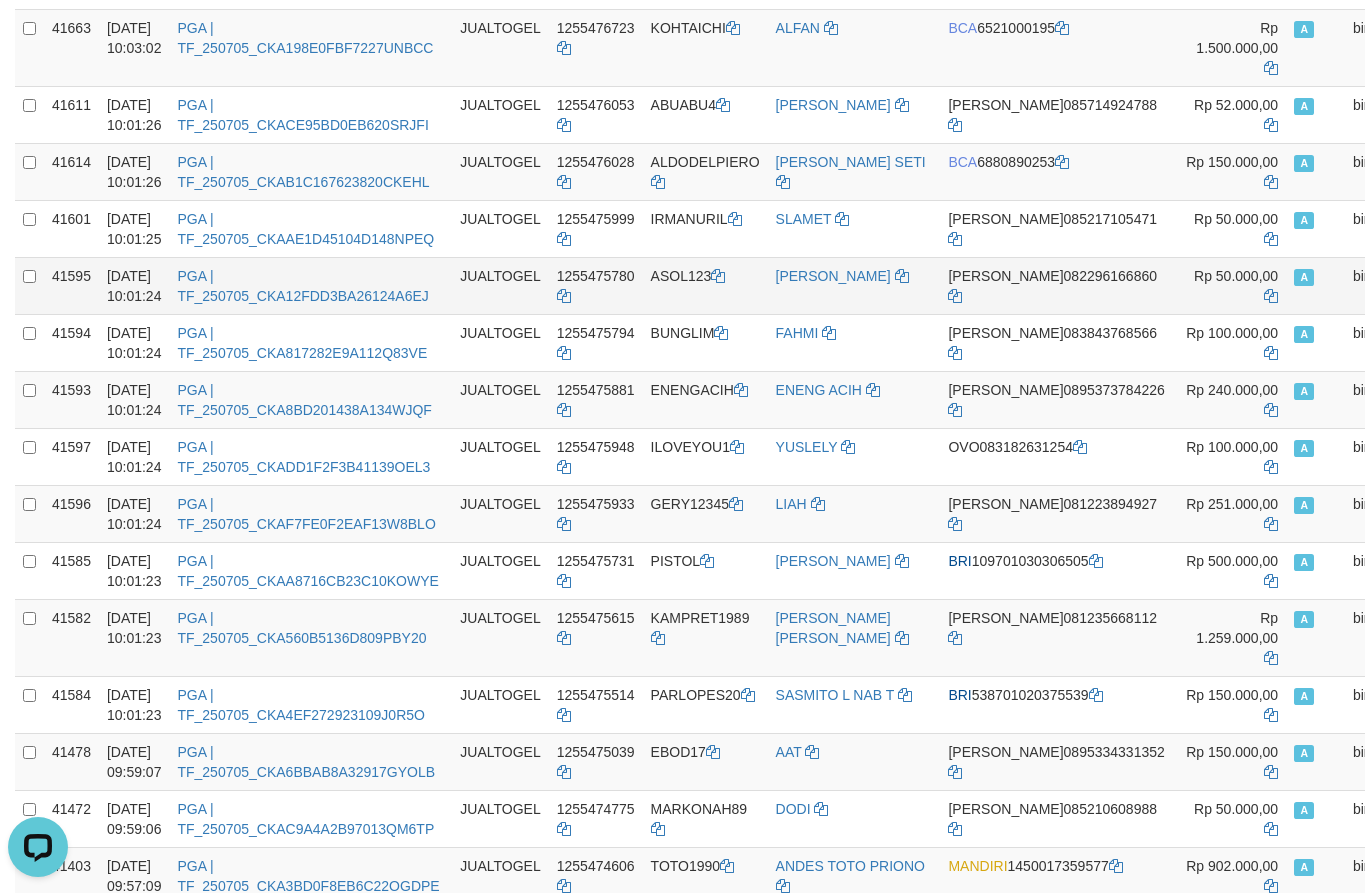 scroll, scrollTop: 2680, scrollLeft: 0, axis: vertical 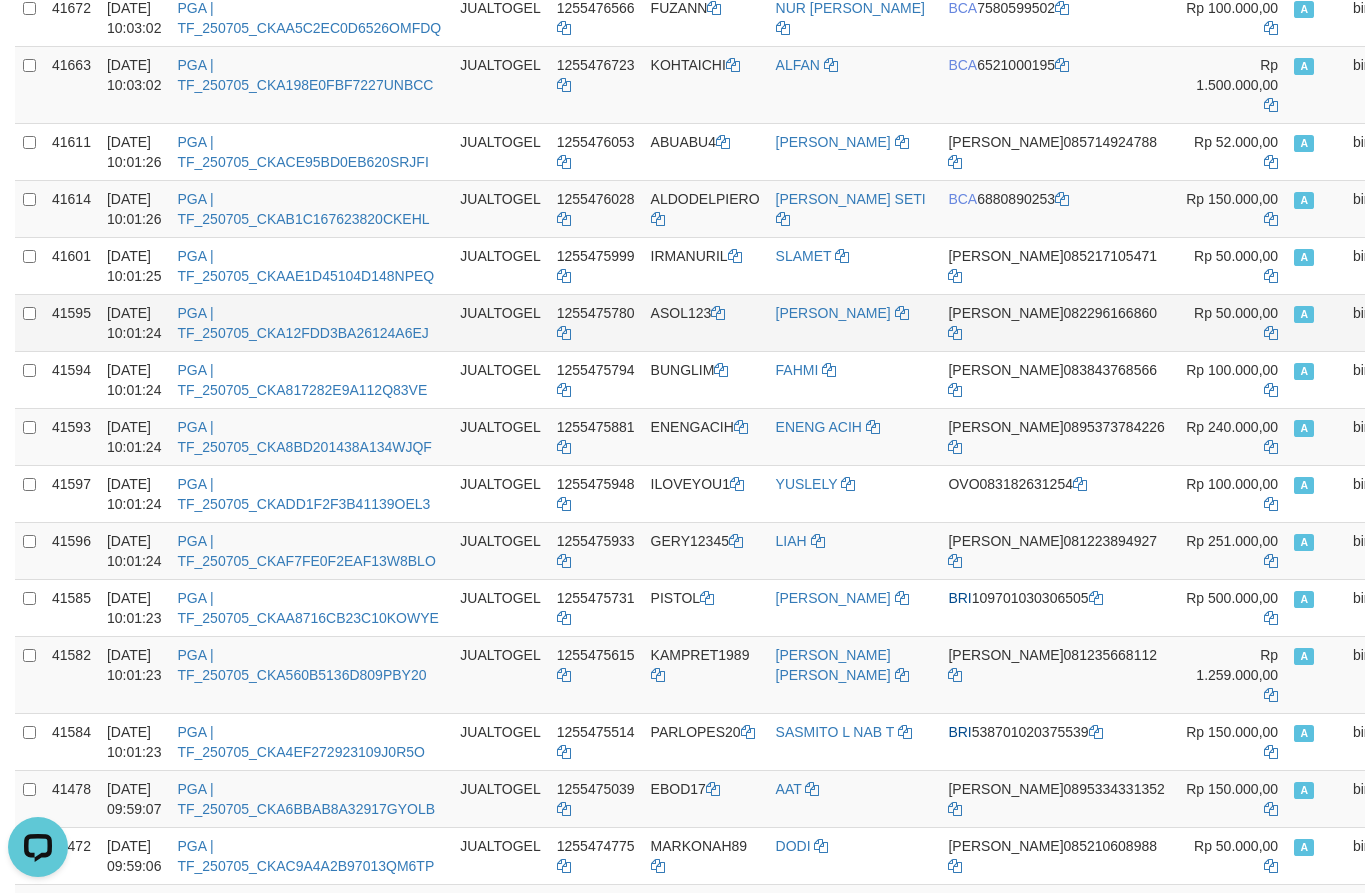 click on "ASOL123" at bounding box center [705, 322] 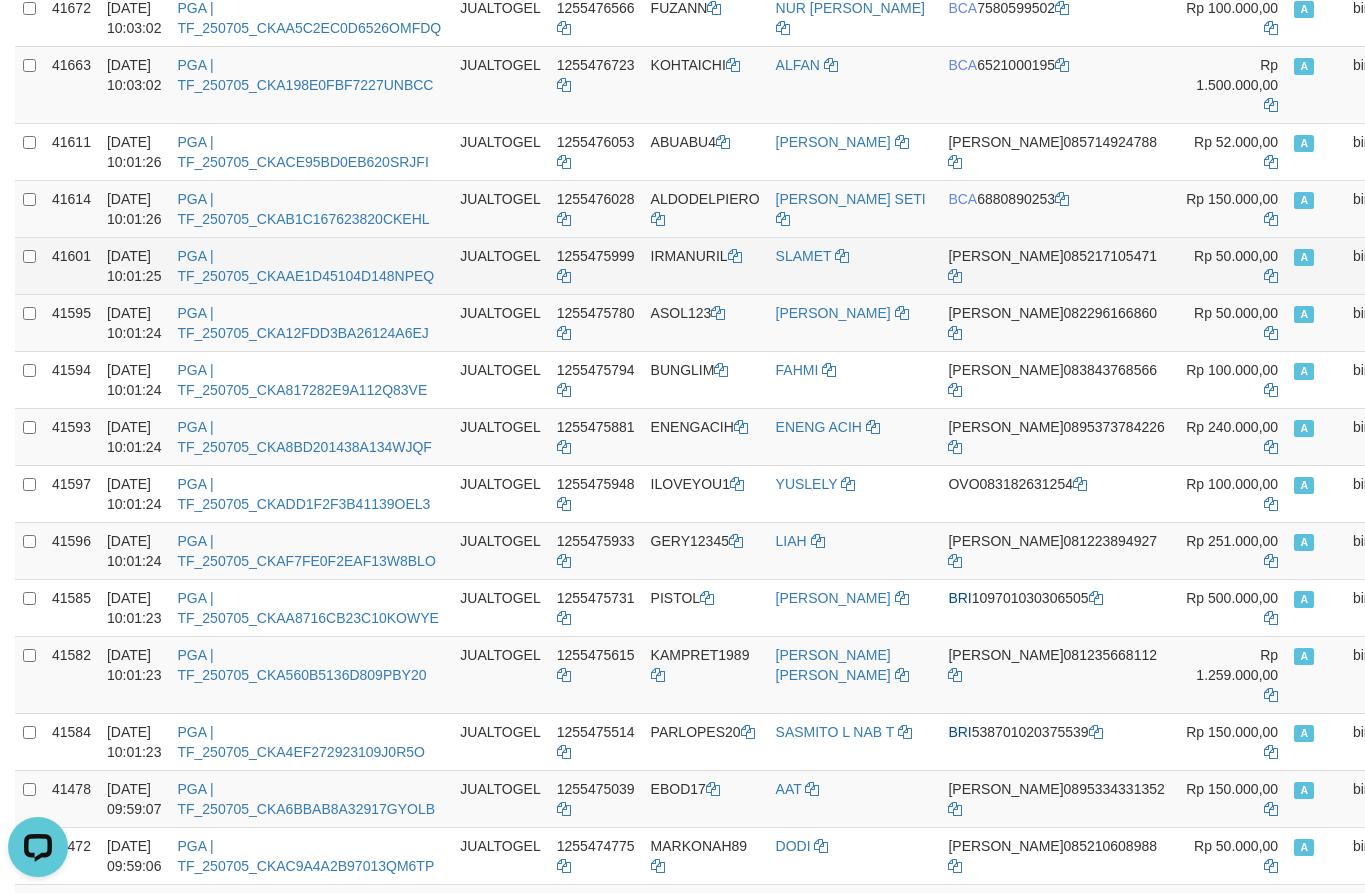 scroll, scrollTop: 2596, scrollLeft: 0, axis: vertical 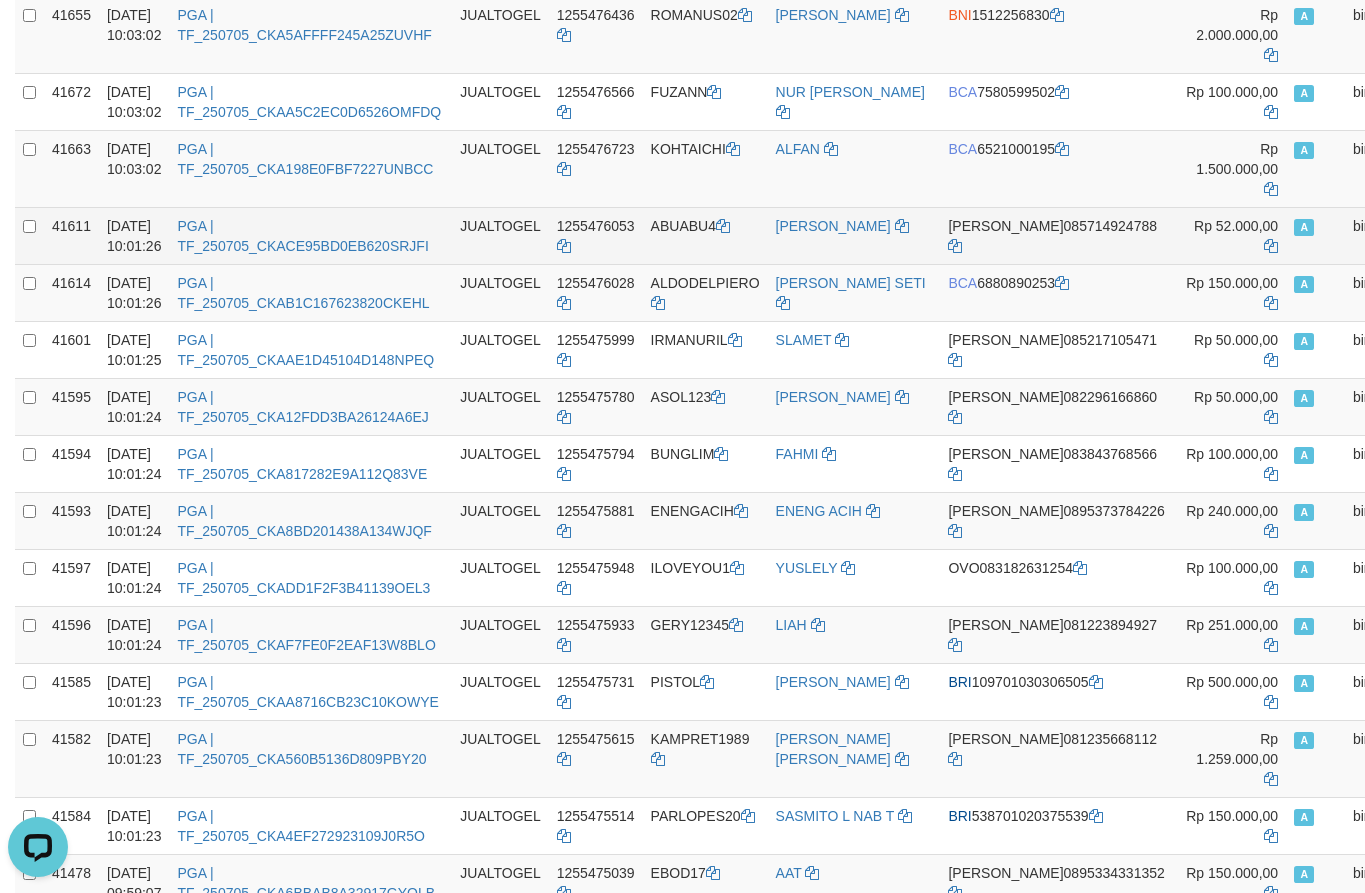 click on "ABUABU4" at bounding box center [705, 235] 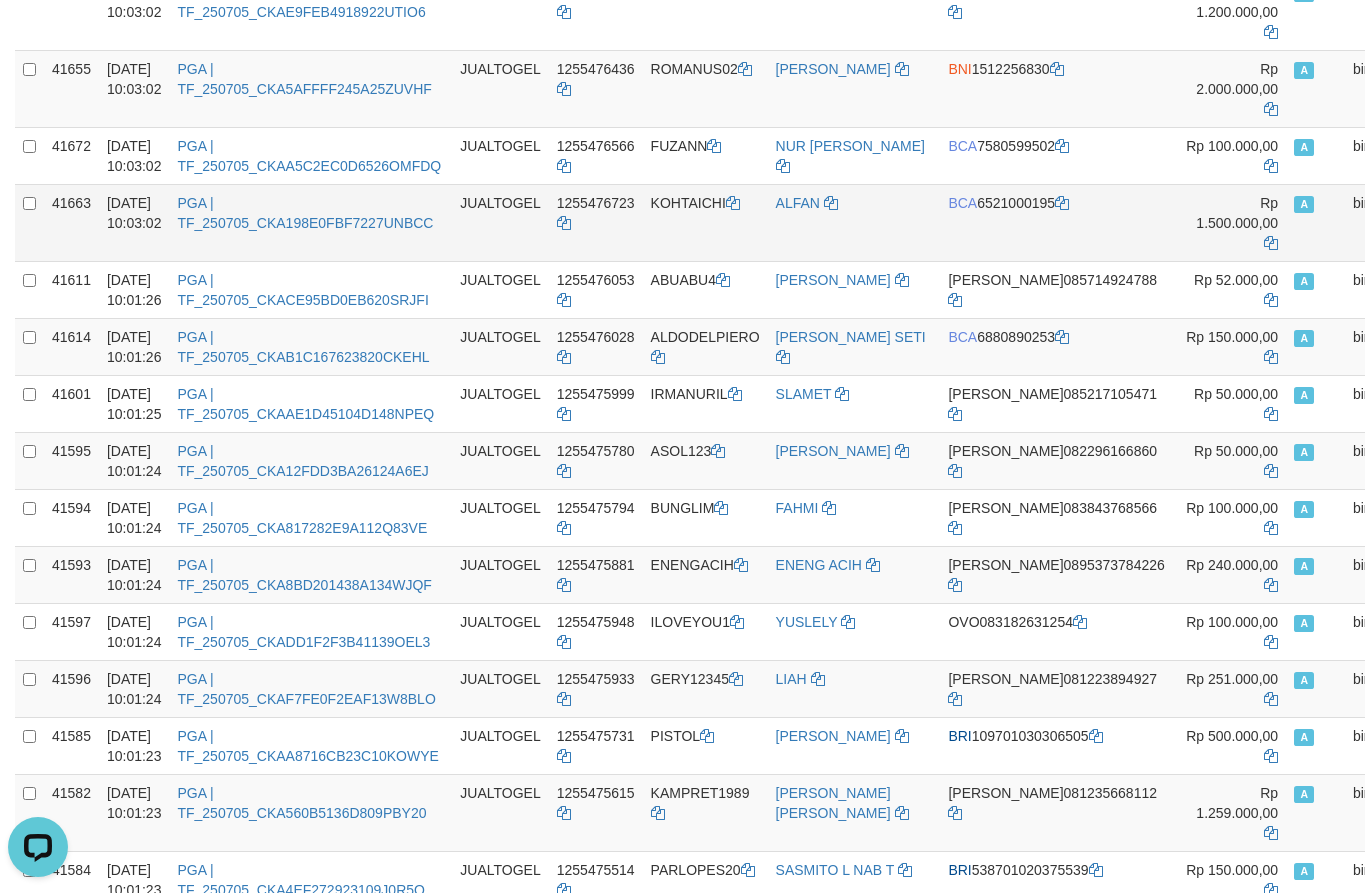 scroll, scrollTop: 2513, scrollLeft: 0, axis: vertical 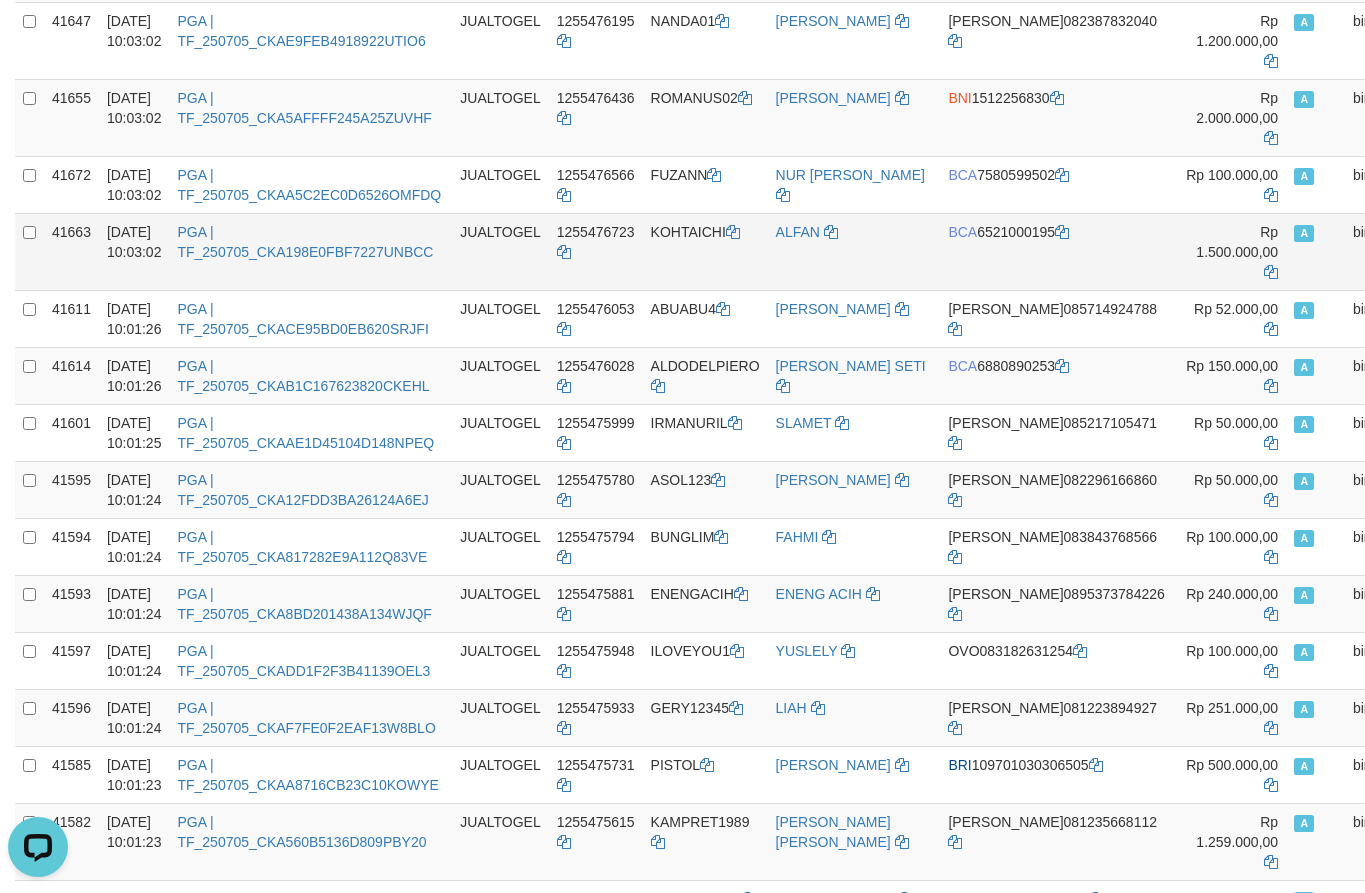 click on "KOHTAICHI" at bounding box center [705, 251] 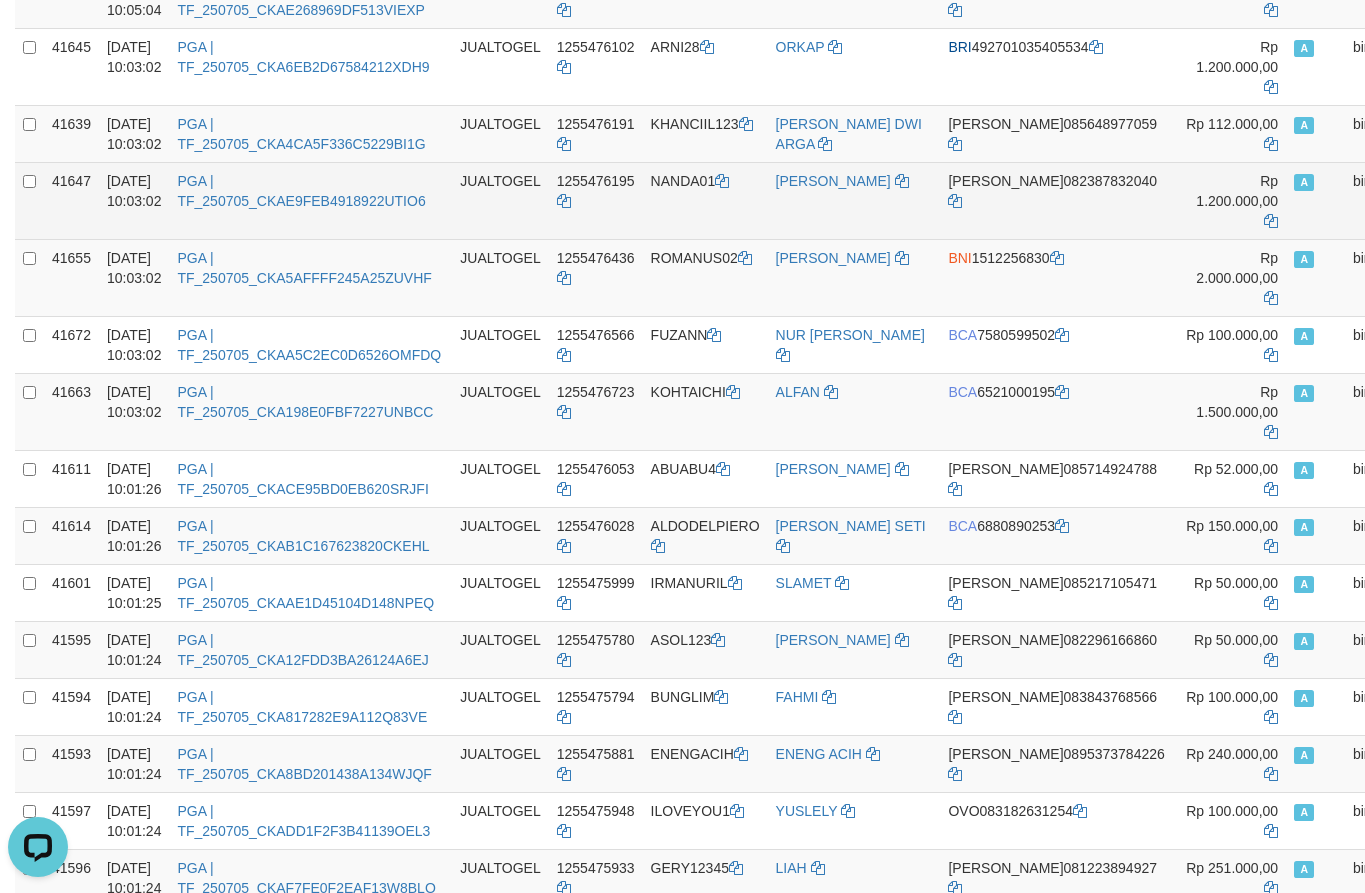 scroll, scrollTop: 2346, scrollLeft: 0, axis: vertical 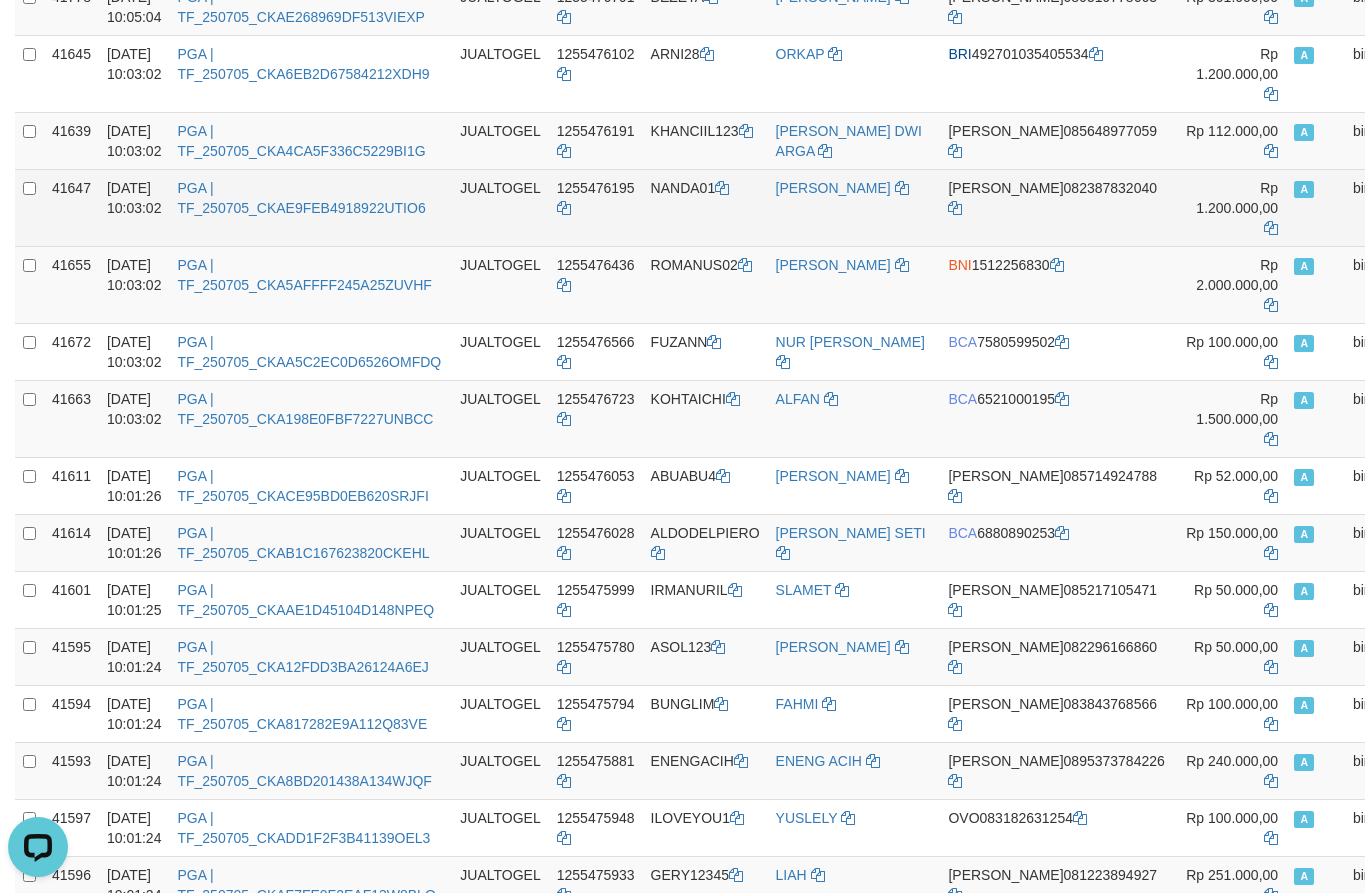 click on "NANDA01" at bounding box center (705, 207) 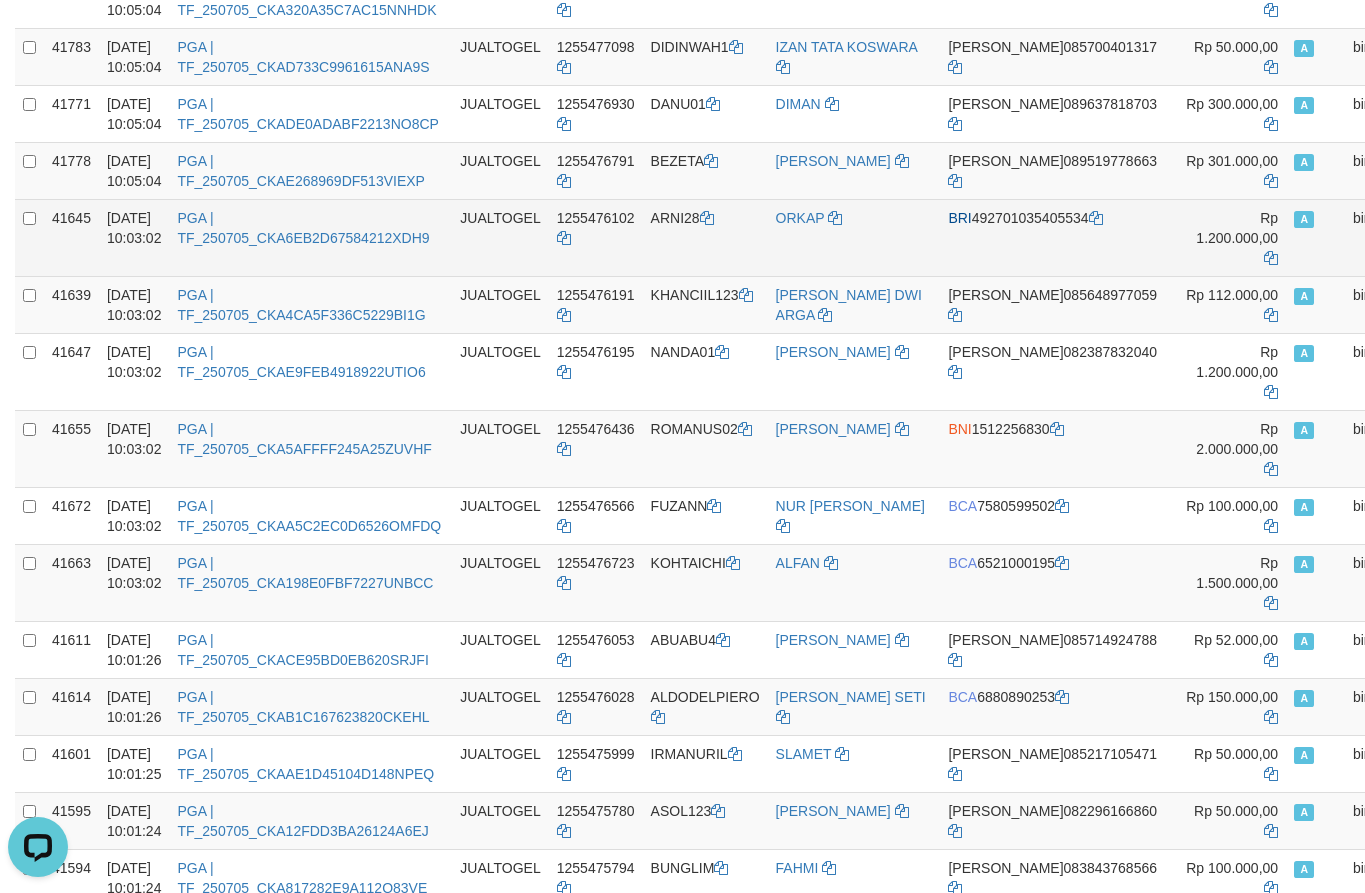 scroll, scrollTop: 2180, scrollLeft: 0, axis: vertical 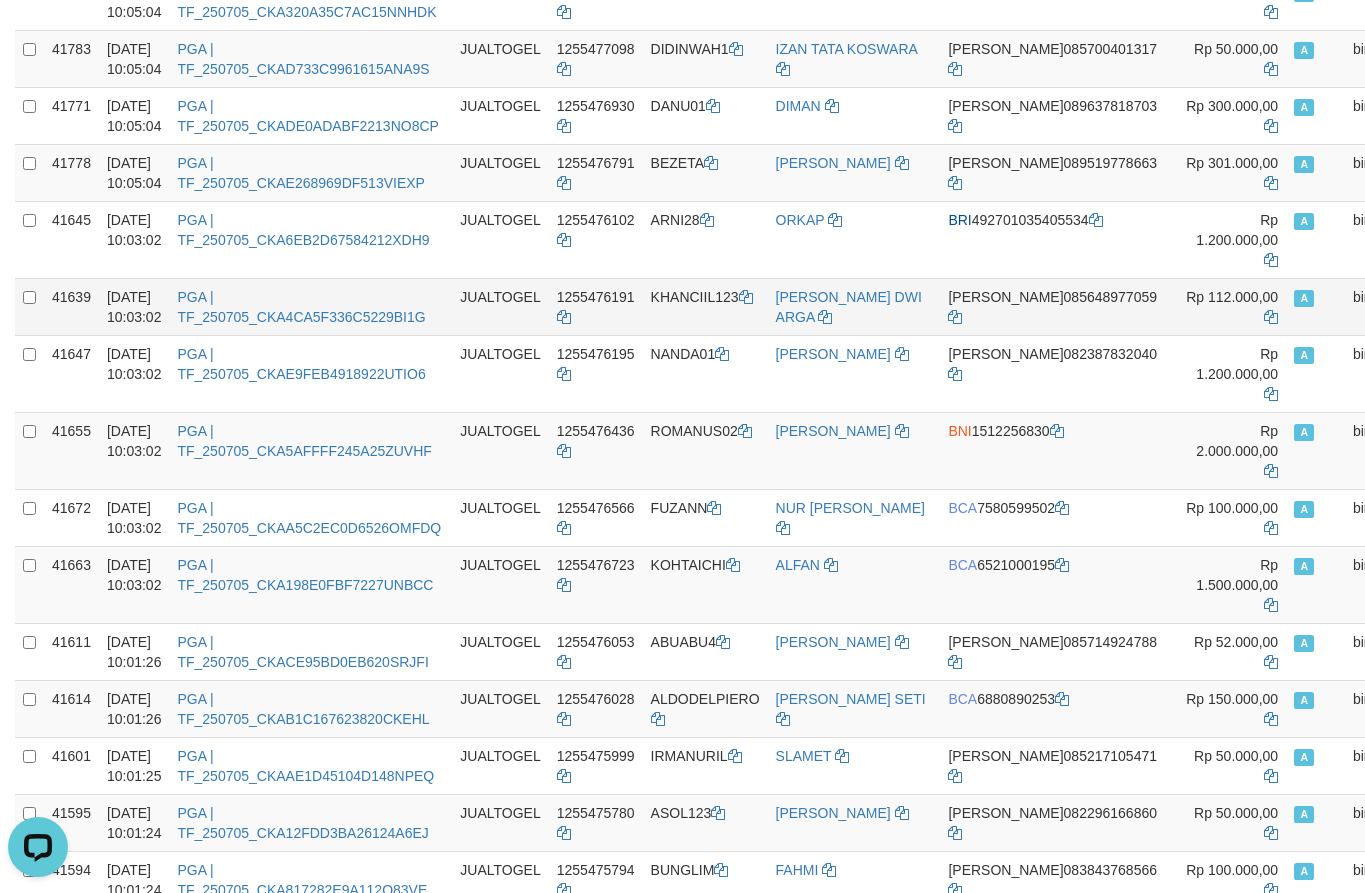 click on "KHANCIIL123" at bounding box center (705, 306) 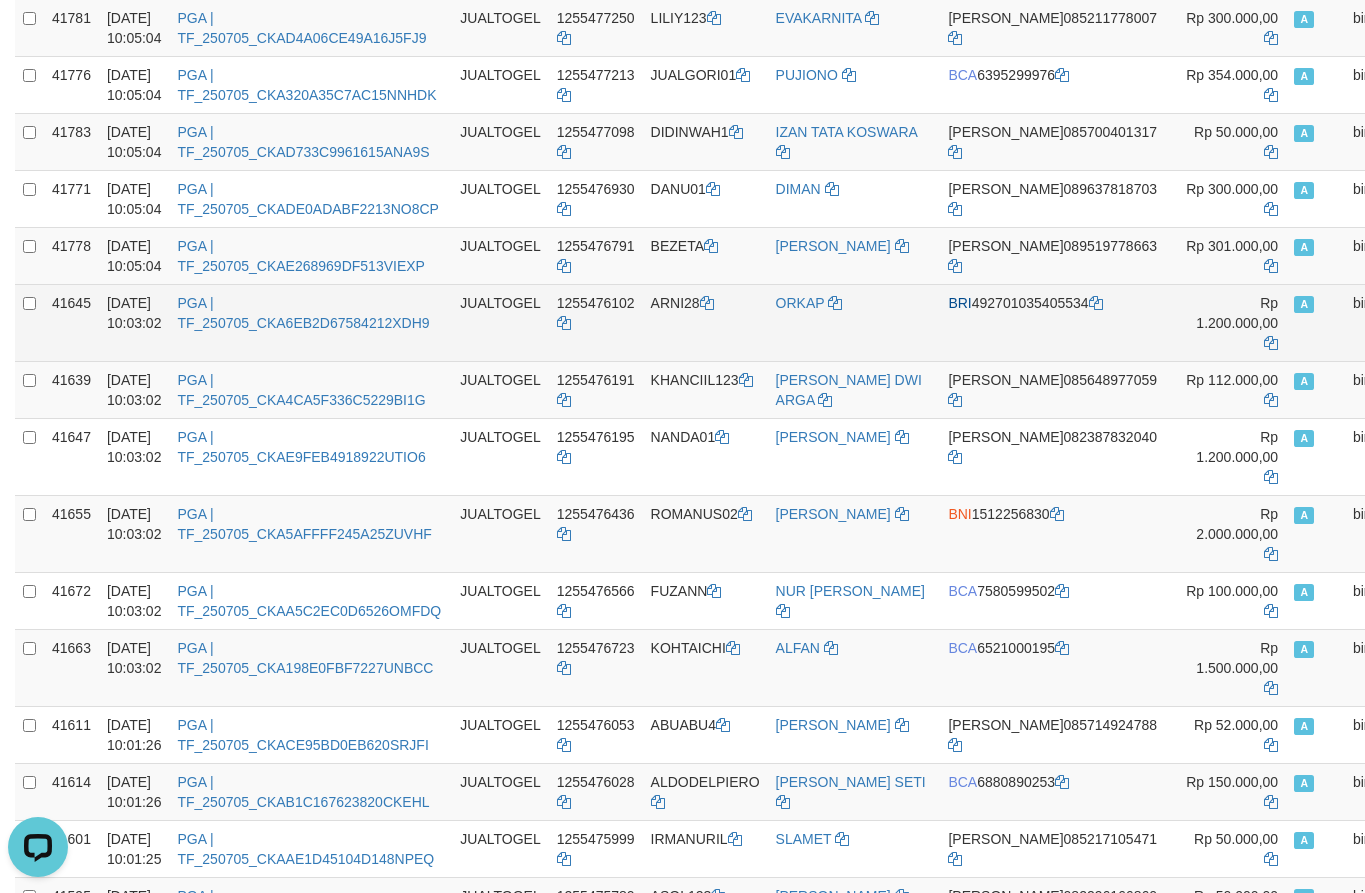 scroll, scrollTop: 2096, scrollLeft: 0, axis: vertical 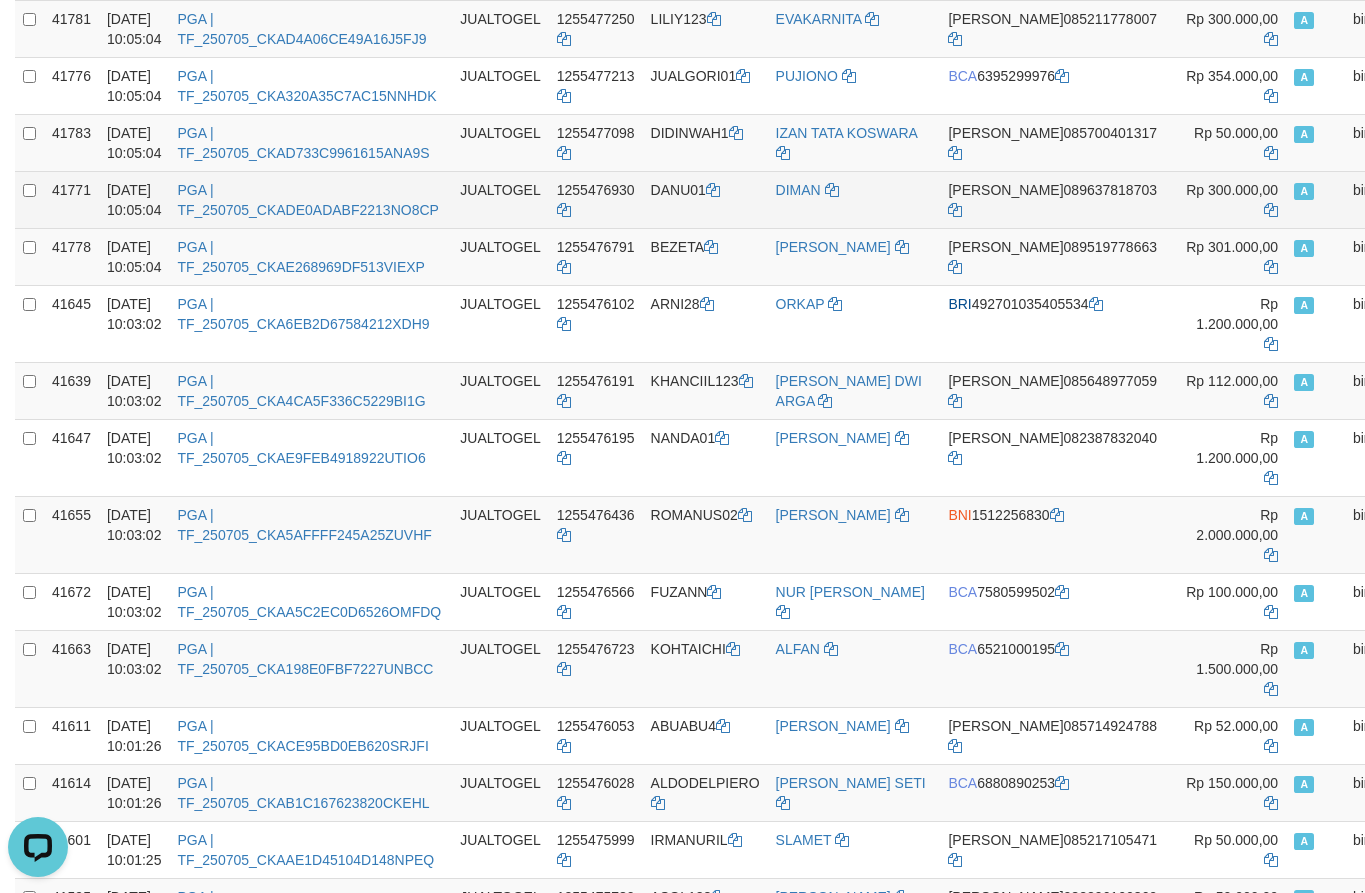 click on "DANU01" at bounding box center (705, 199) 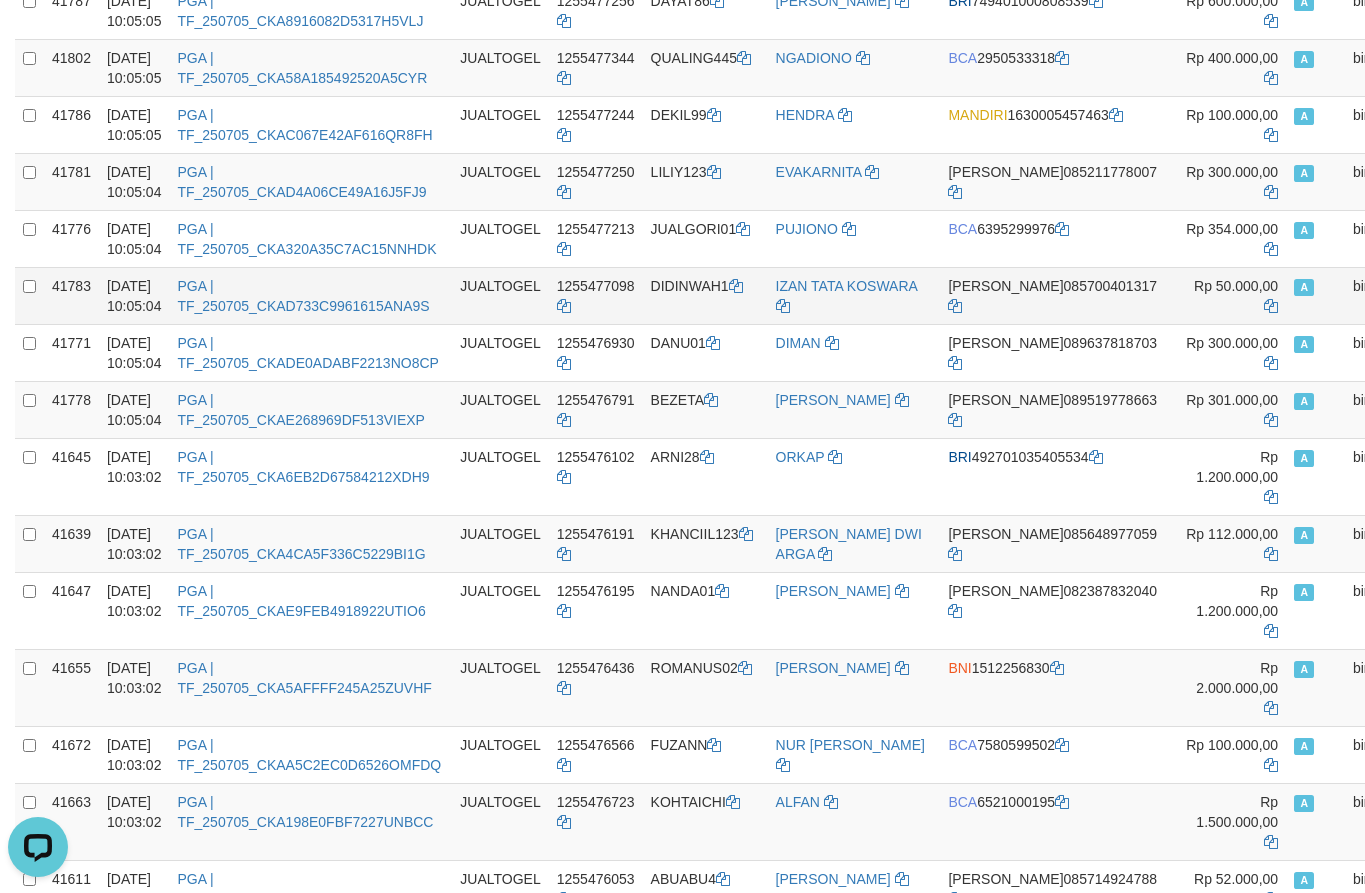 scroll, scrollTop: 1930, scrollLeft: 0, axis: vertical 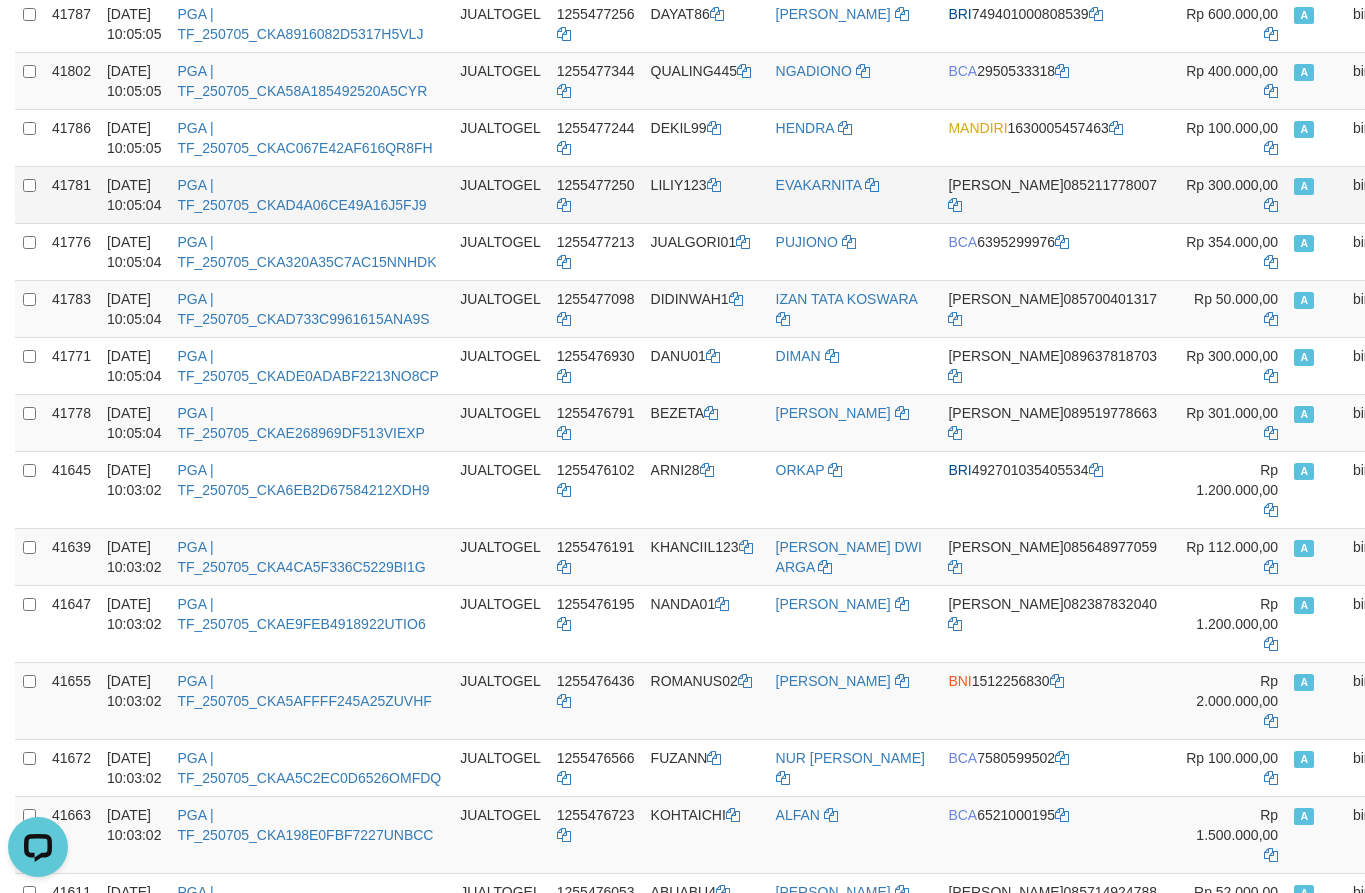 click on "LILIY123" at bounding box center (705, 194) 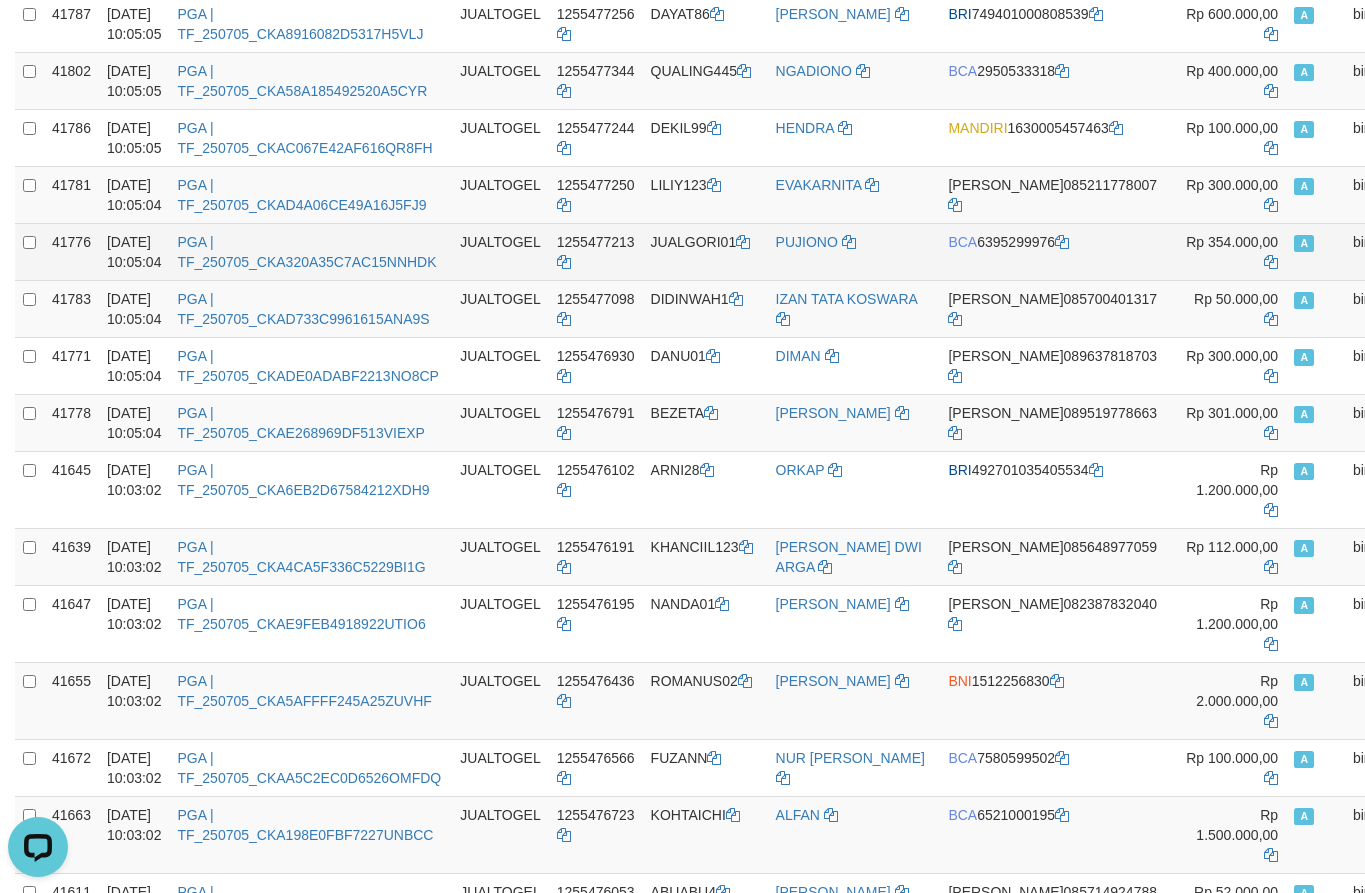 scroll, scrollTop: 1846, scrollLeft: 0, axis: vertical 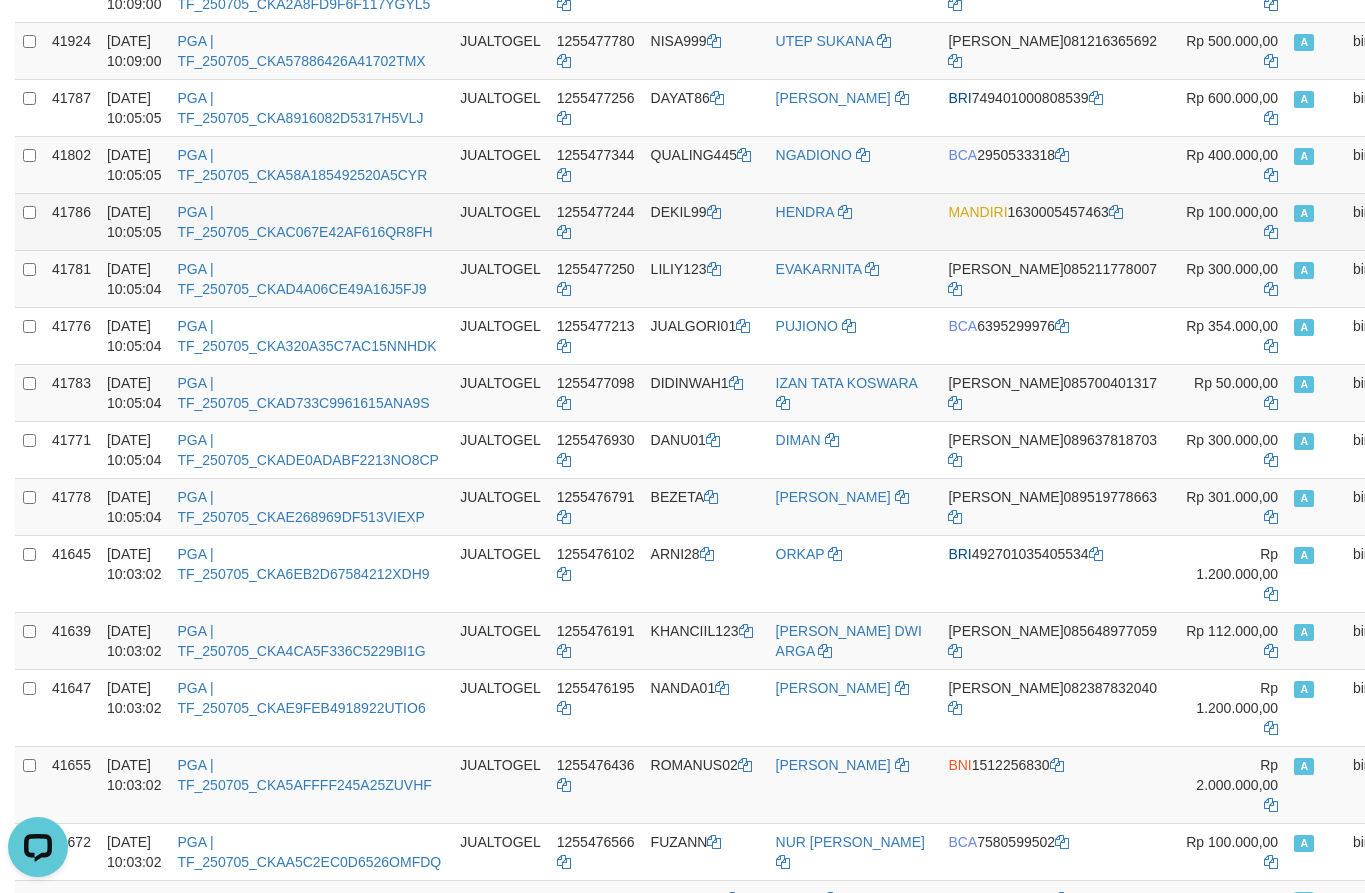 click on "DEKIL99" at bounding box center [705, 221] 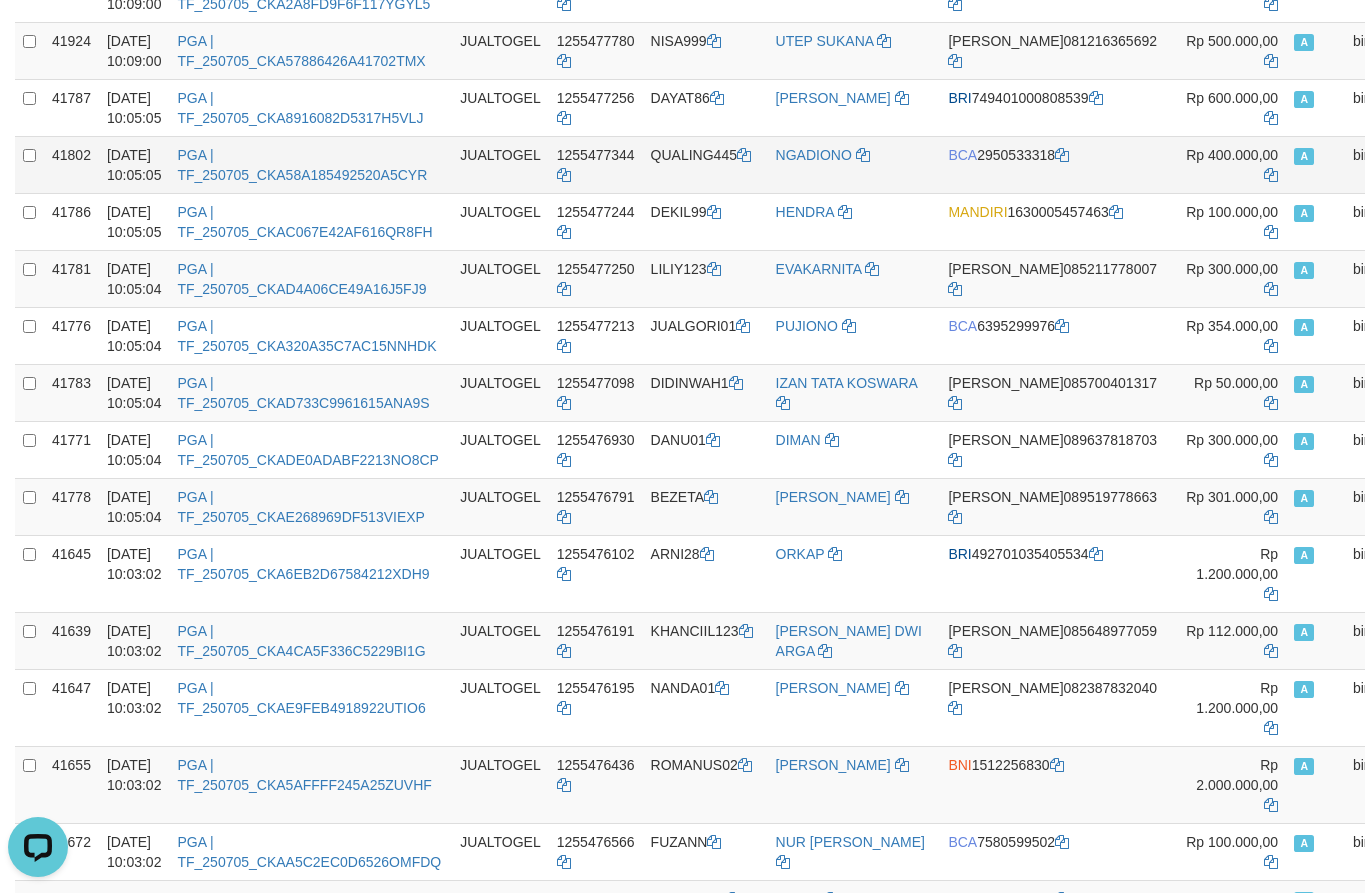 click on "QUALING445" at bounding box center [705, 164] 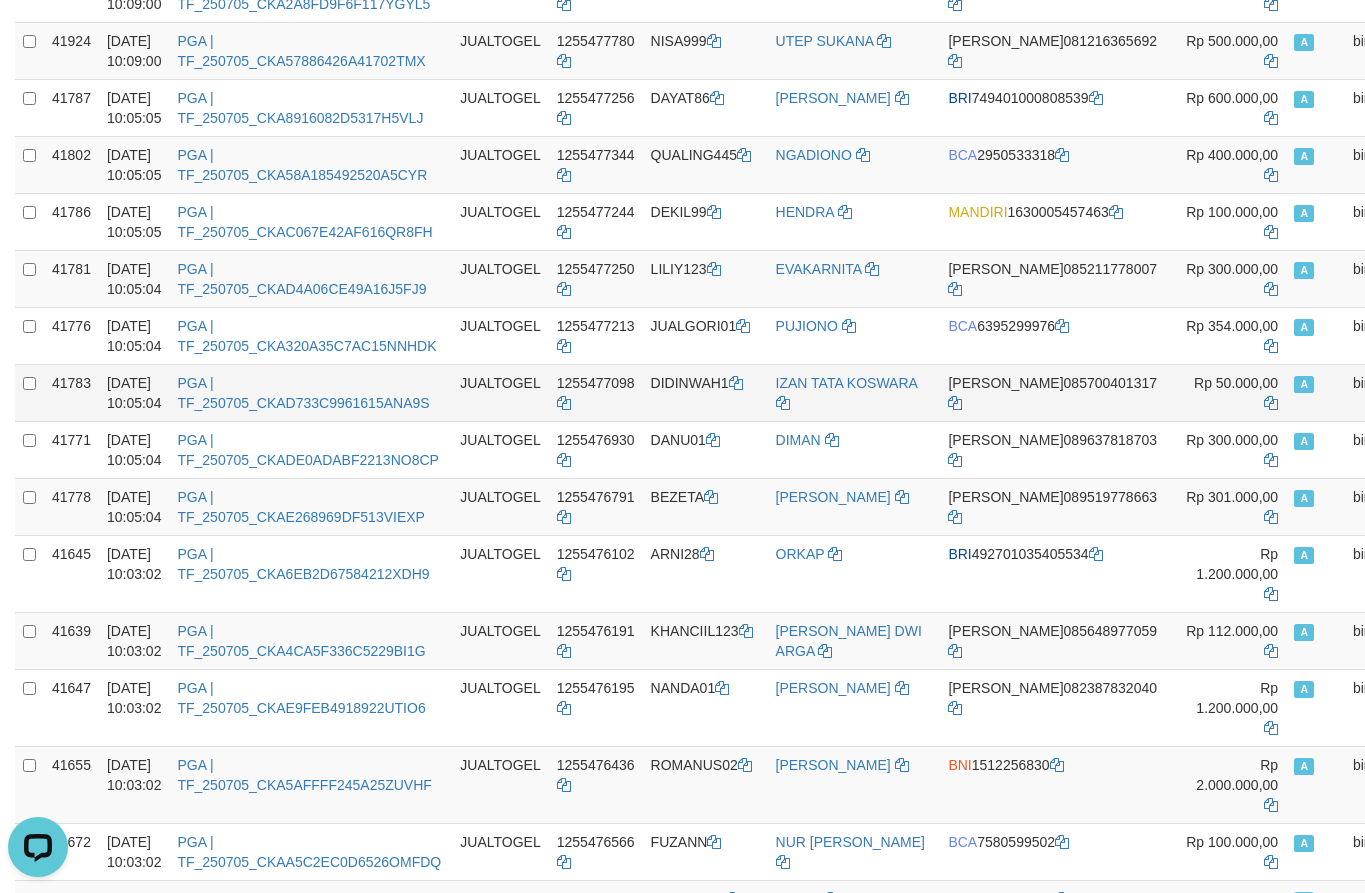 scroll, scrollTop: 1763, scrollLeft: 0, axis: vertical 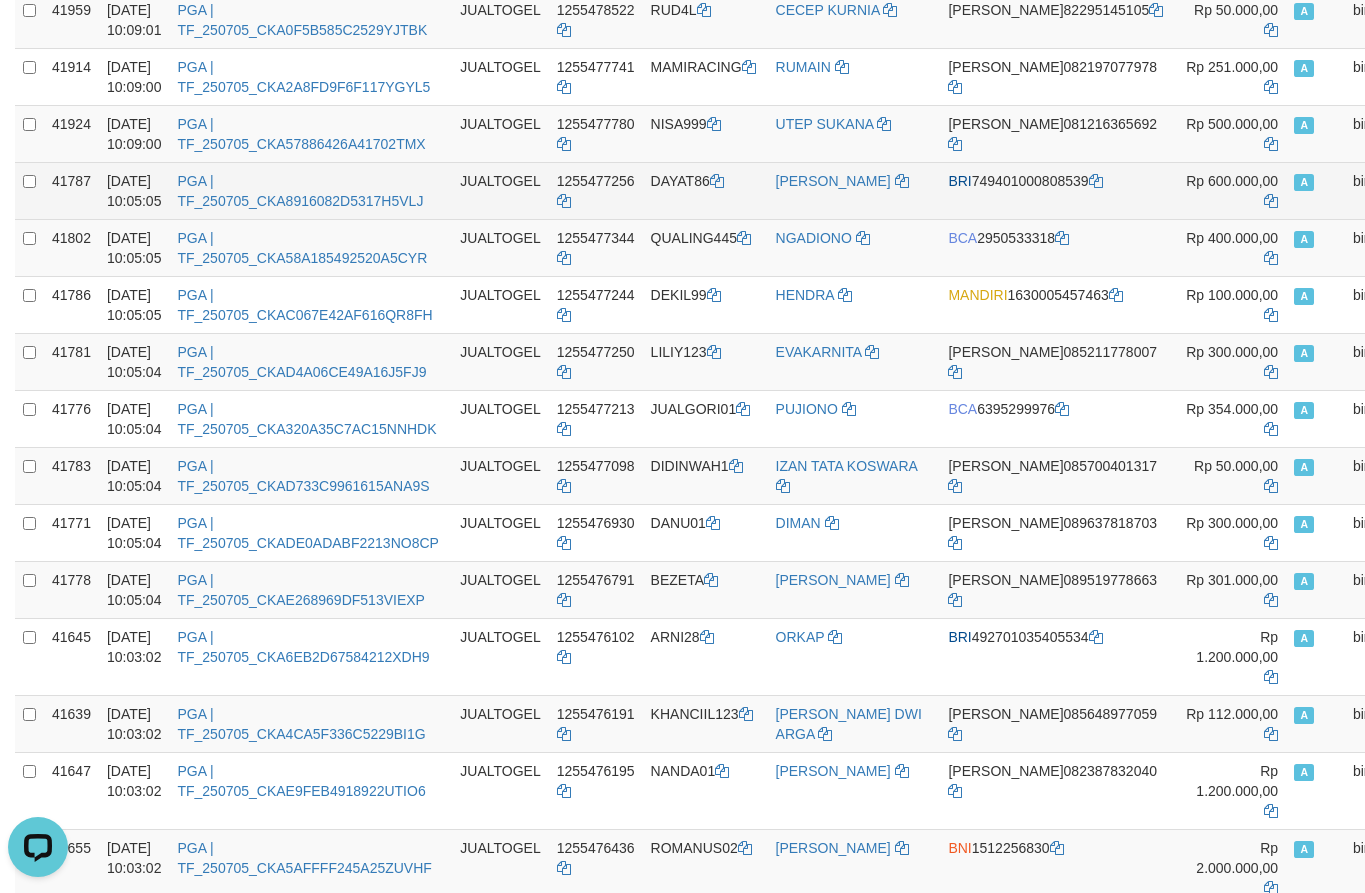 click on "DAYAT86" at bounding box center (705, 190) 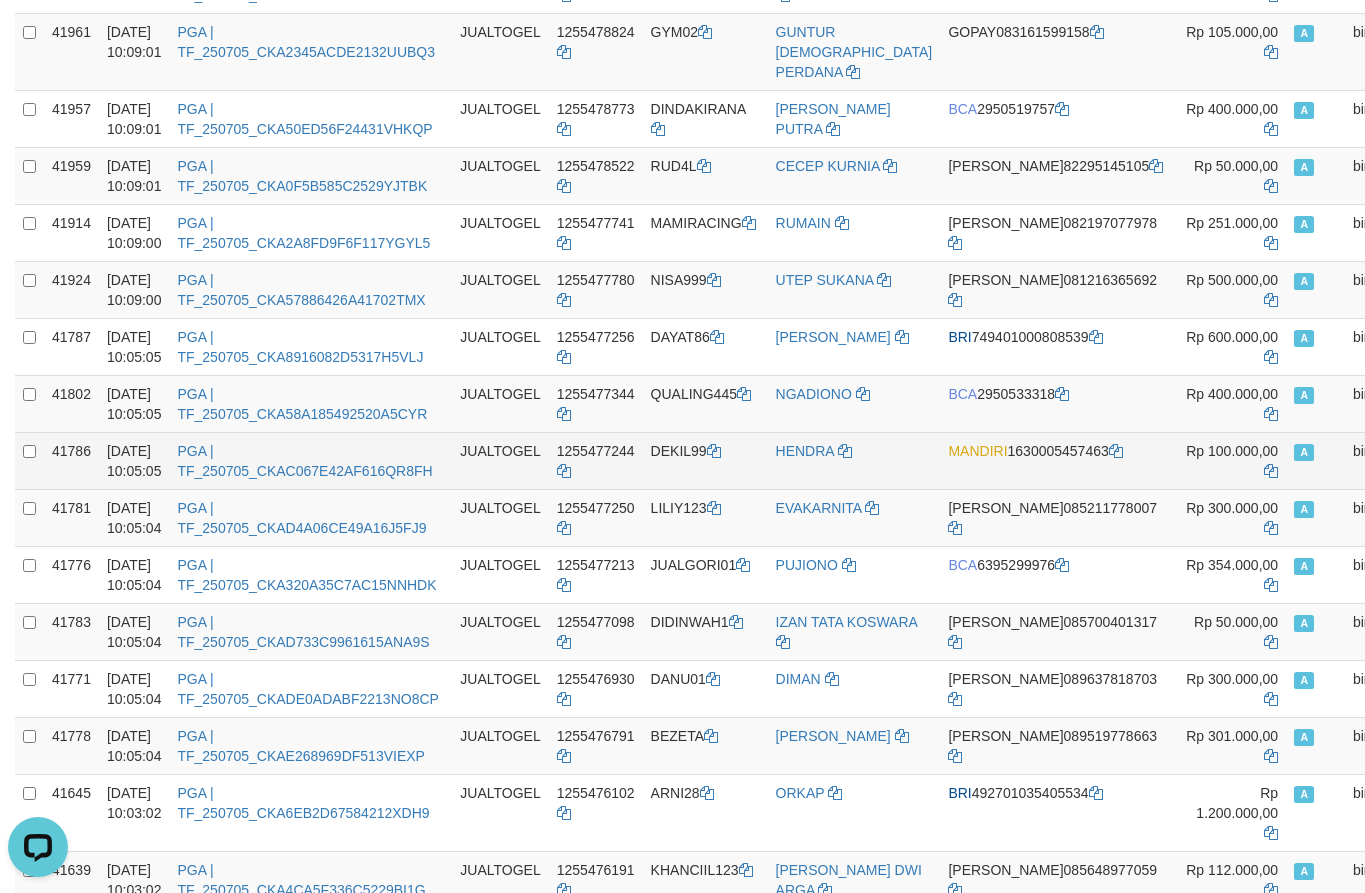 scroll, scrollTop: 1596, scrollLeft: 0, axis: vertical 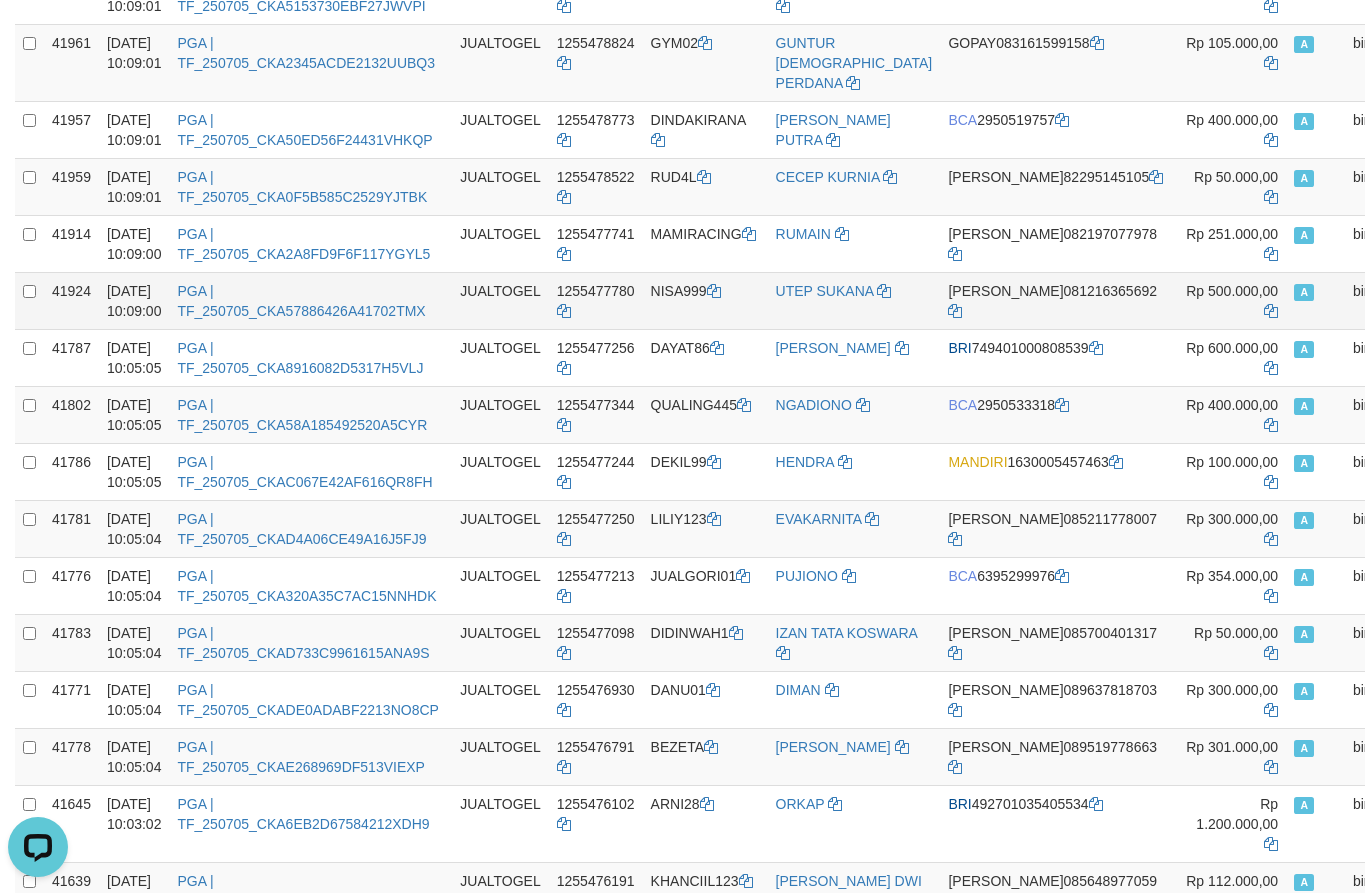 click on "NISA999" at bounding box center [705, 300] 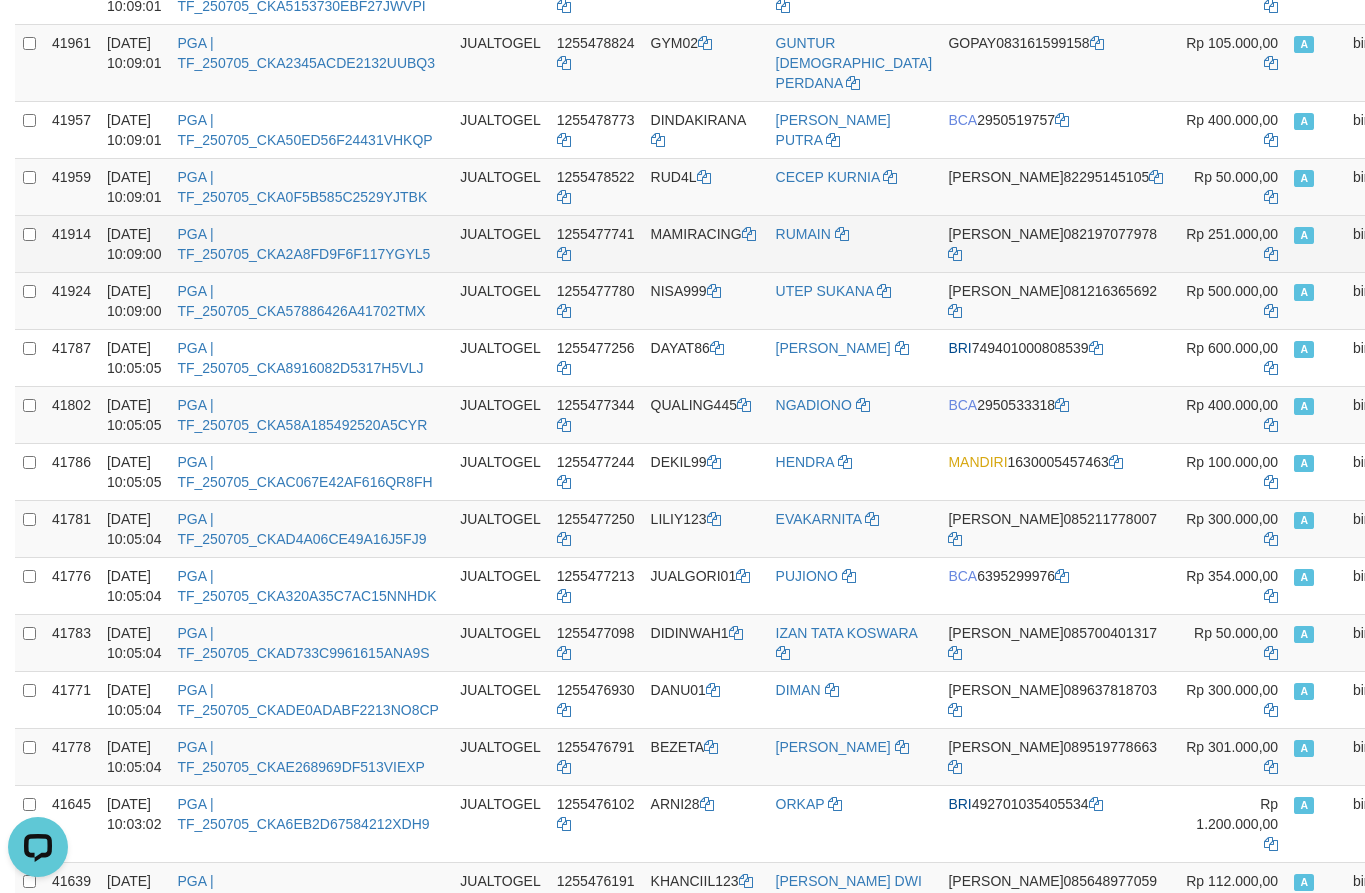 click on "MAMIRACING" at bounding box center [705, 243] 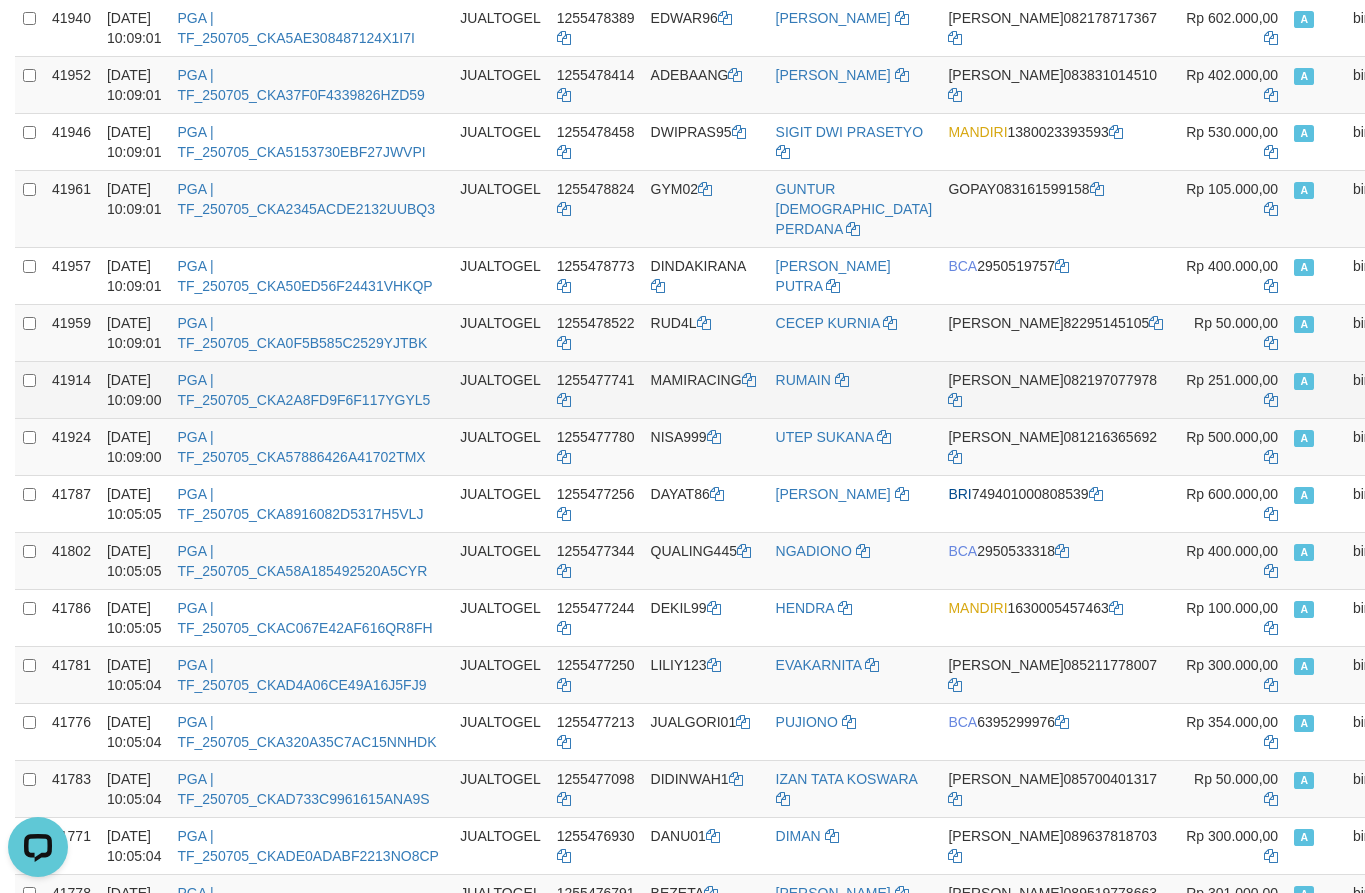 scroll, scrollTop: 1430, scrollLeft: 0, axis: vertical 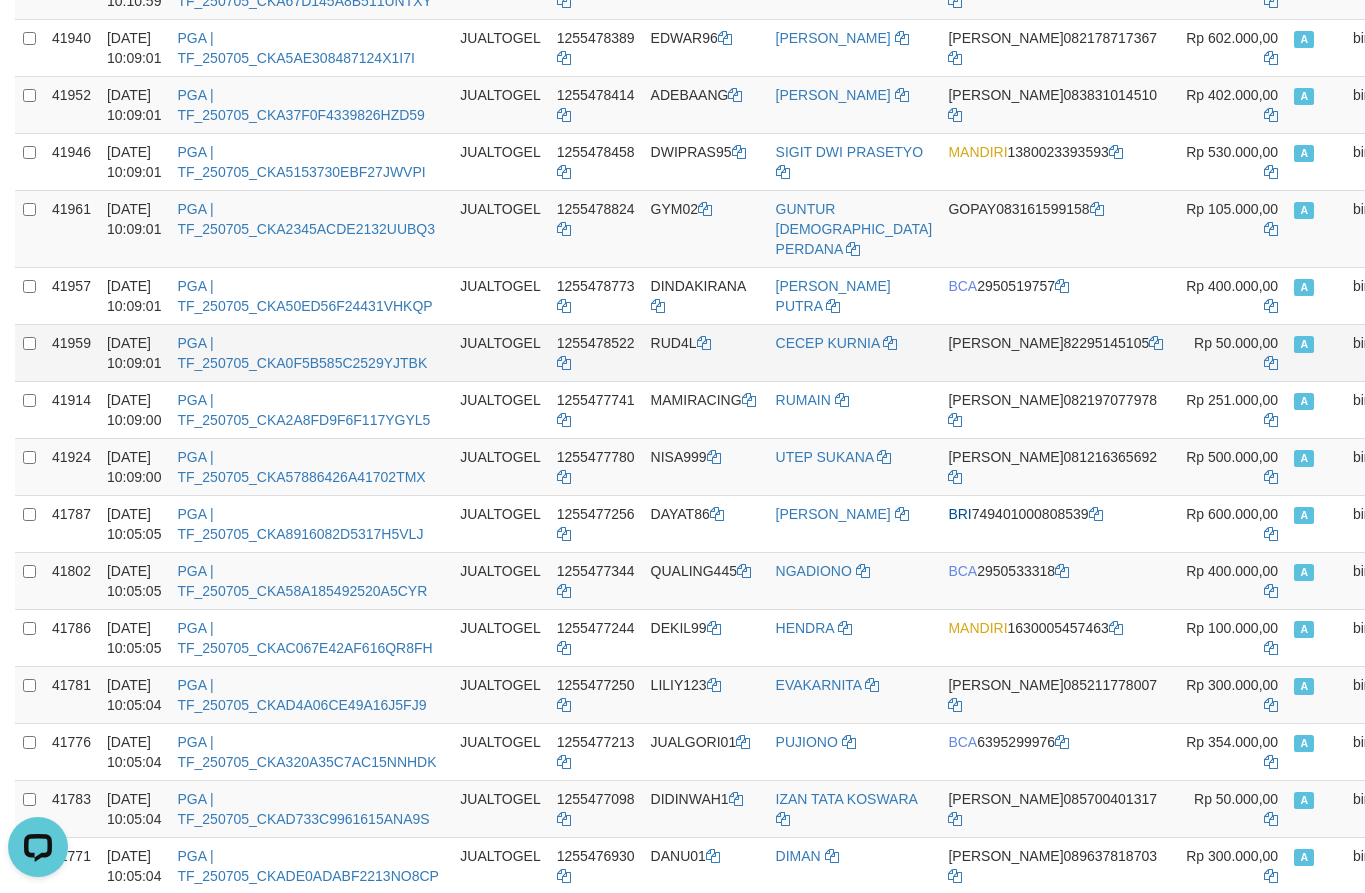 click on "RUD4L" at bounding box center [705, 352] 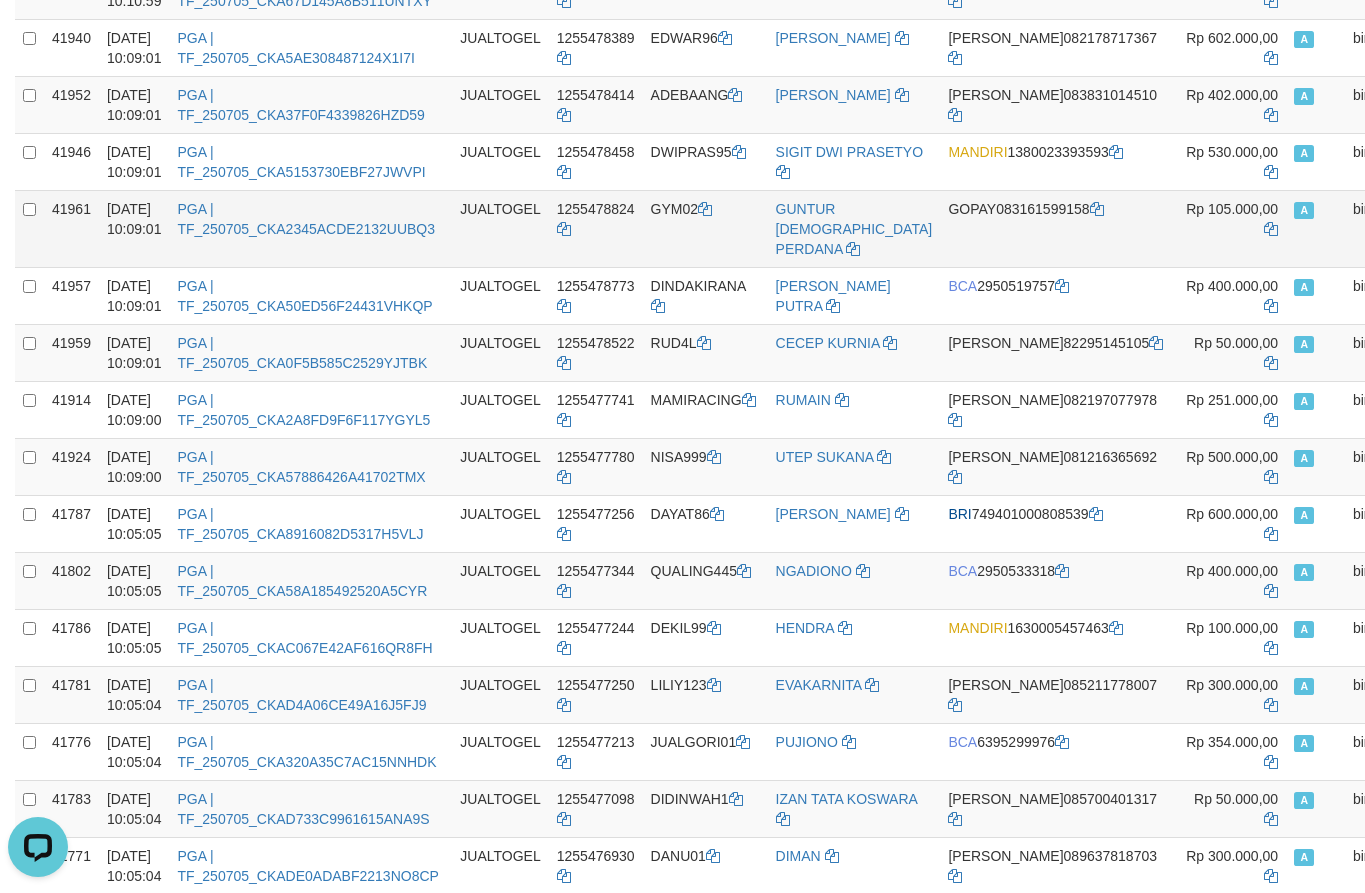 click on "GYM02" at bounding box center (705, 228) 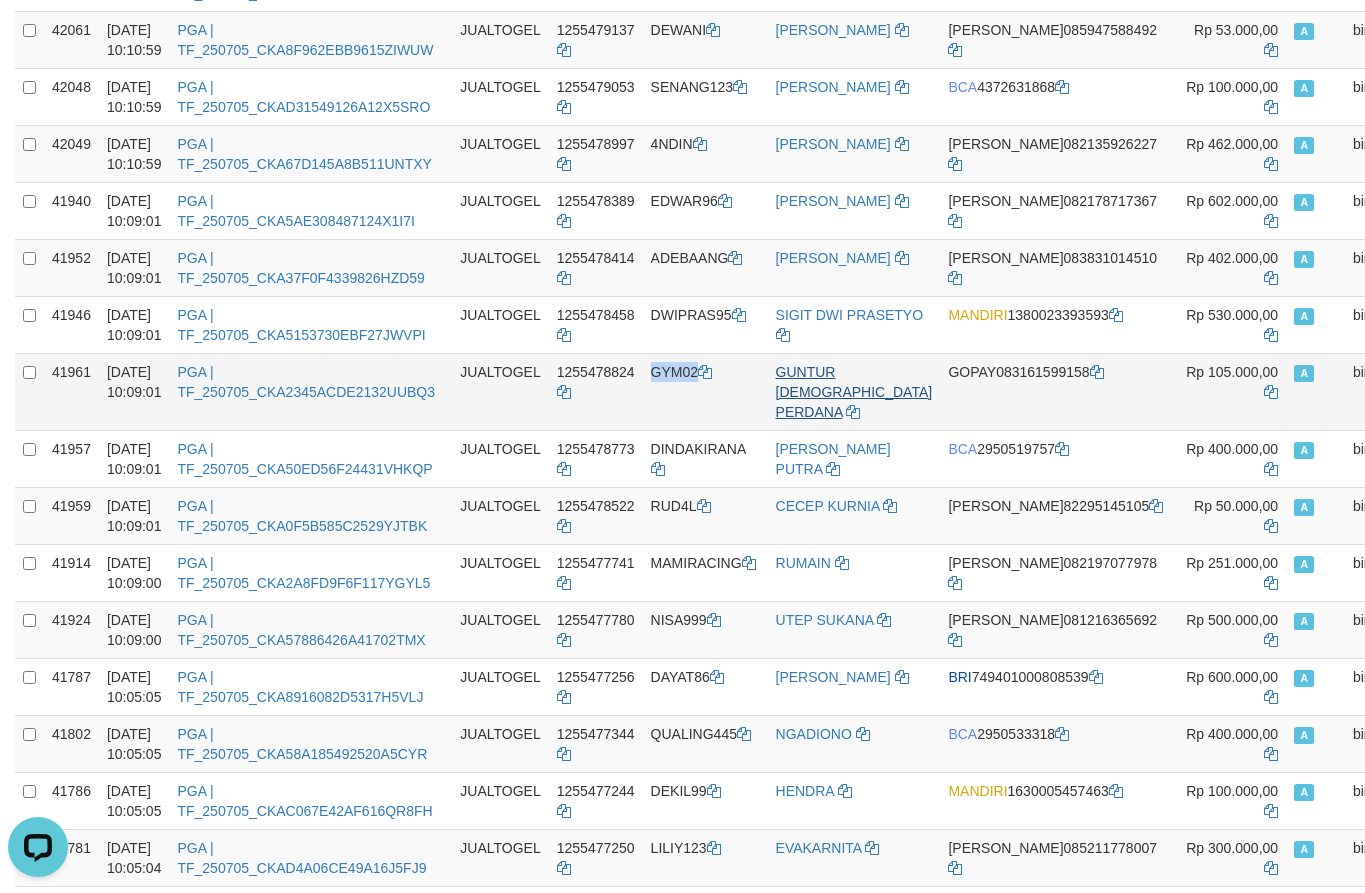scroll, scrollTop: 1263, scrollLeft: 0, axis: vertical 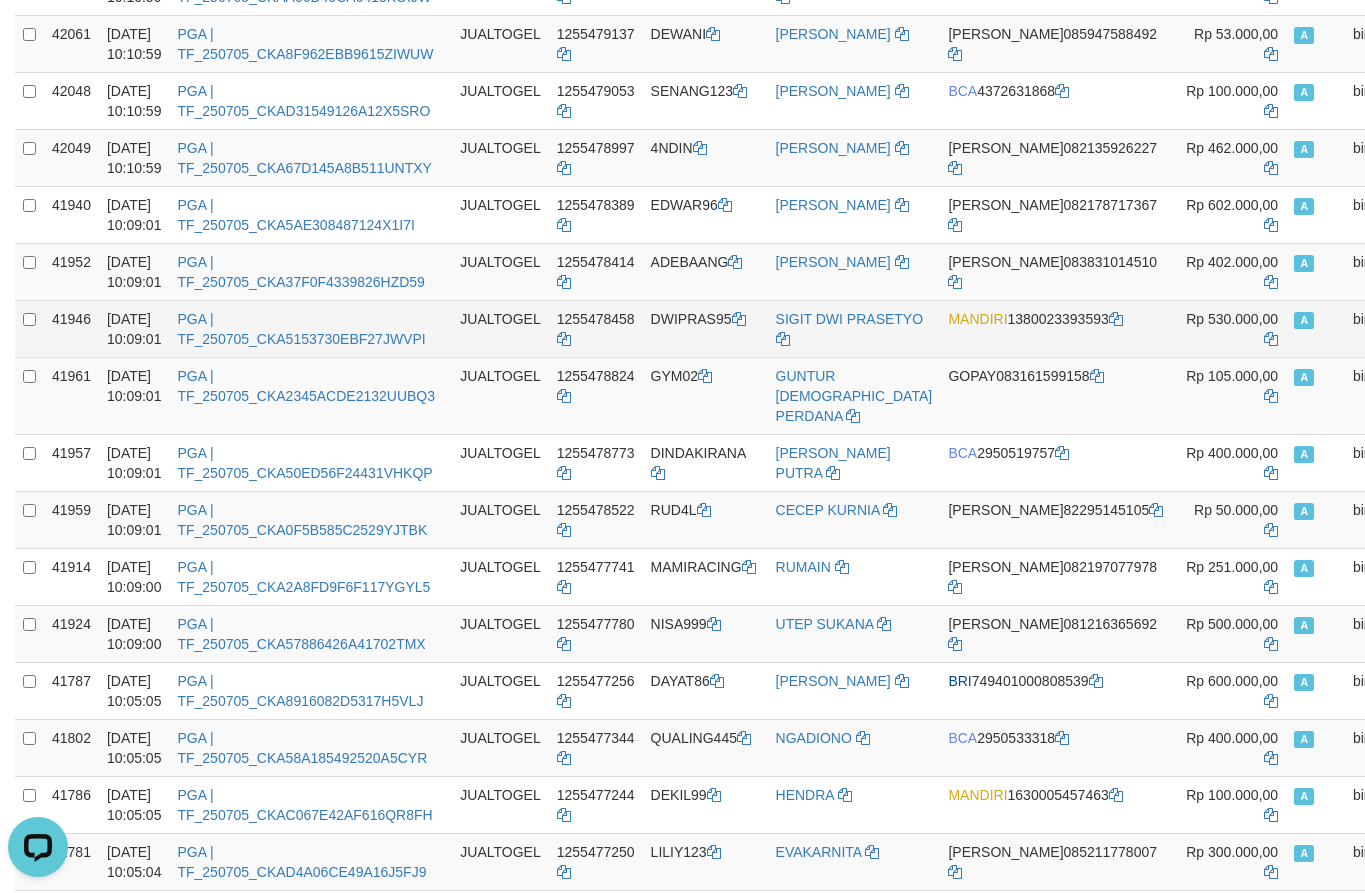 click on "DWIPRAS95" at bounding box center (705, 328) 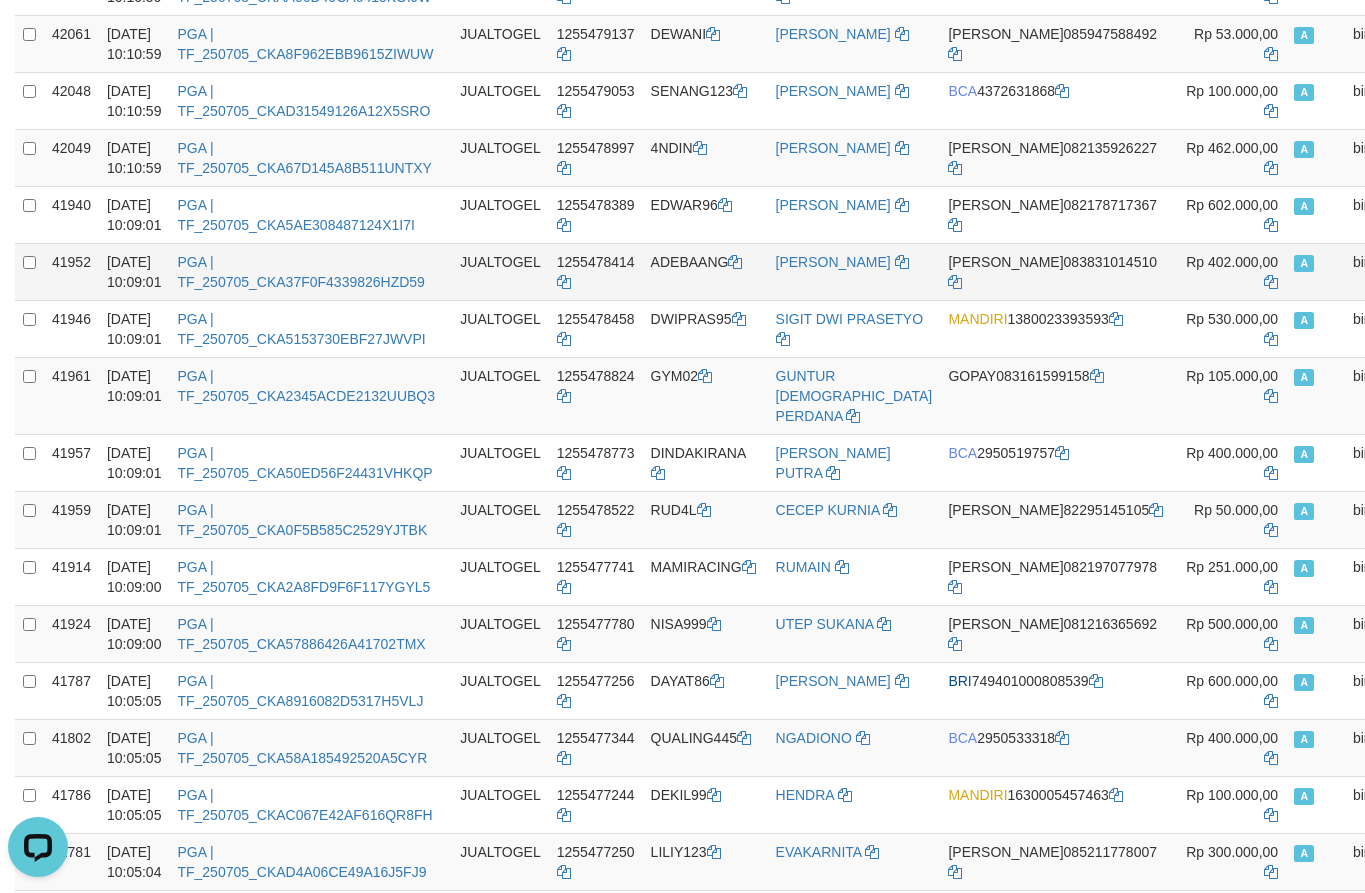 click on "ADEBAANG" at bounding box center [705, 271] 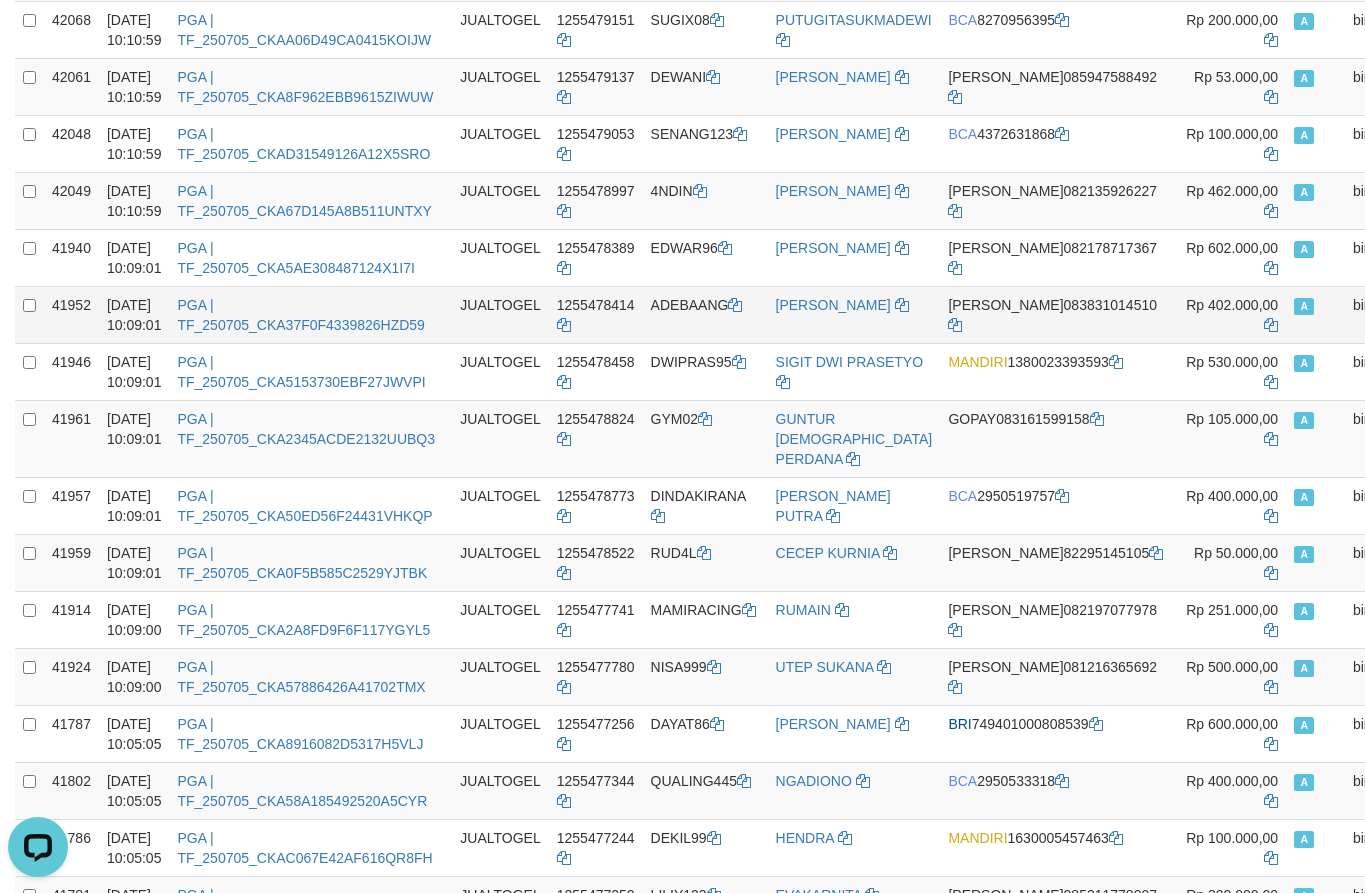 scroll, scrollTop: 1180, scrollLeft: 0, axis: vertical 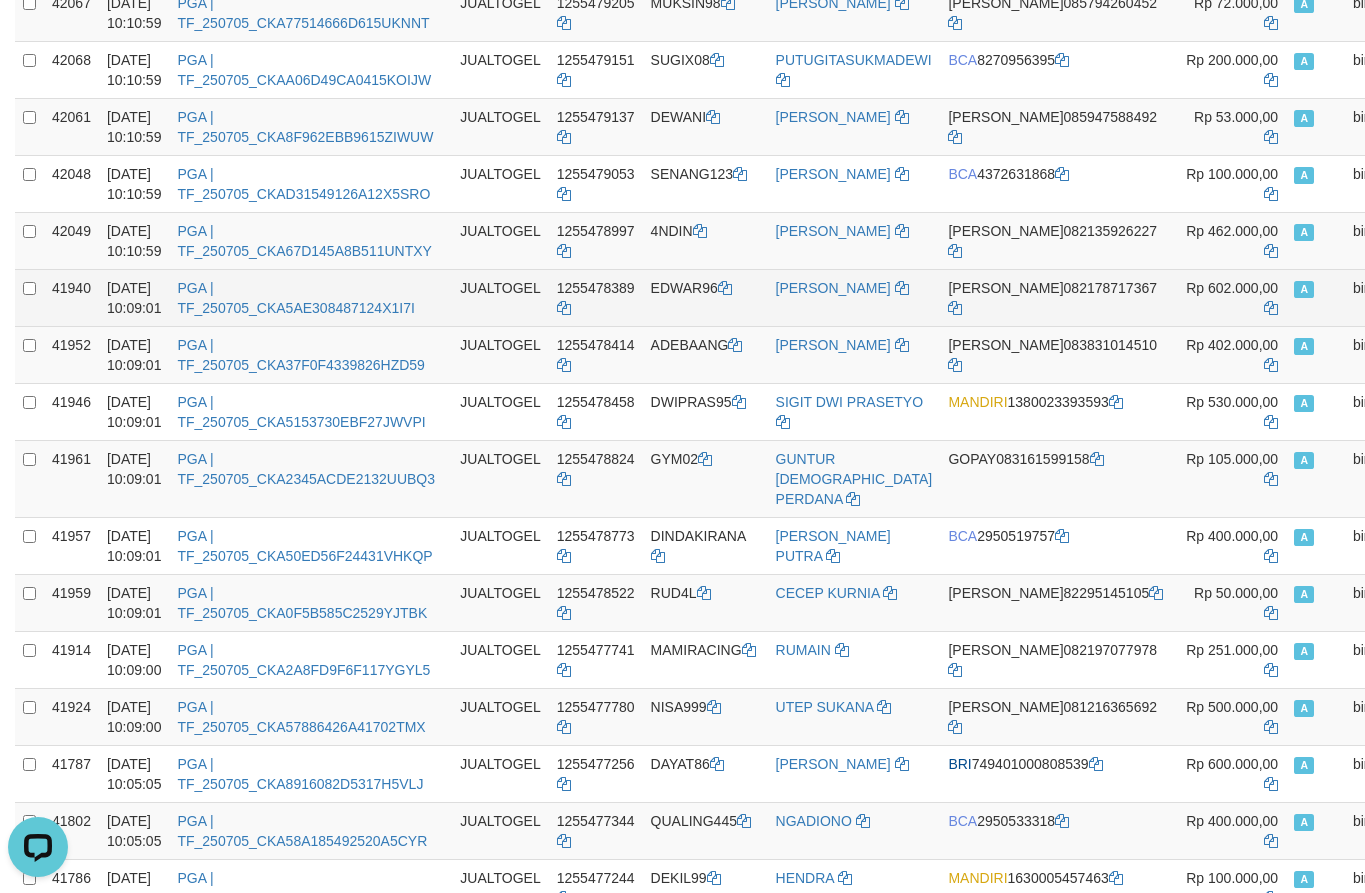 click on "EDWAR96" at bounding box center [705, 297] 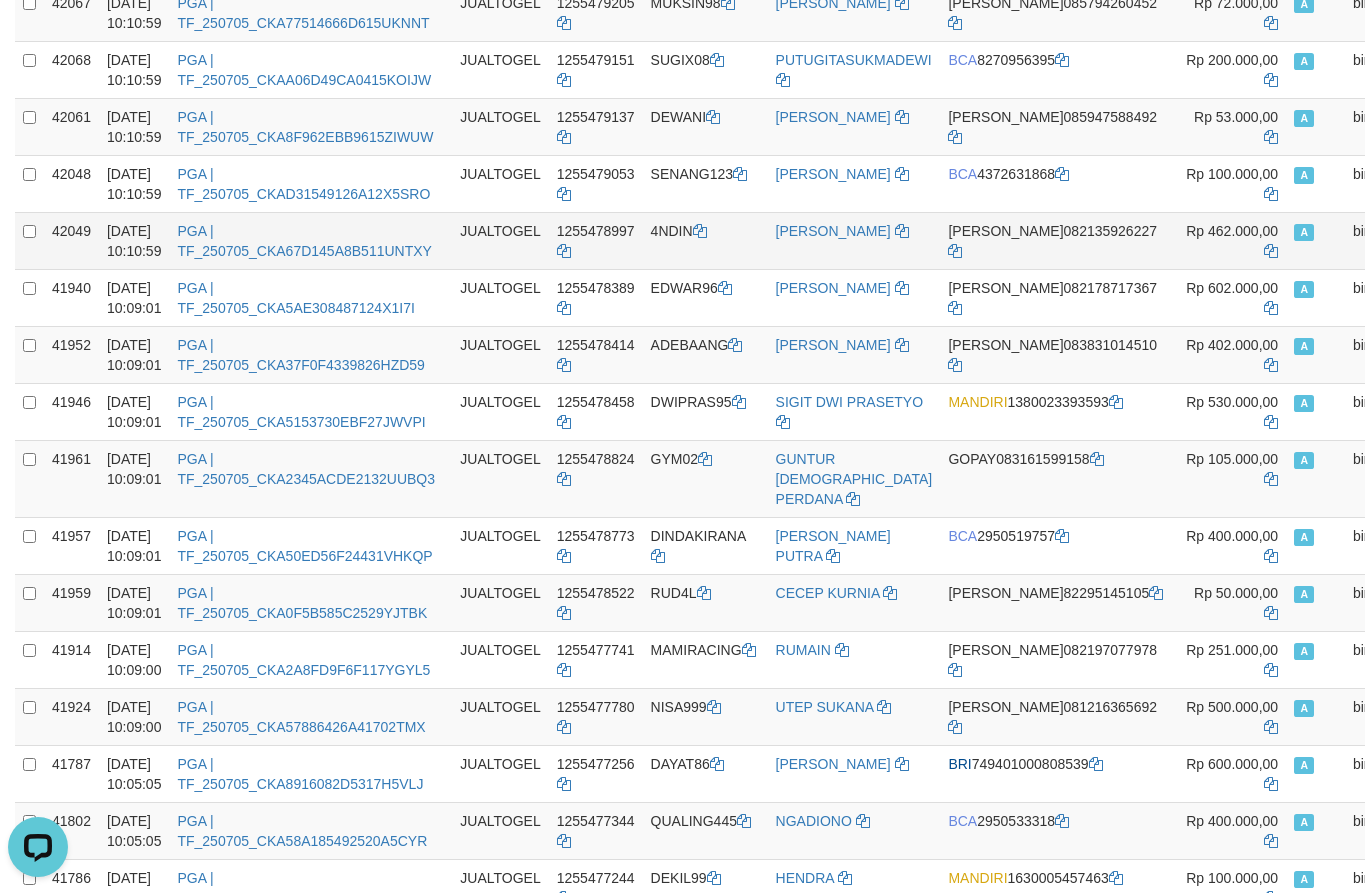 click on "4NDIN" at bounding box center (705, 240) 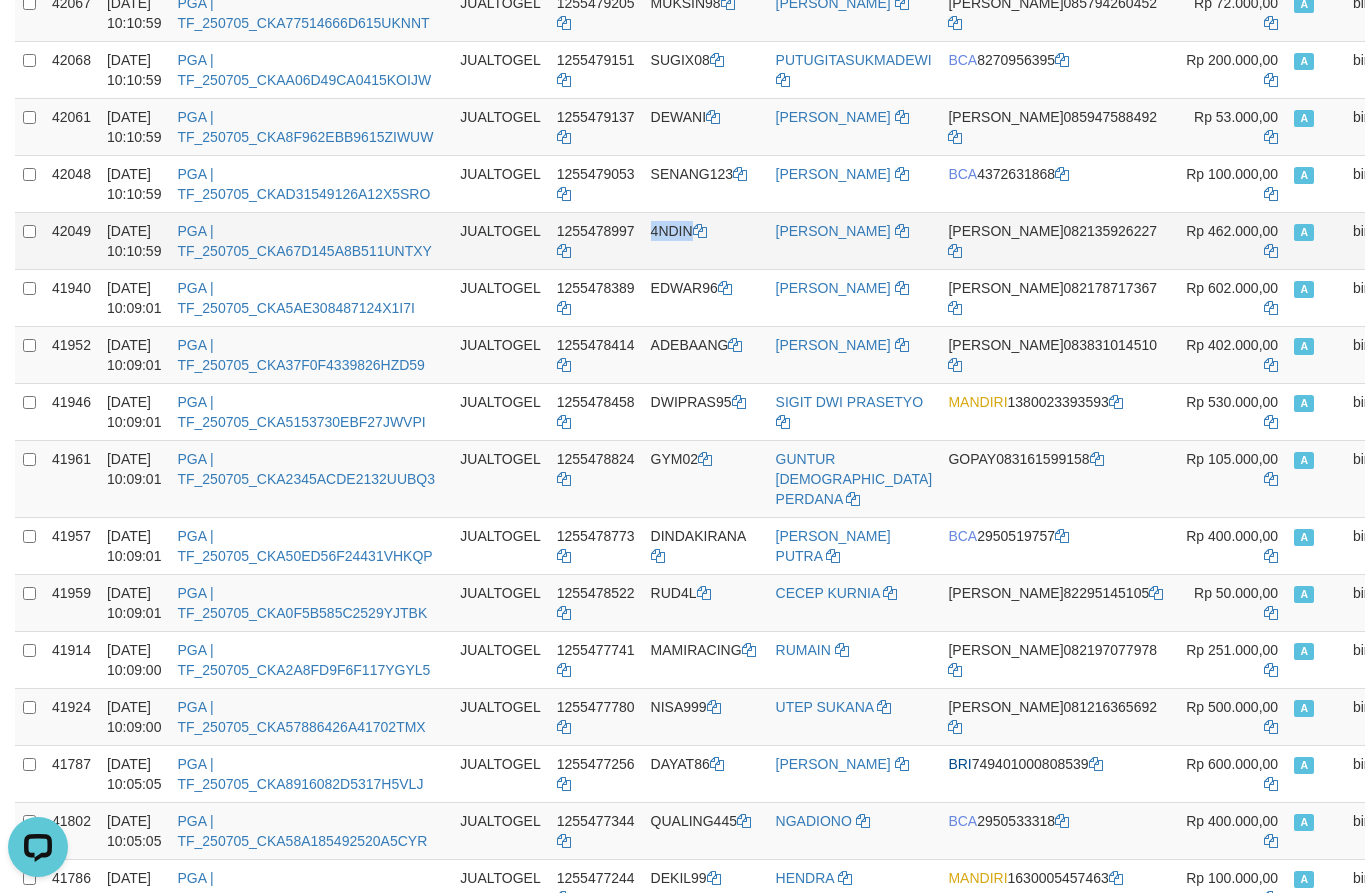 click on "4NDIN" at bounding box center (705, 240) 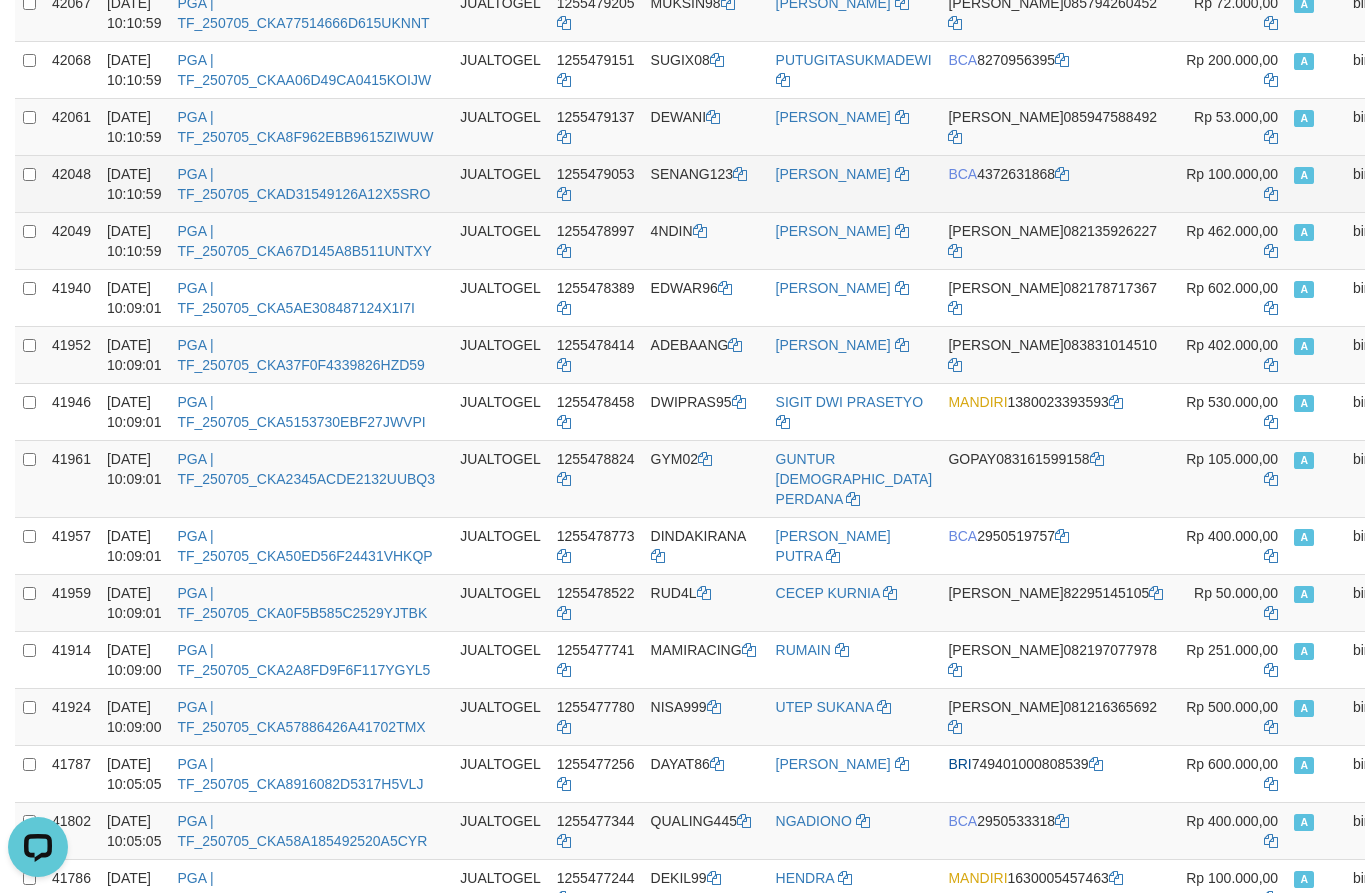 click on "SENANG123" at bounding box center [705, 183] 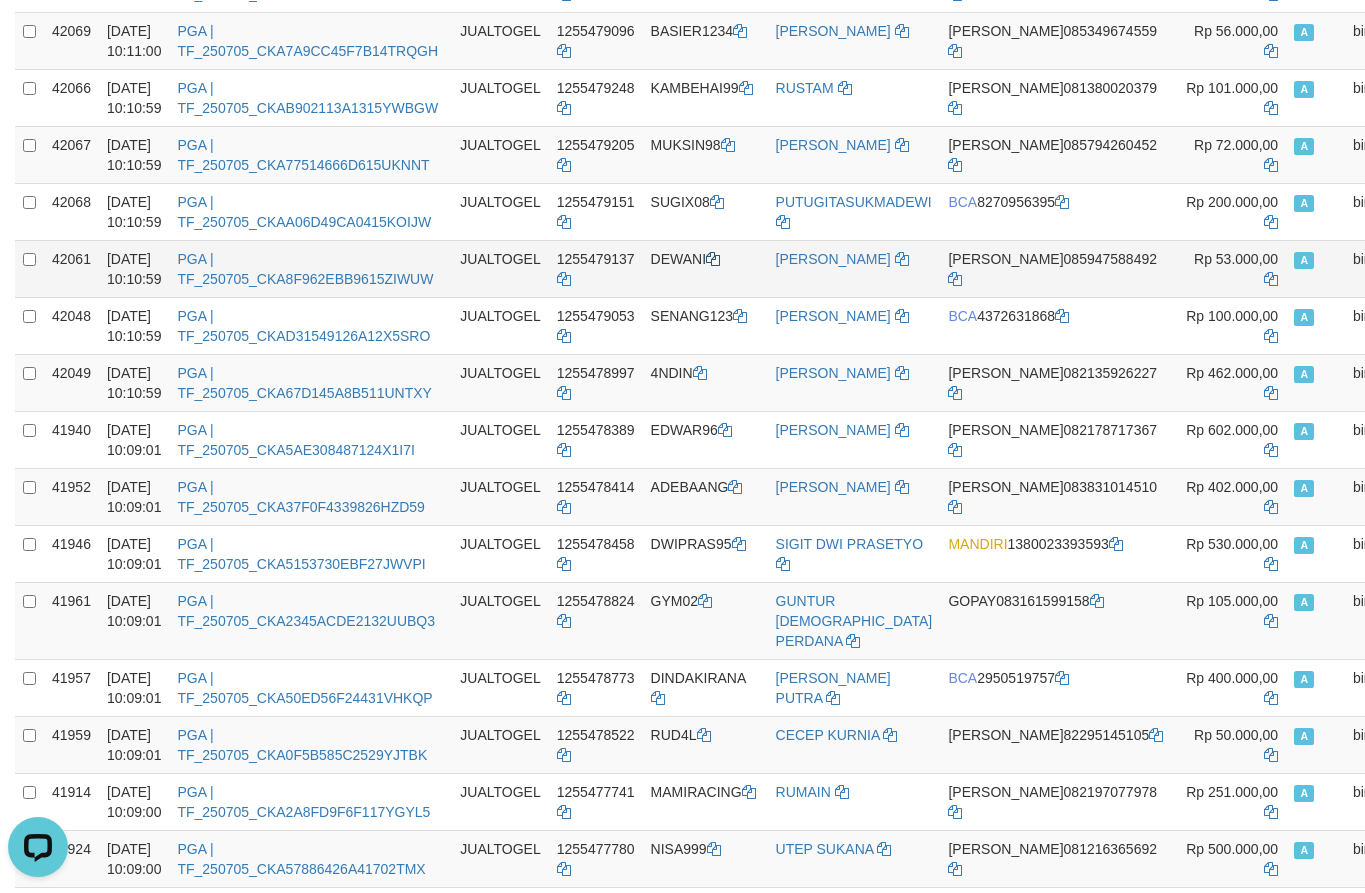 scroll, scrollTop: 1013, scrollLeft: 0, axis: vertical 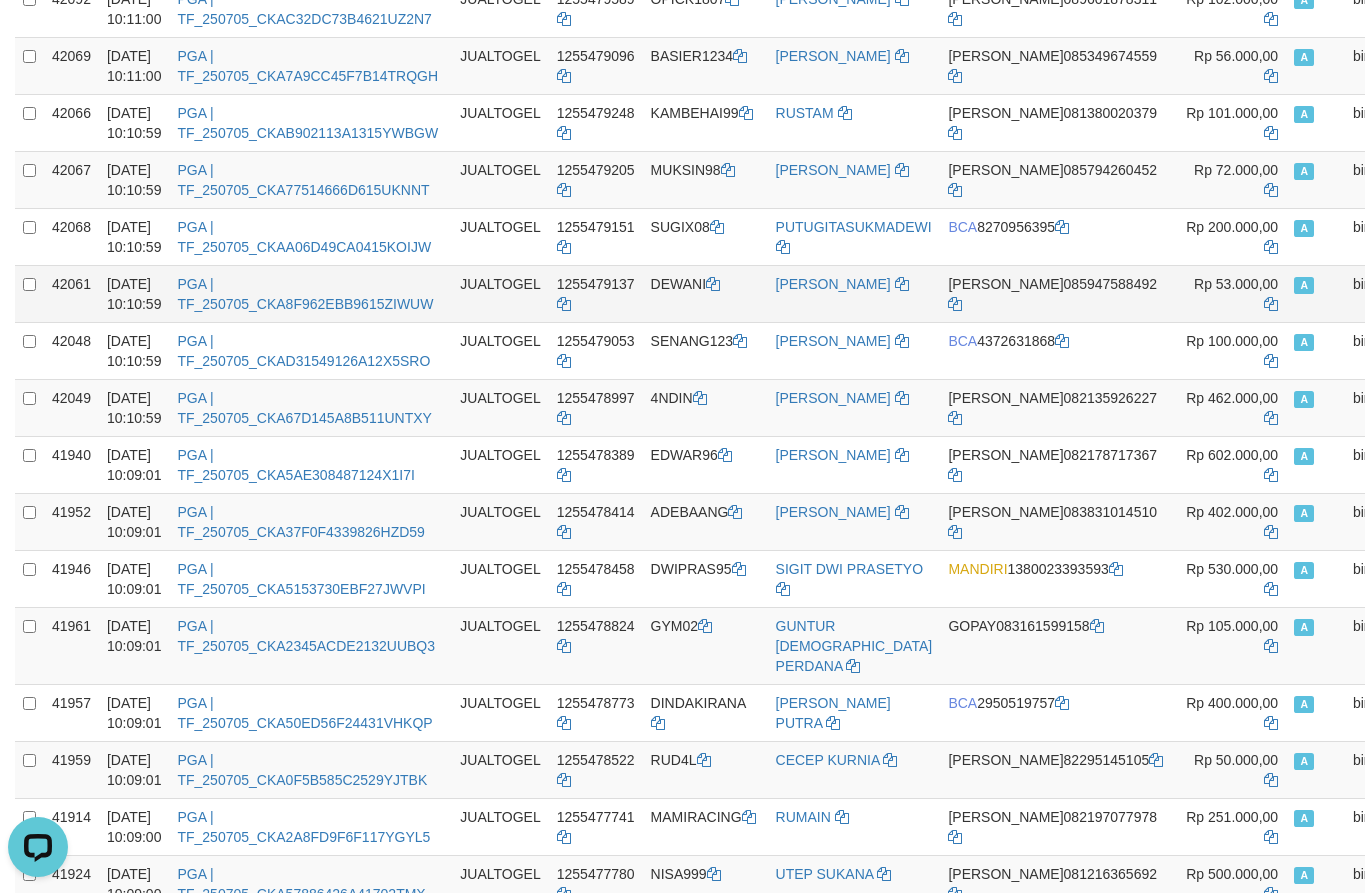 click on "DEWANI" at bounding box center [705, 293] 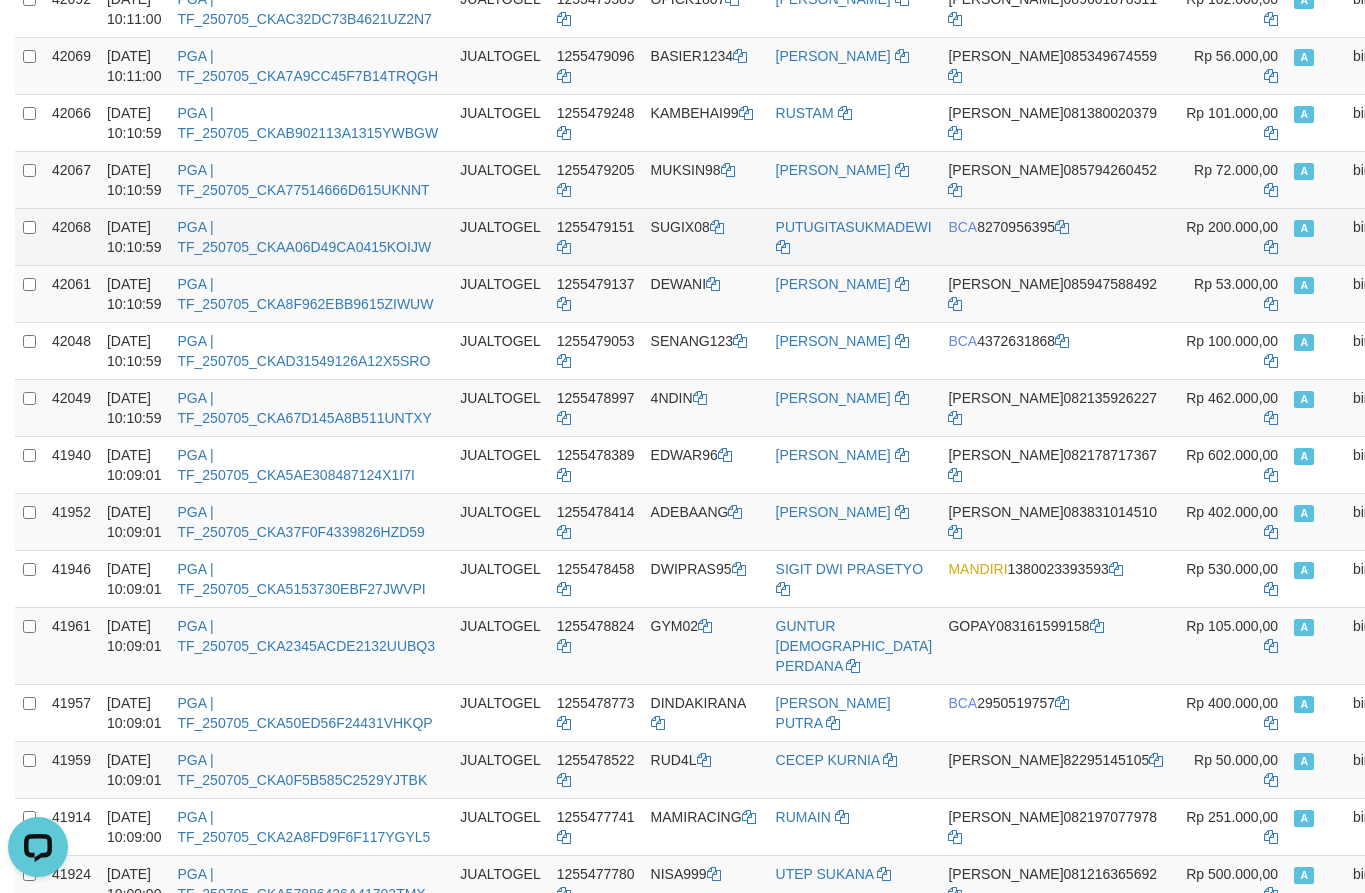 click on "SUGIX08" at bounding box center (705, 236) 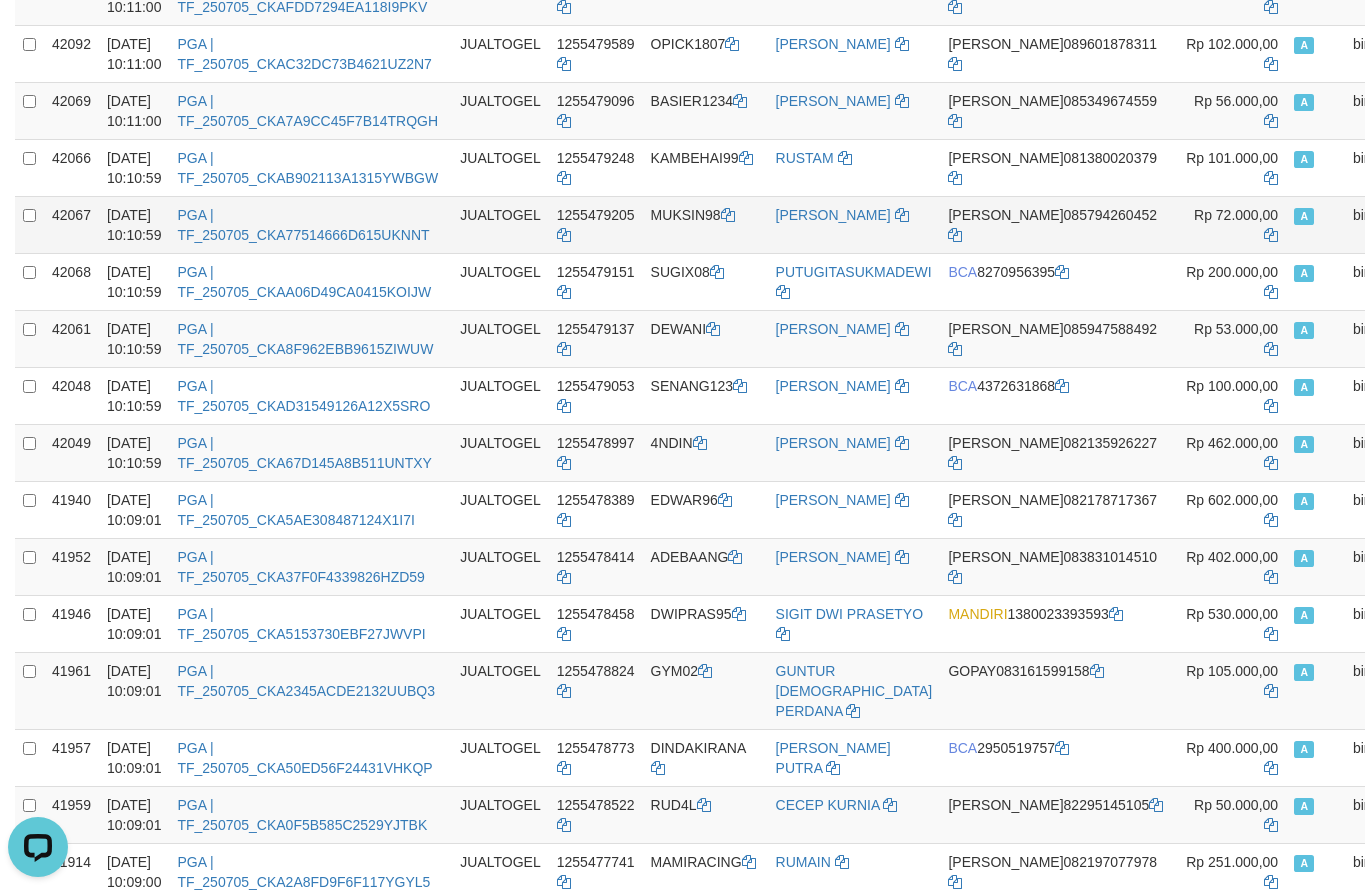 scroll, scrollTop: 930, scrollLeft: 0, axis: vertical 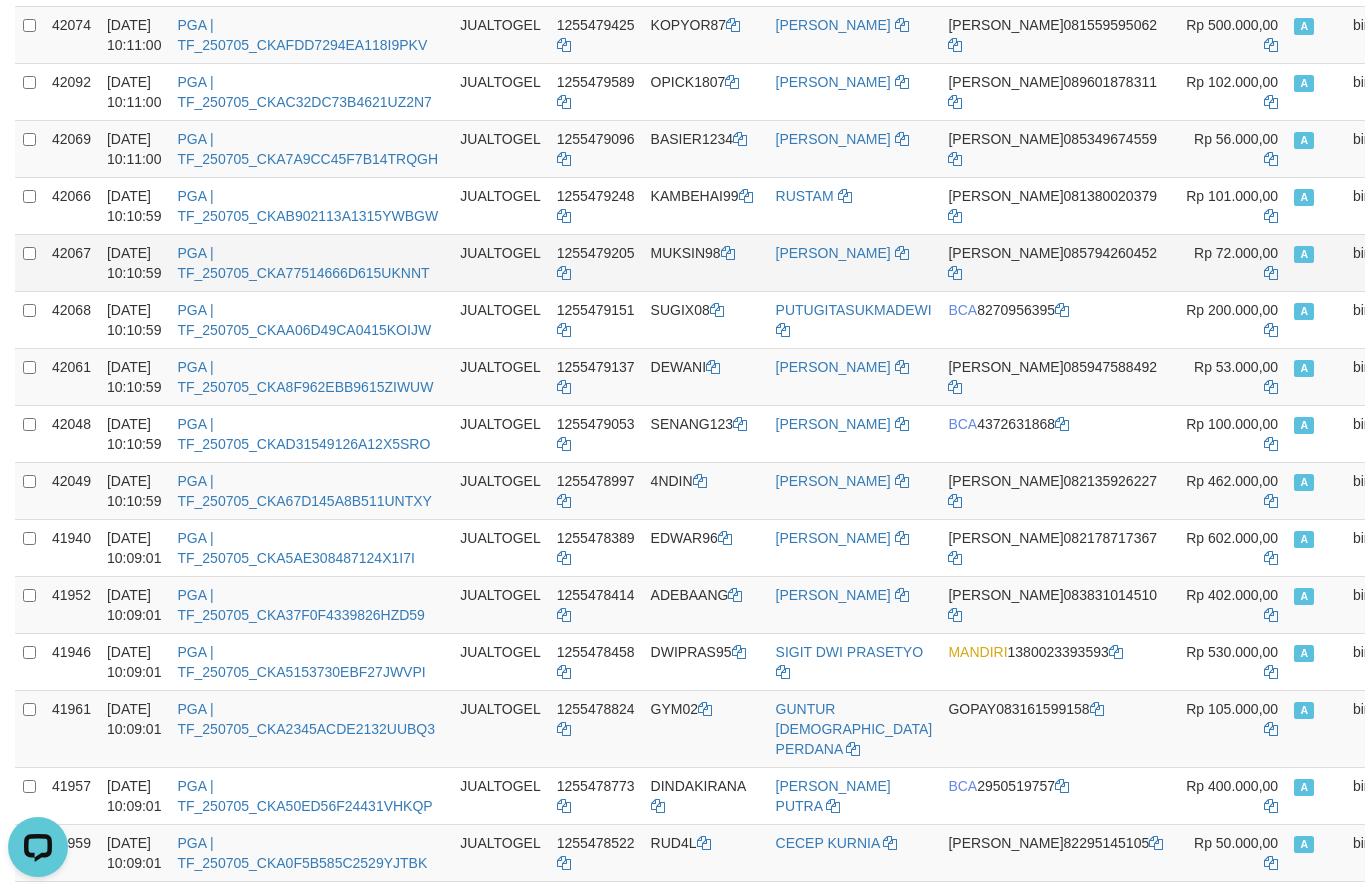 click on "MUKSIN98" at bounding box center [705, 262] 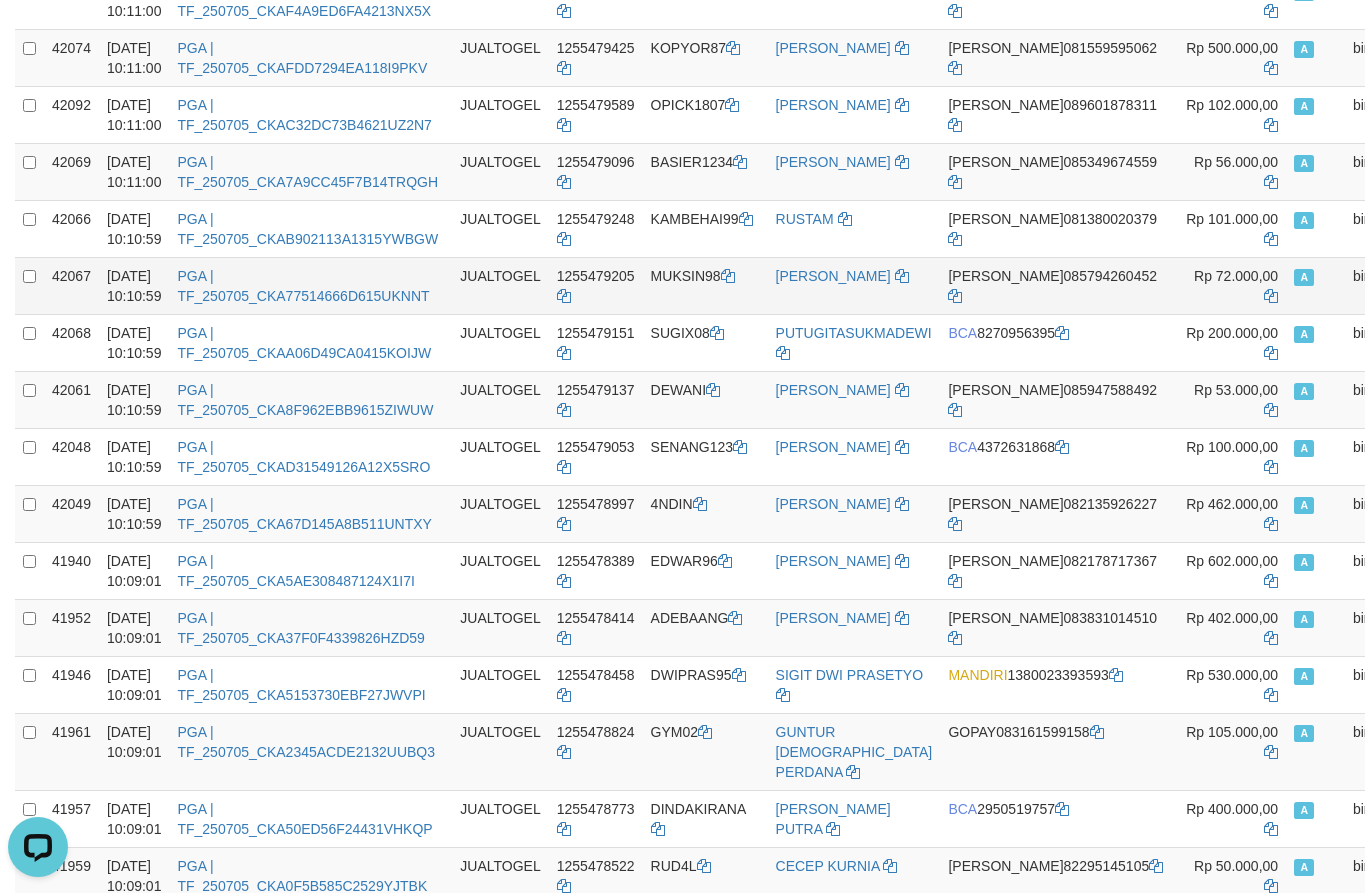 scroll, scrollTop: 846, scrollLeft: 0, axis: vertical 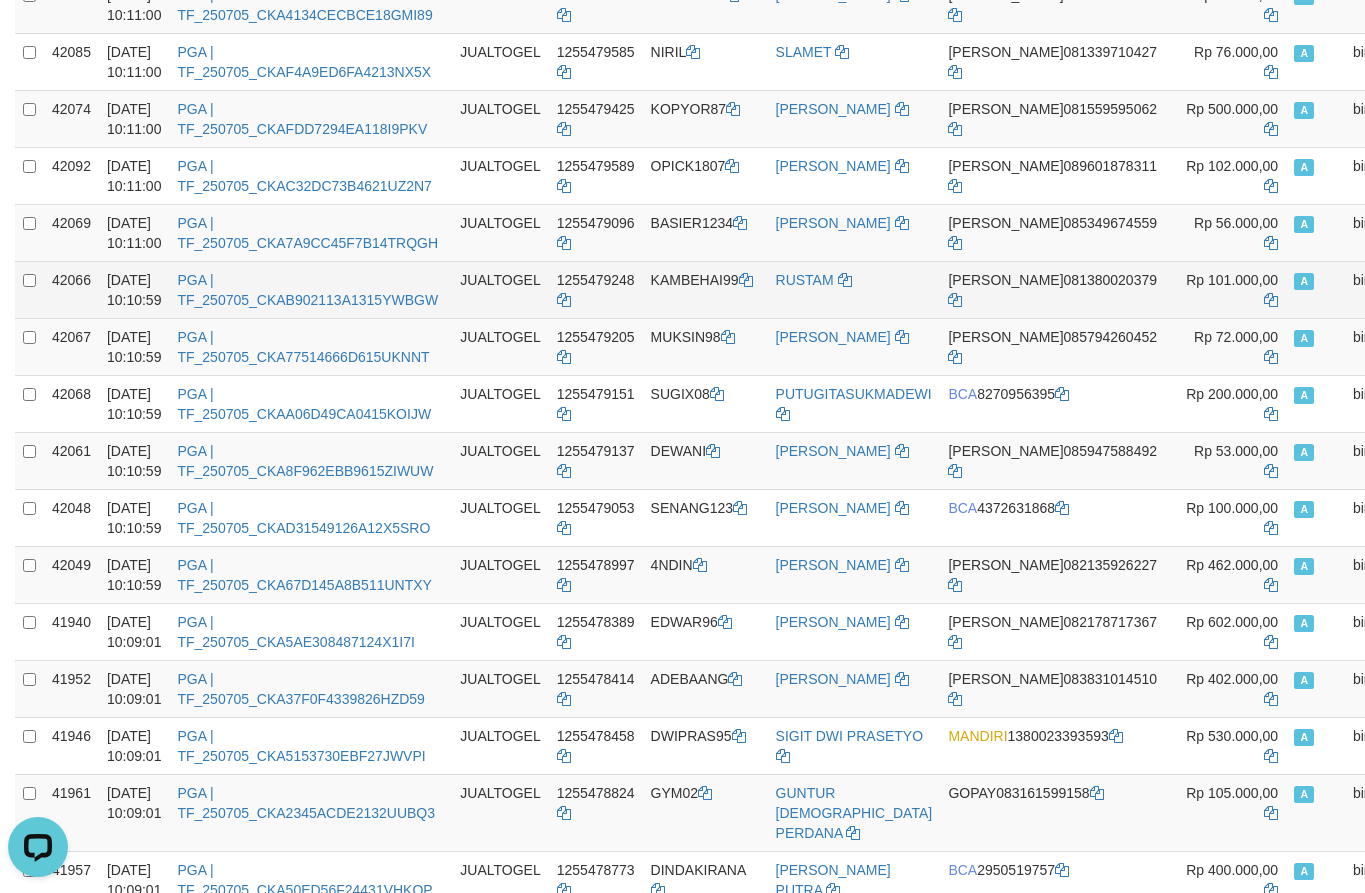 click on "KAMBEHAI99" at bounding box center (705, 289) 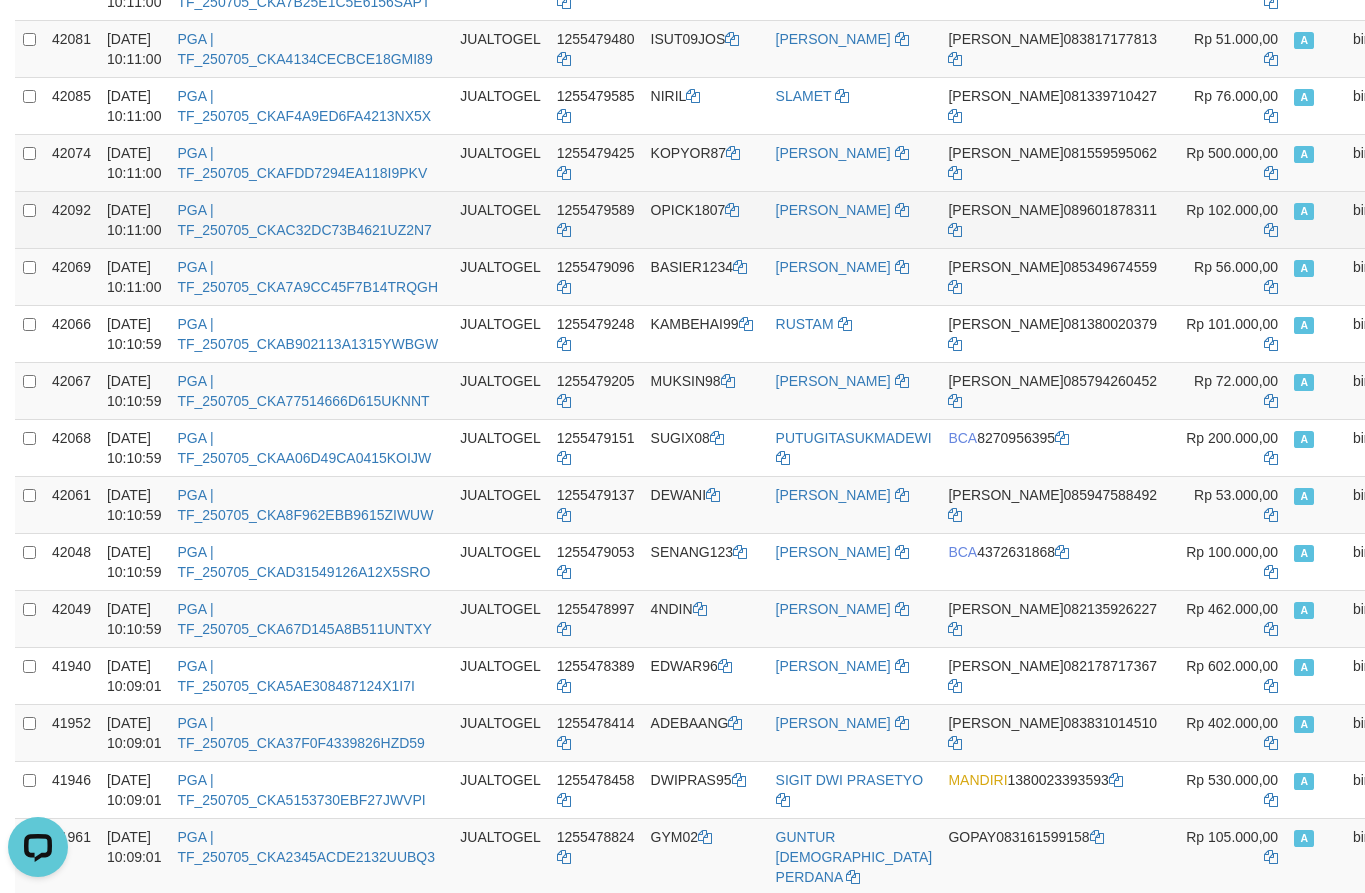 scroll, scrollTop: 763, scrollLeft: 0, axis: vertical 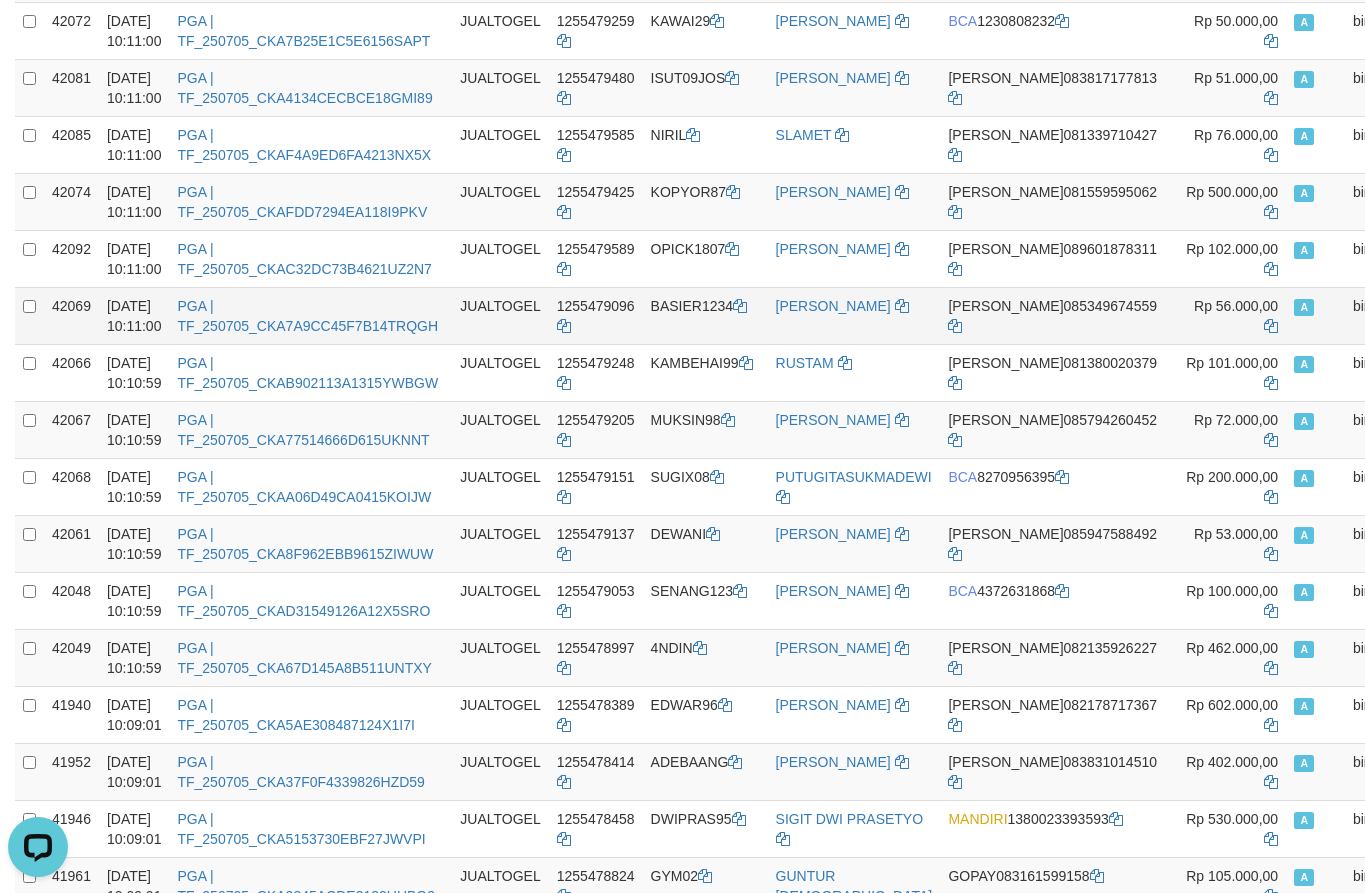 click on "BASIER1234" at bounding box center (705, 315) 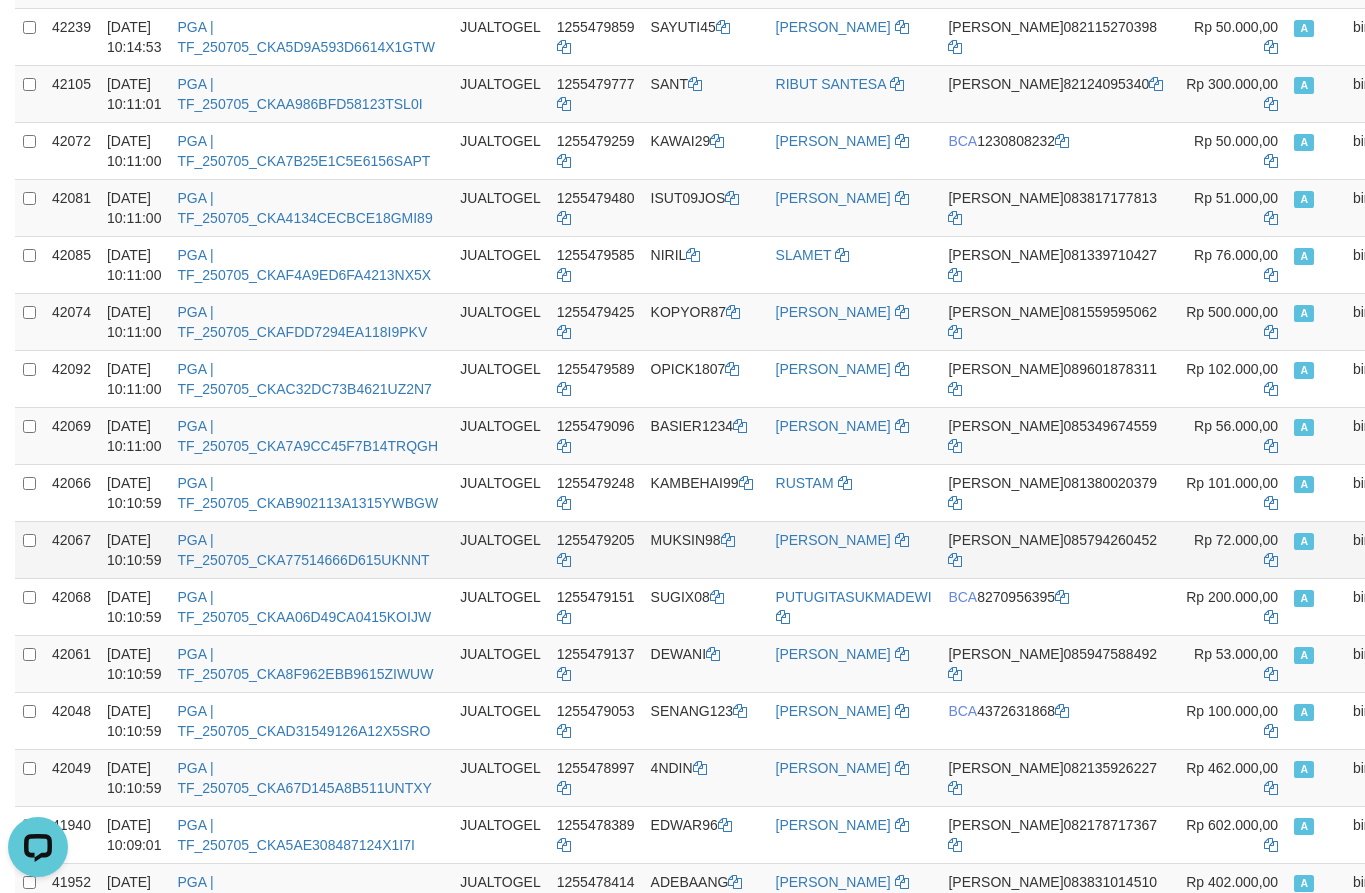 scroll, scrollTop: 596, scrollLeft: 0, axis: vertical 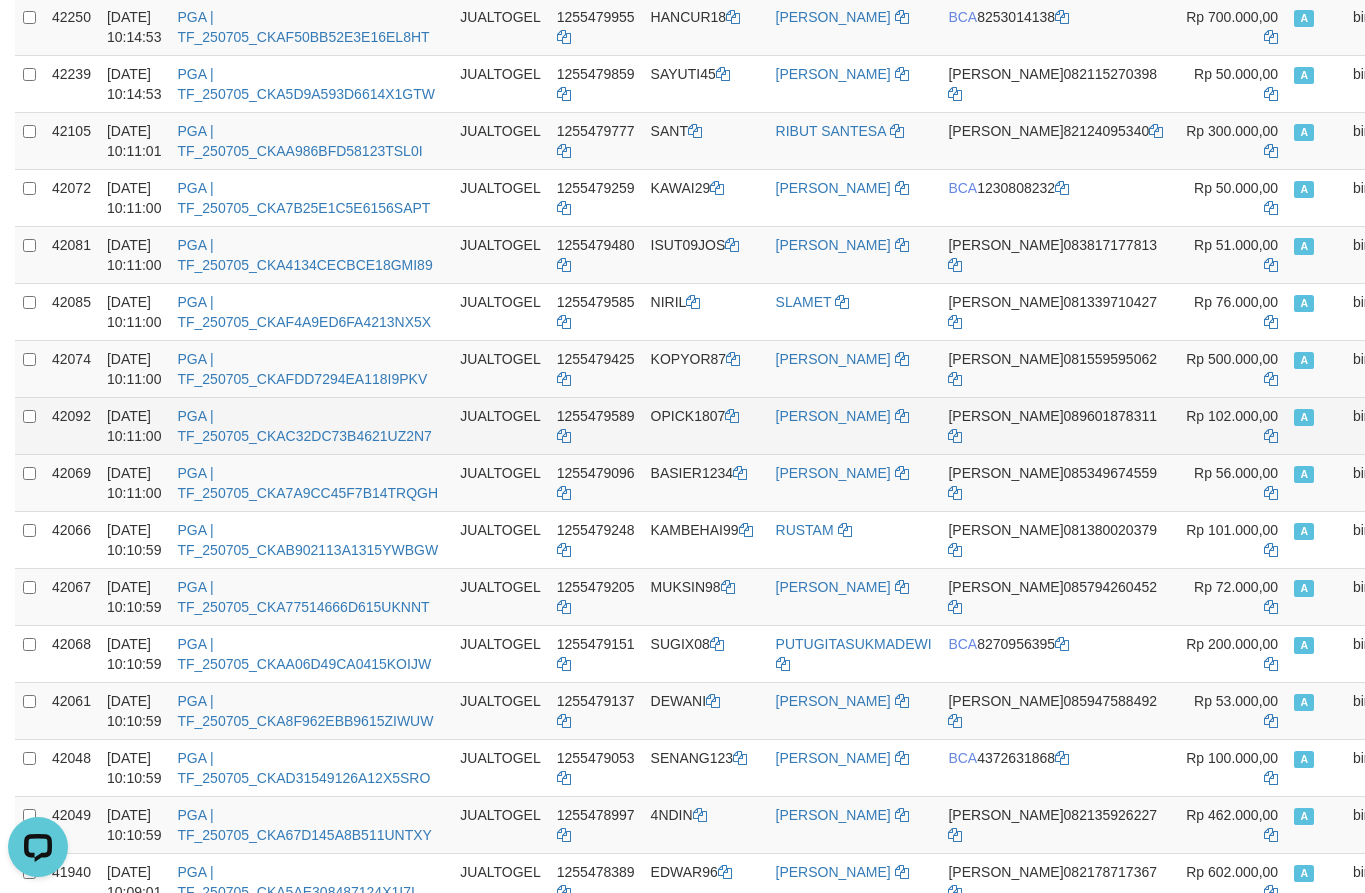 click on "OPICK1807" at bounding box center [705, 425] 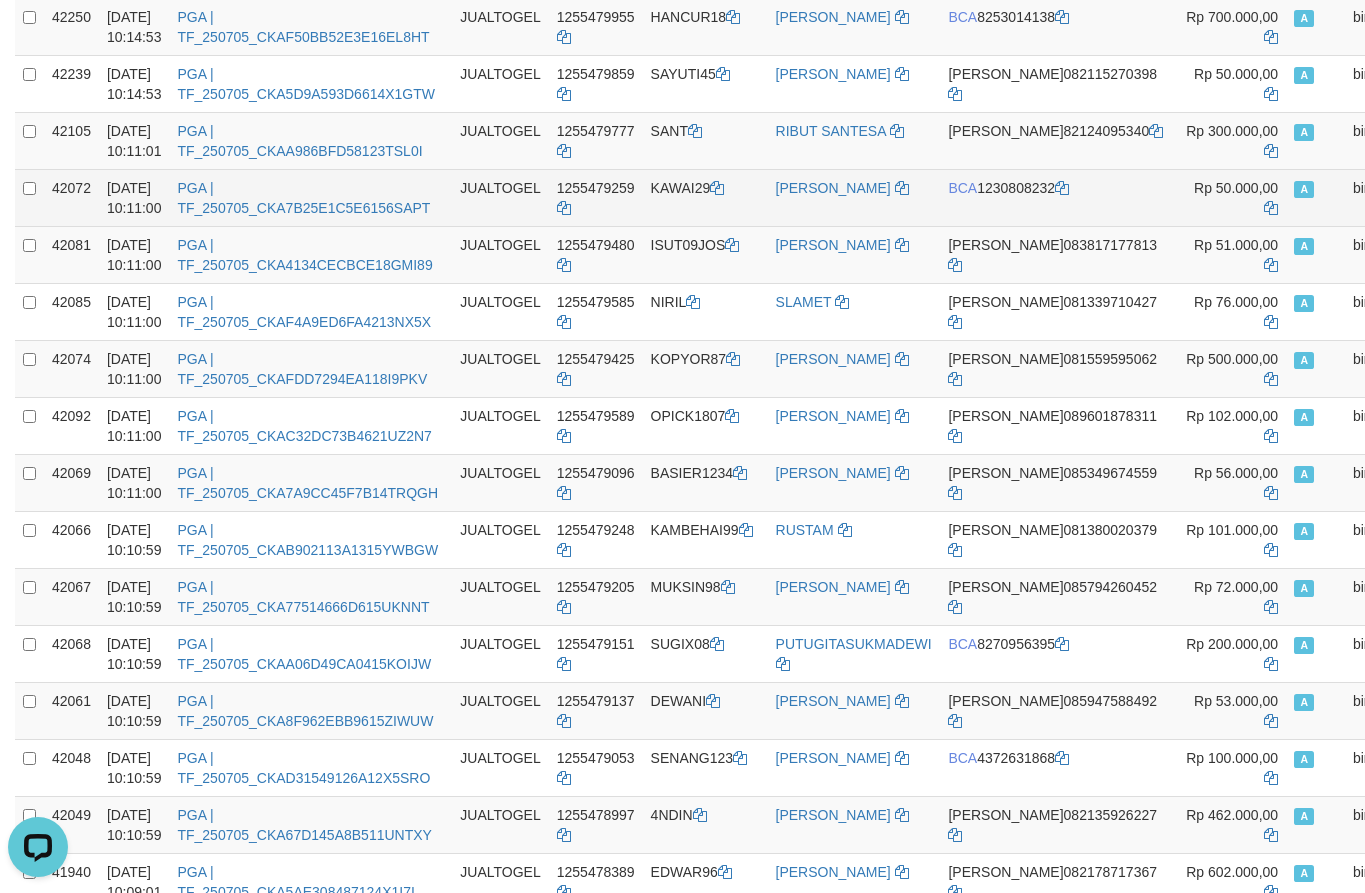 click on "[PERSON_NAME]" at bounding box center [854, 197] 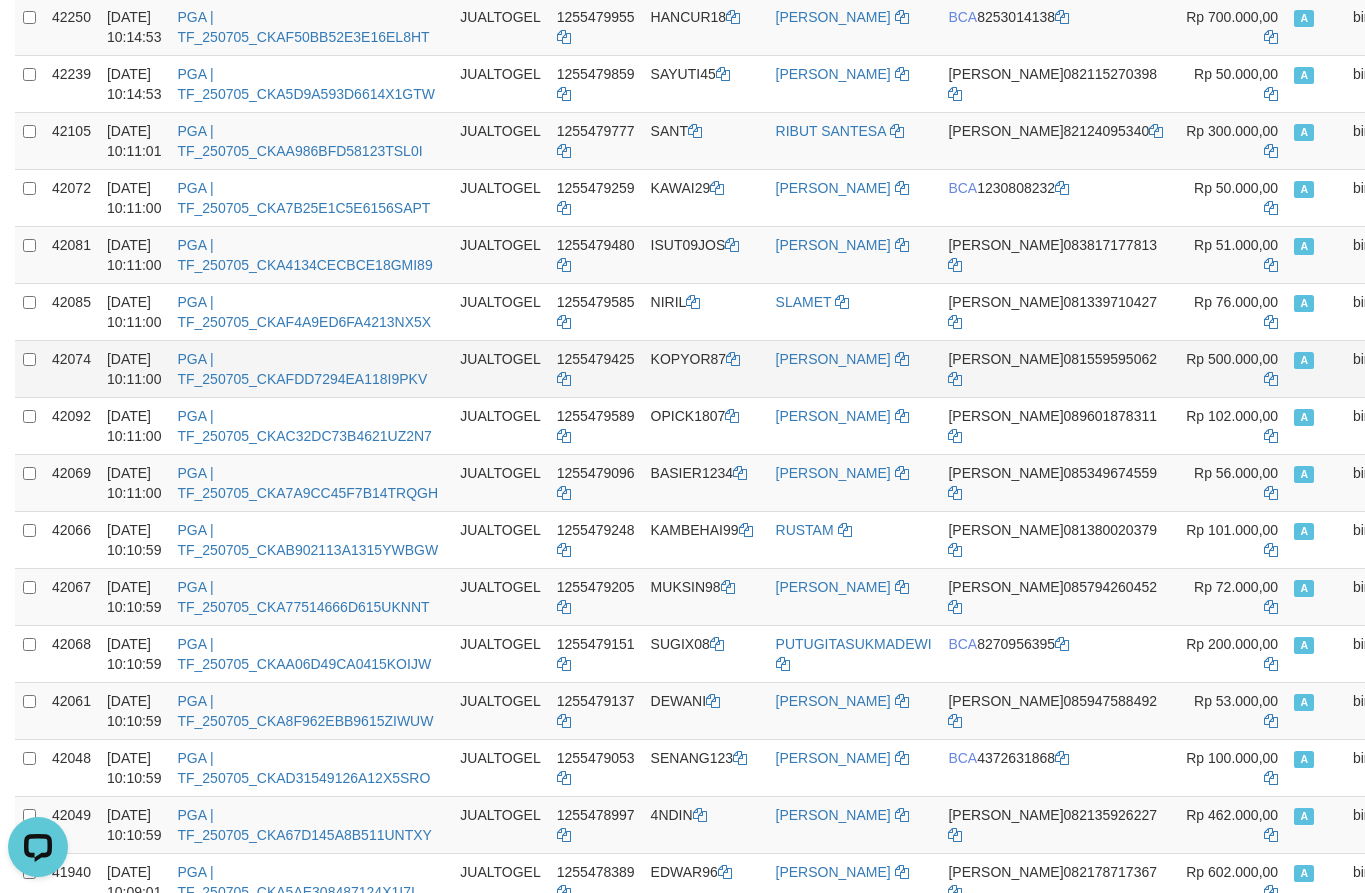 click on "KOPYOR87" at bounding box center [705, 368] 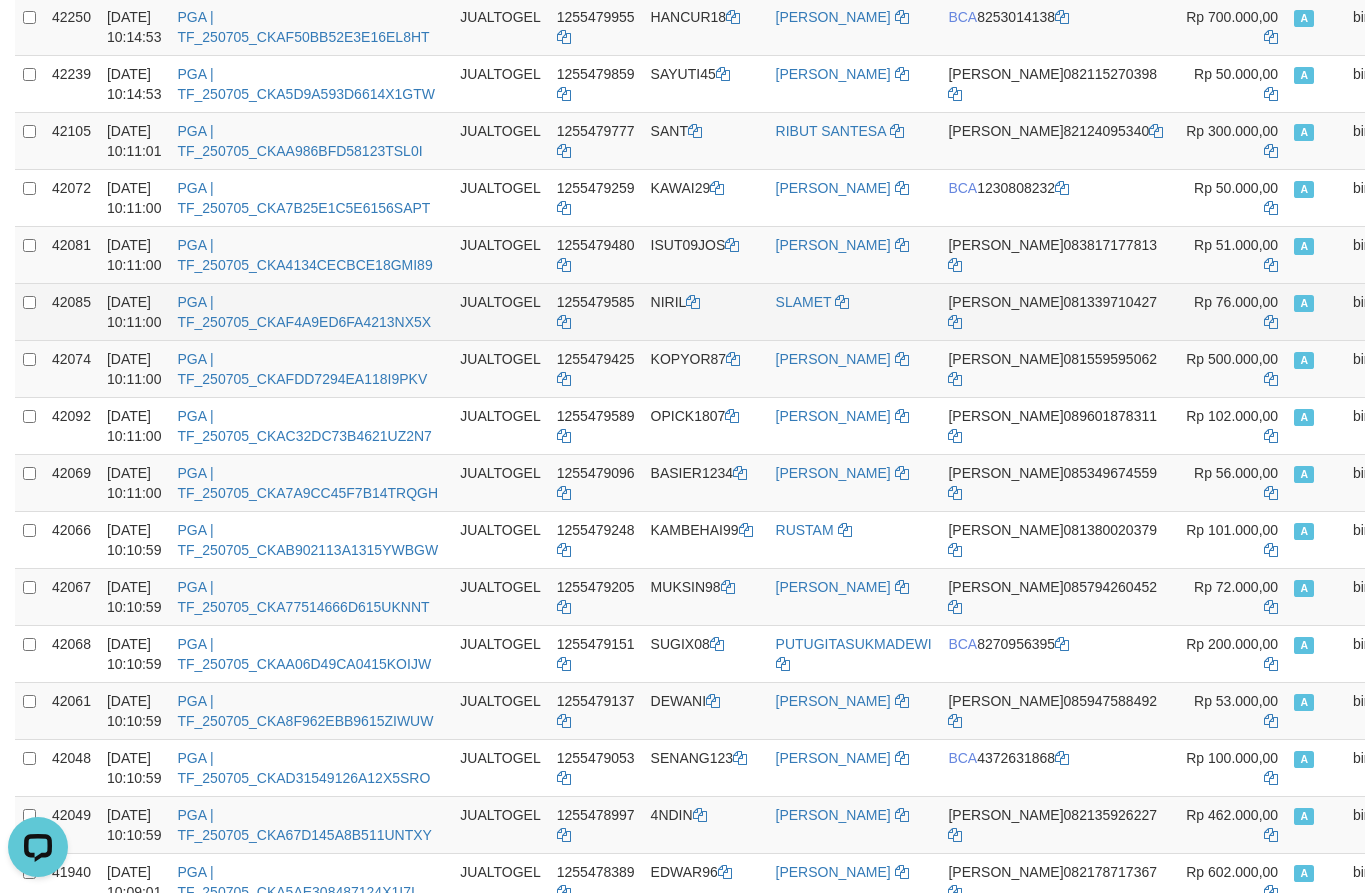 click on "NIRIL" at bounding box center (705, 311) 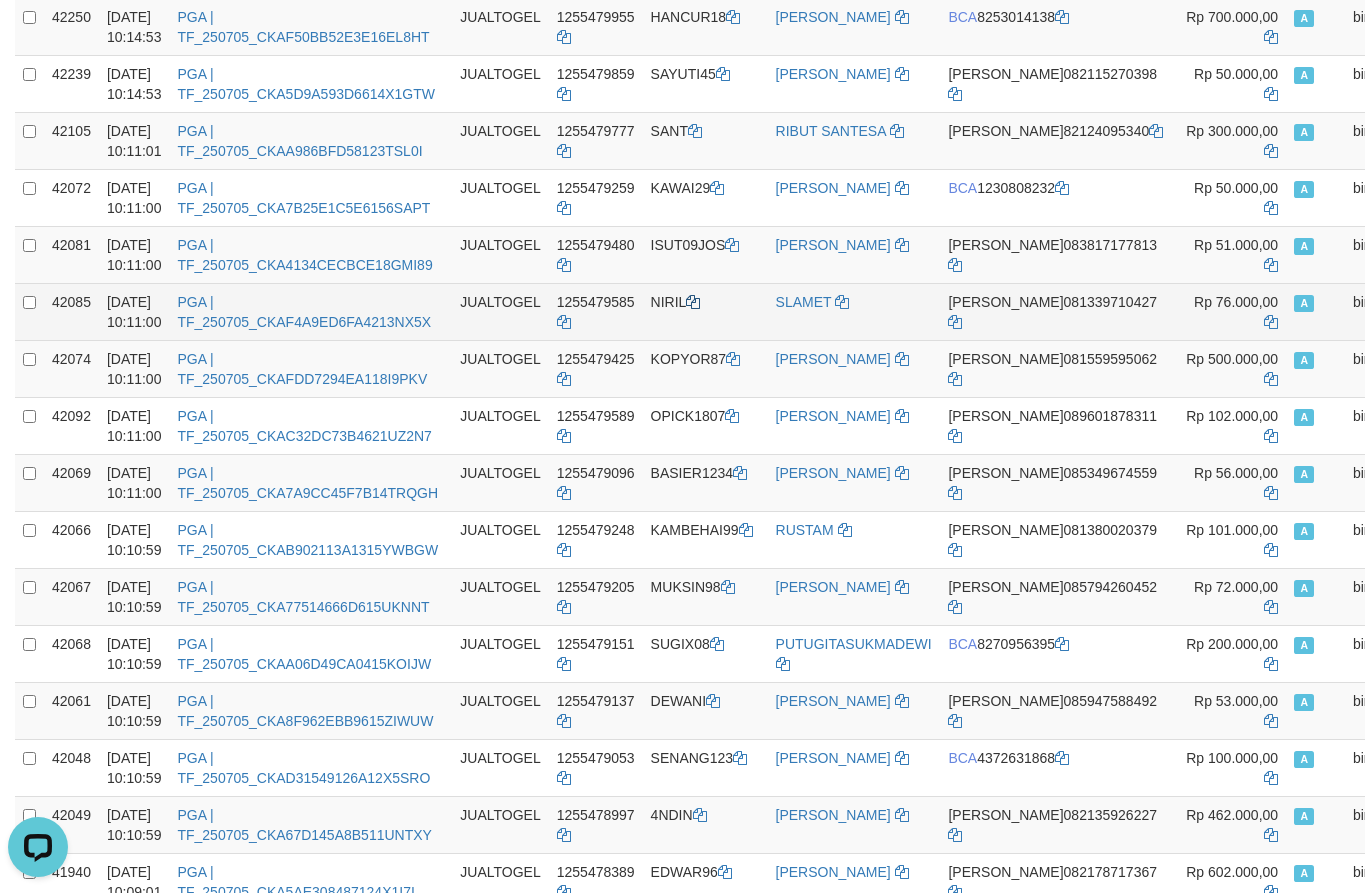 drag, startPoint x: 676, startPoint y: 362, endPoint x: 706, endPoint y: 362, distance: 30 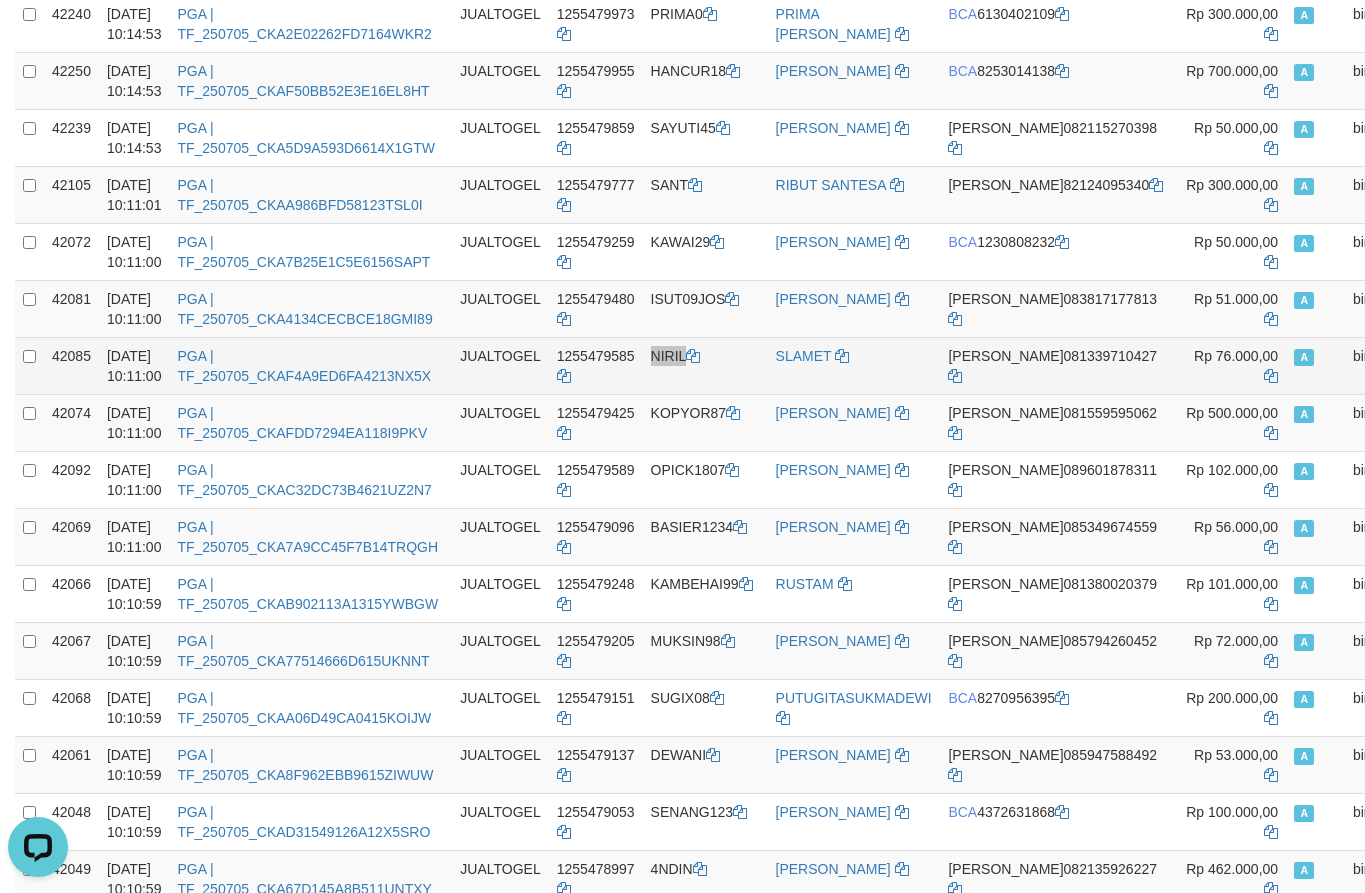 scroll, scrollTop: 513, scrollLeft: 0, axis: vertical 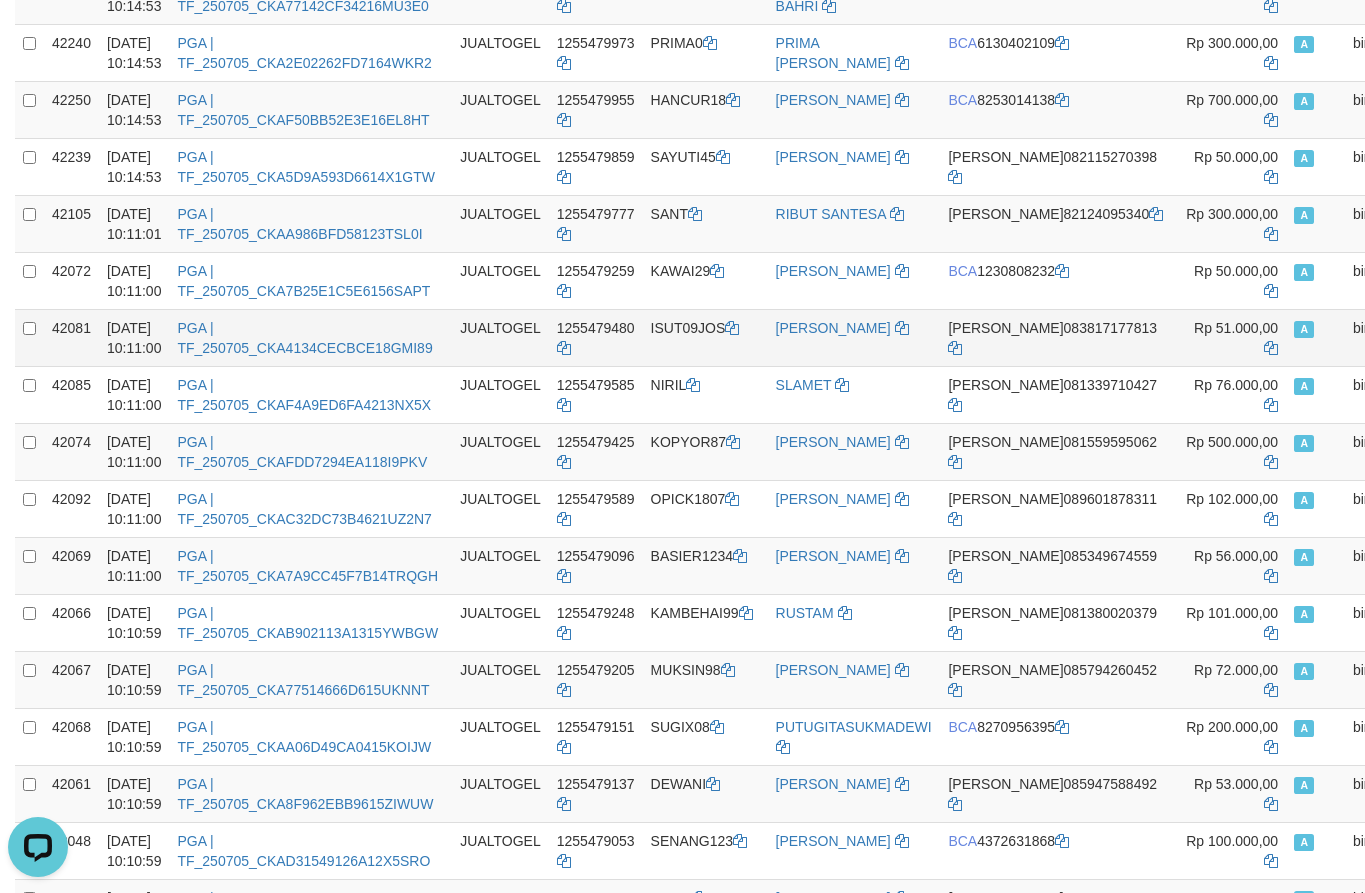 click on "ISUT09JOS" at bounding box center [705, 337] 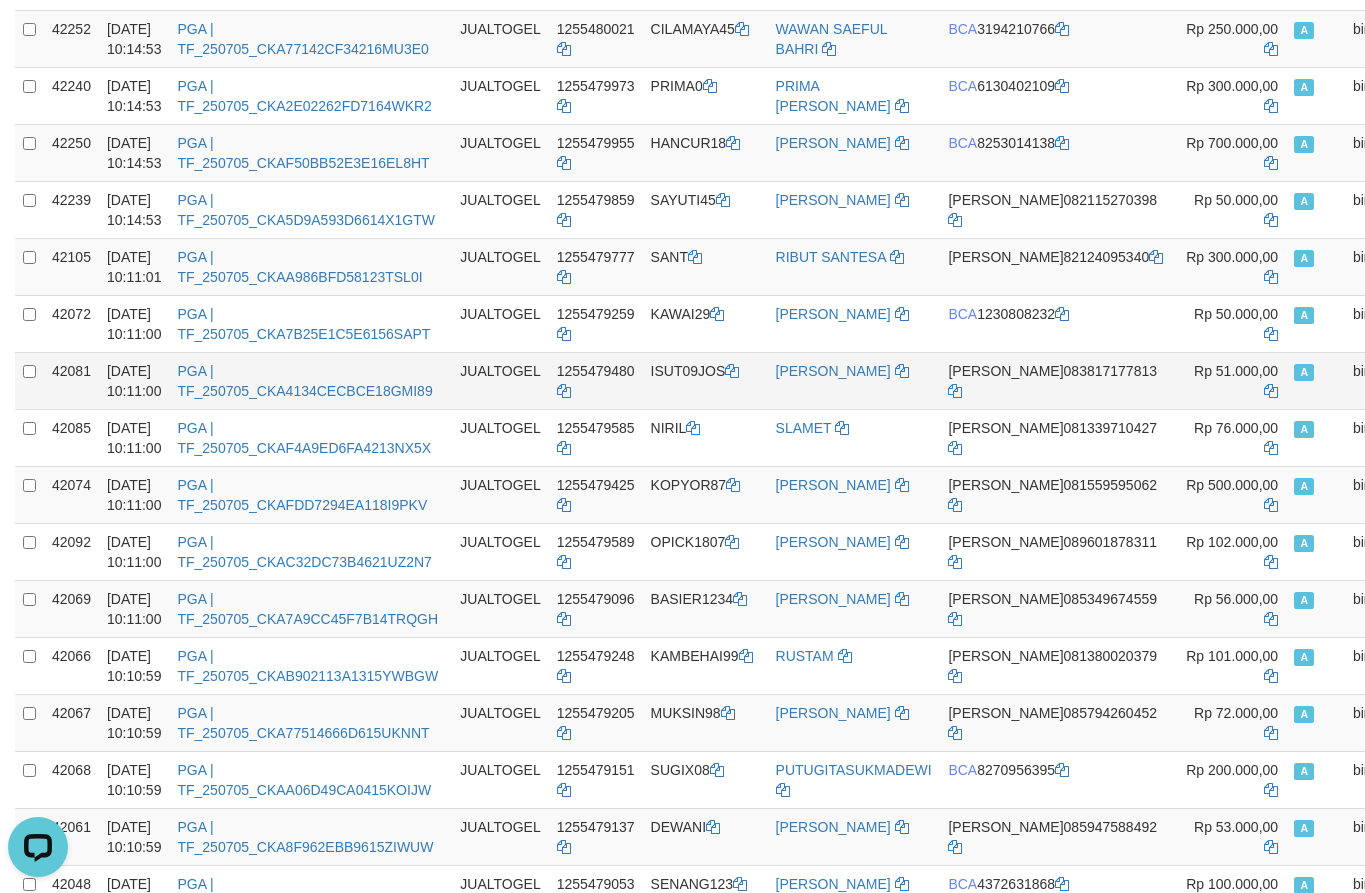 scroll, scrollTop: 430, scrollLeft: 0, axis: vertical 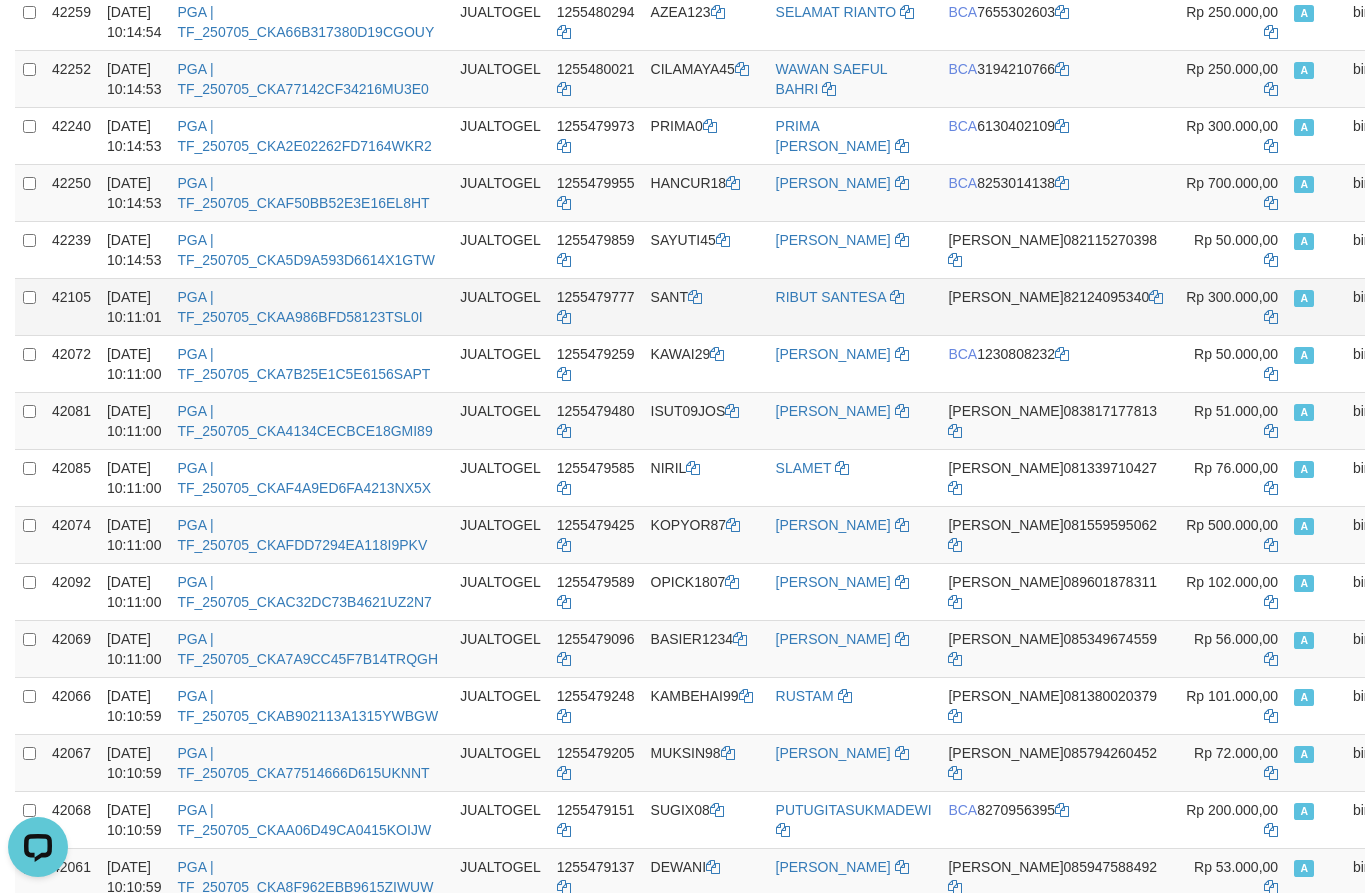click on "SANT" at bounding box center (705, 306) 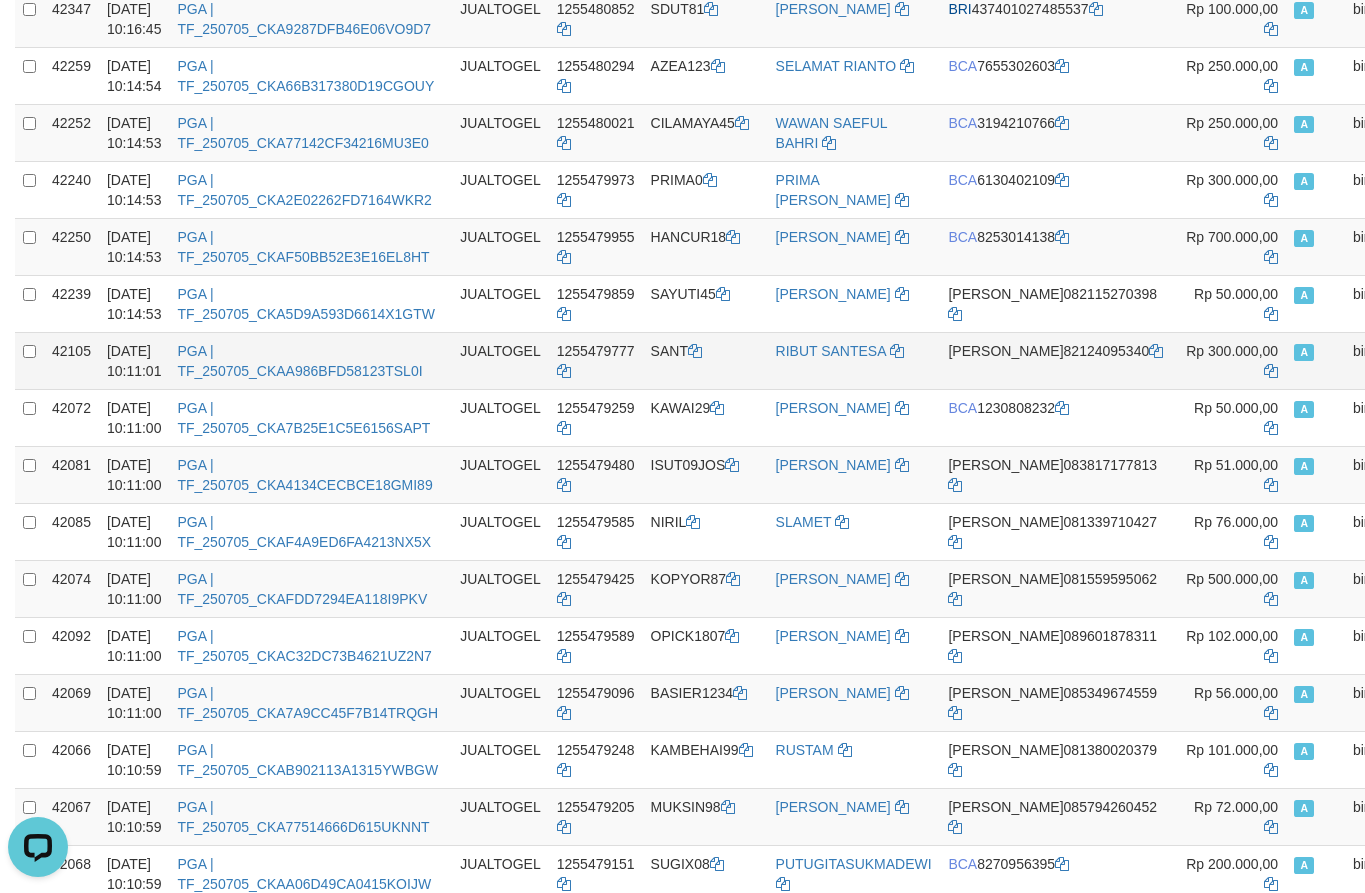scroll, scrollTop: 346, scrollLeft: 0, axis: vertical 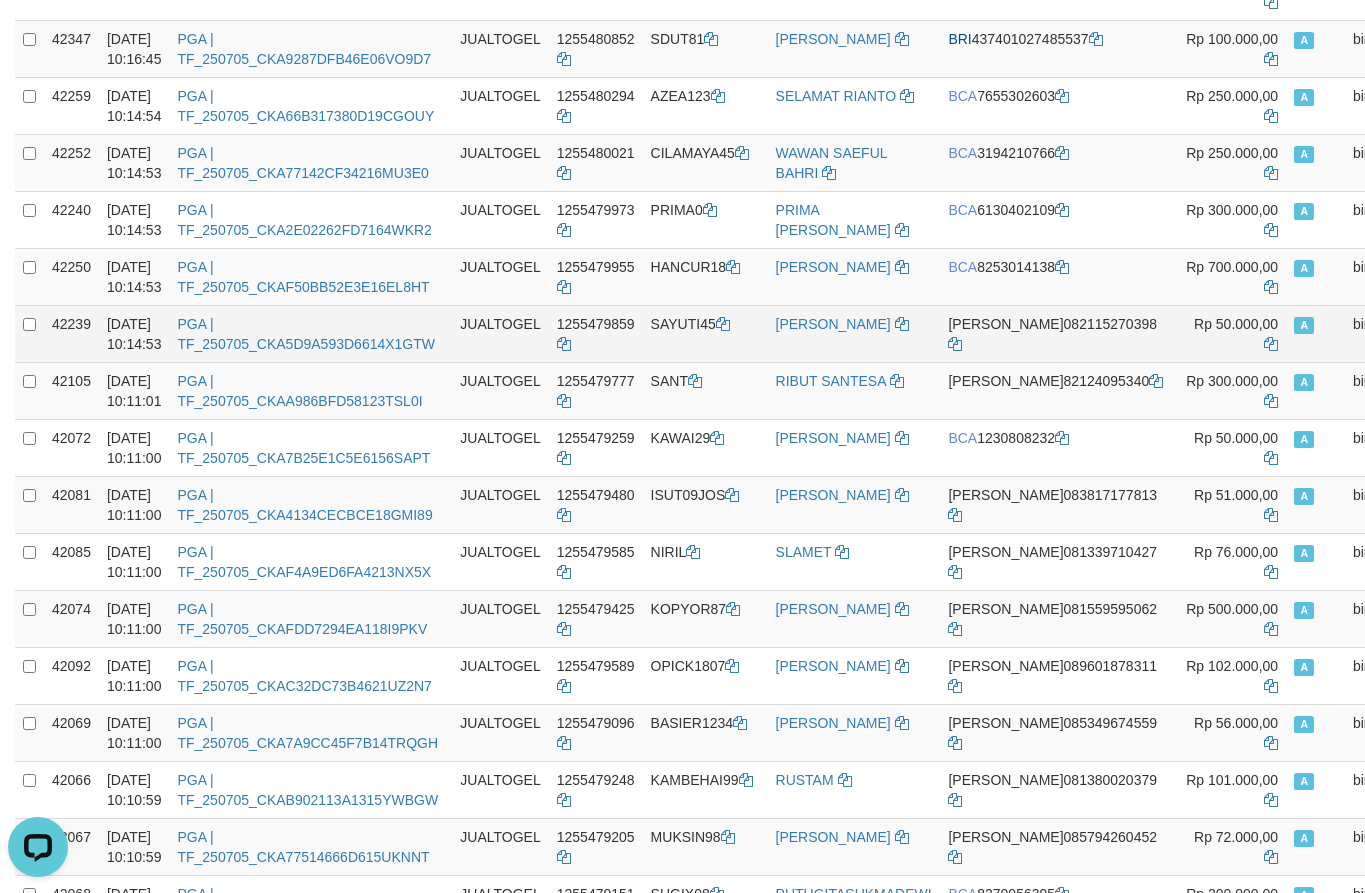 click on "SAYUTI45" at bounding box center (705, 333) 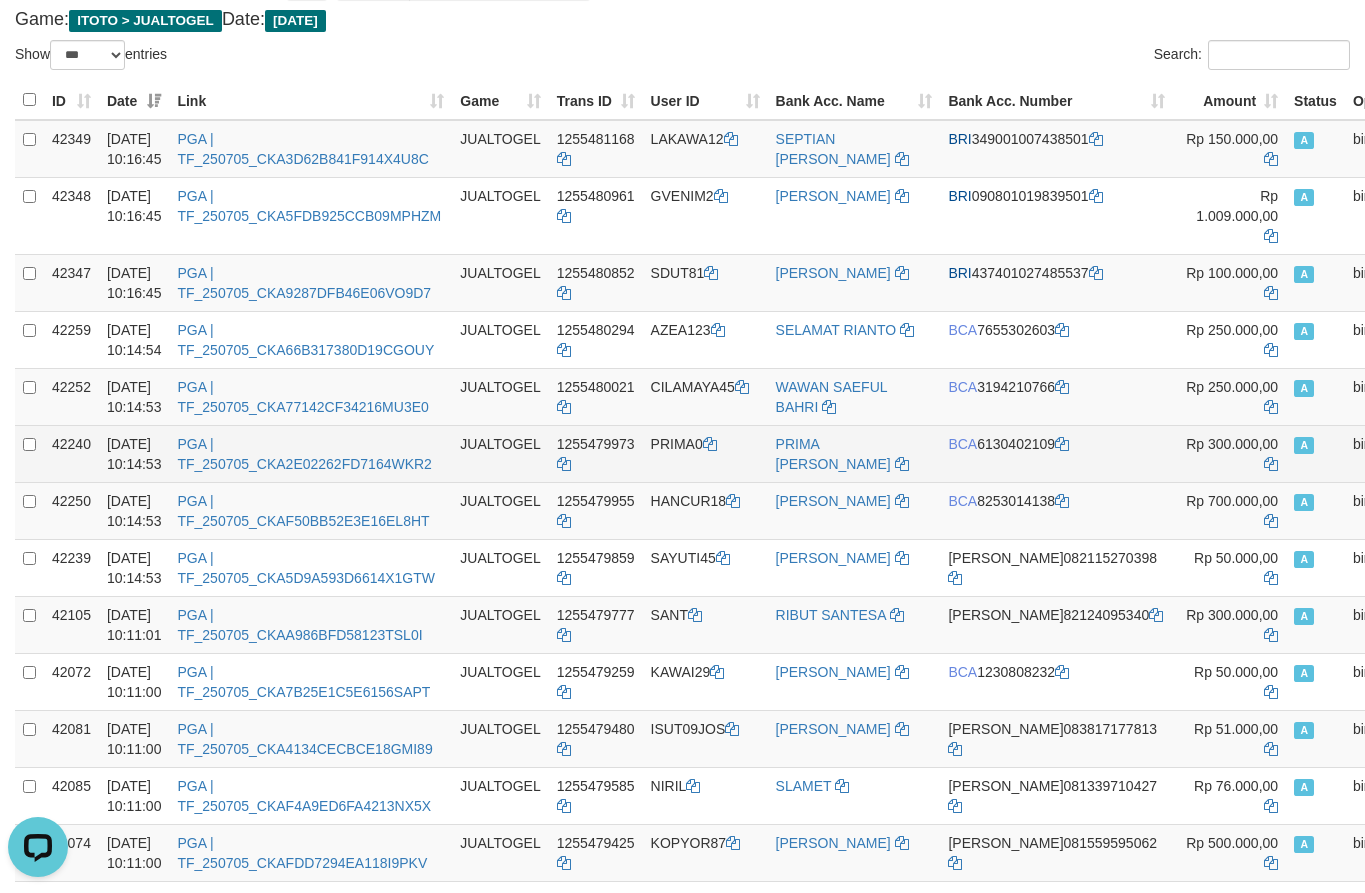 scroll, scrollTop: 13, scrollLeft: 0, axis: vertical 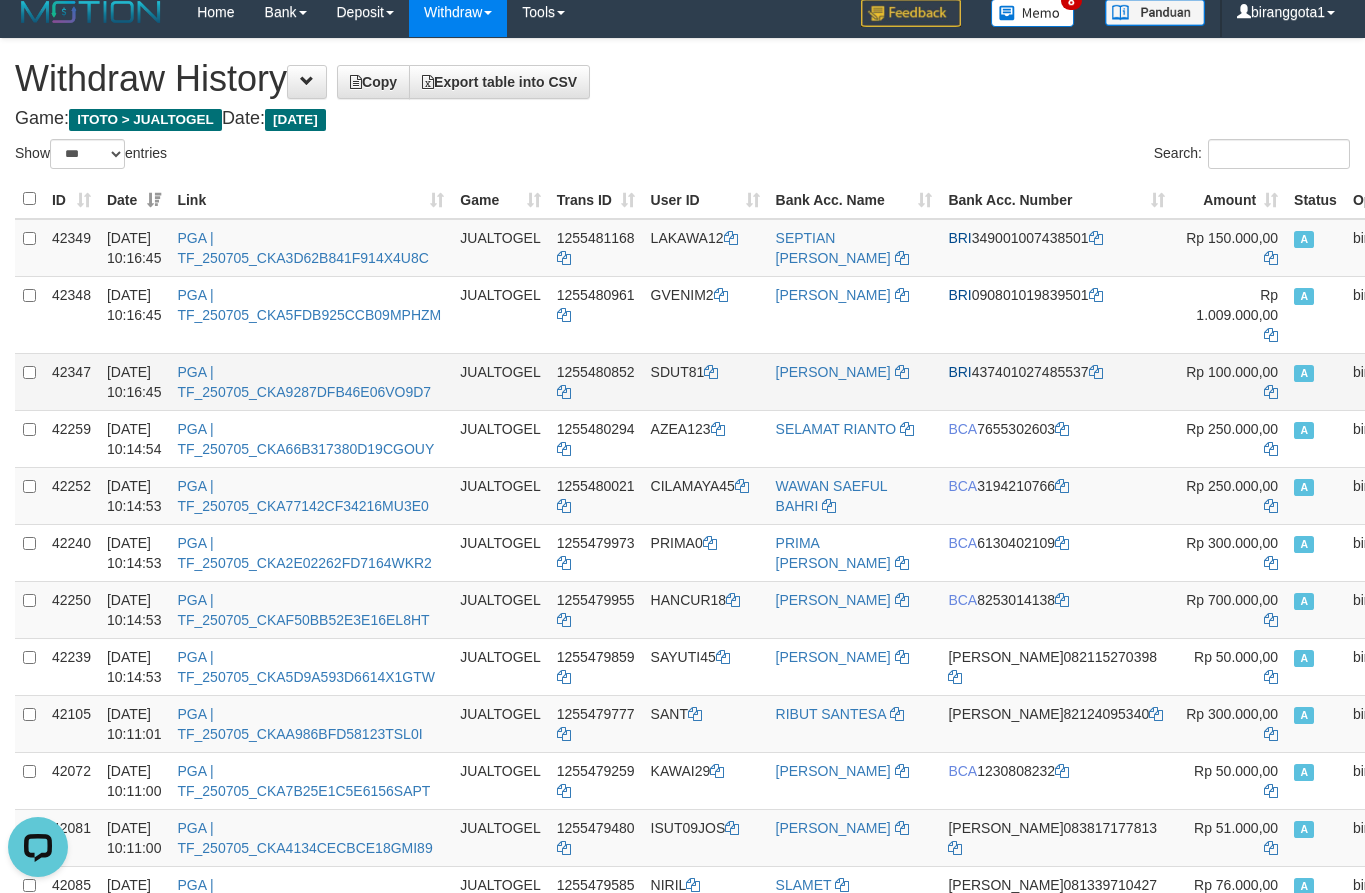 click on "SDUT81" at bounding box center [705, 381] 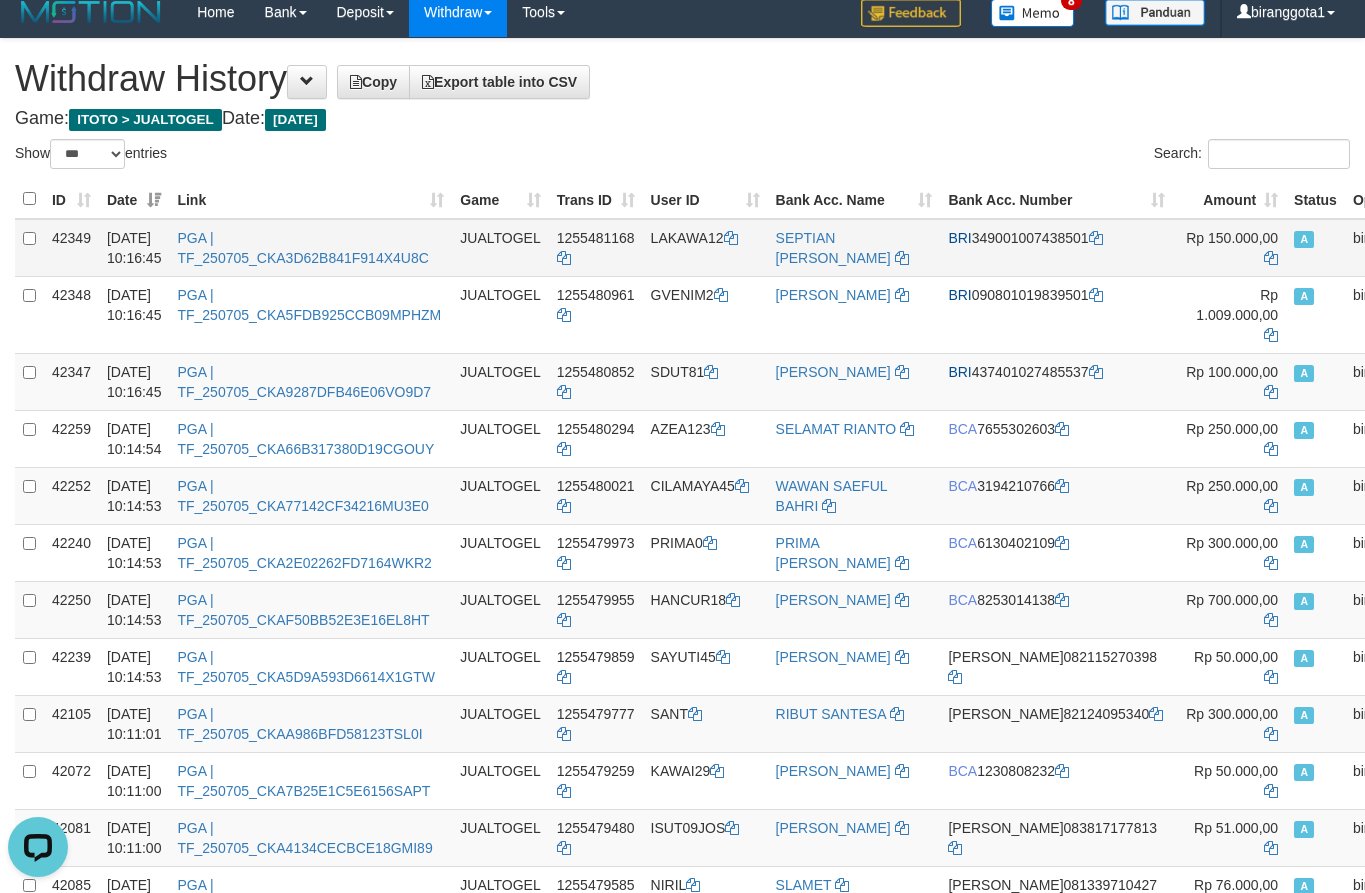 click on "LAKAWA12" at bounding box center [705, 248] 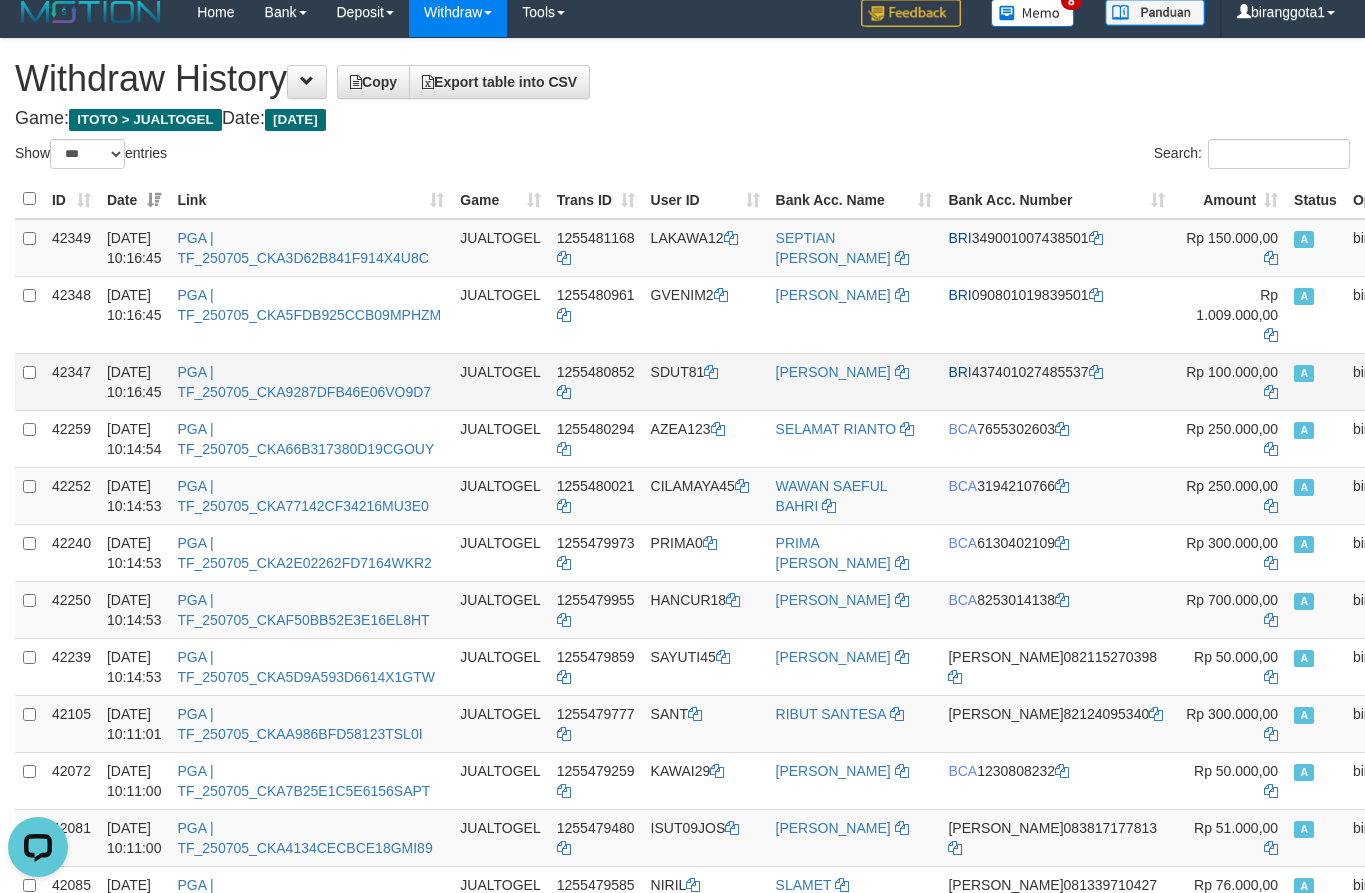 click on "SDUT81" at bounding box center [705, 381] 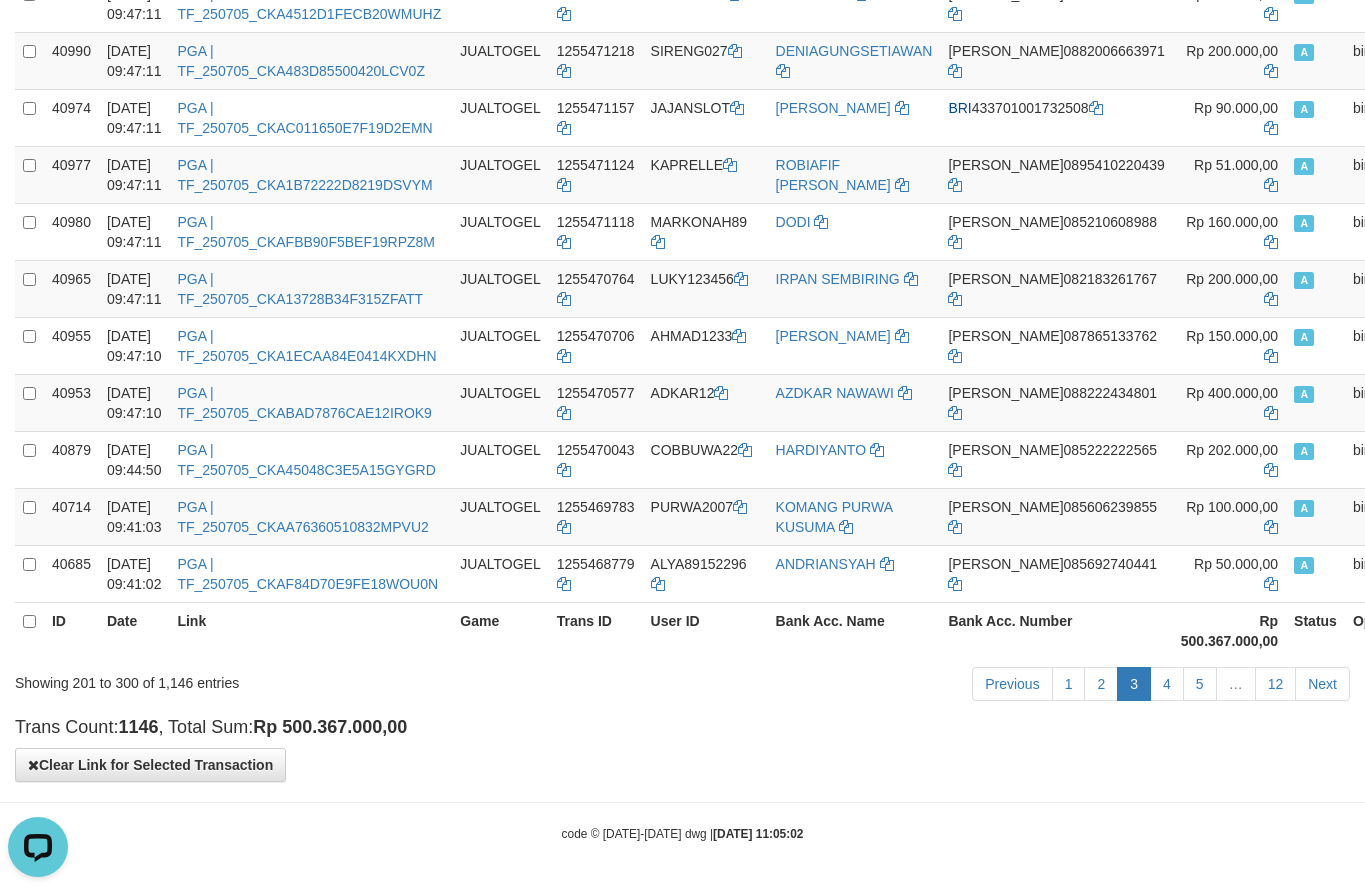 scroll, scrollTop: 5930, scrollLeft: 0, axis: vertical 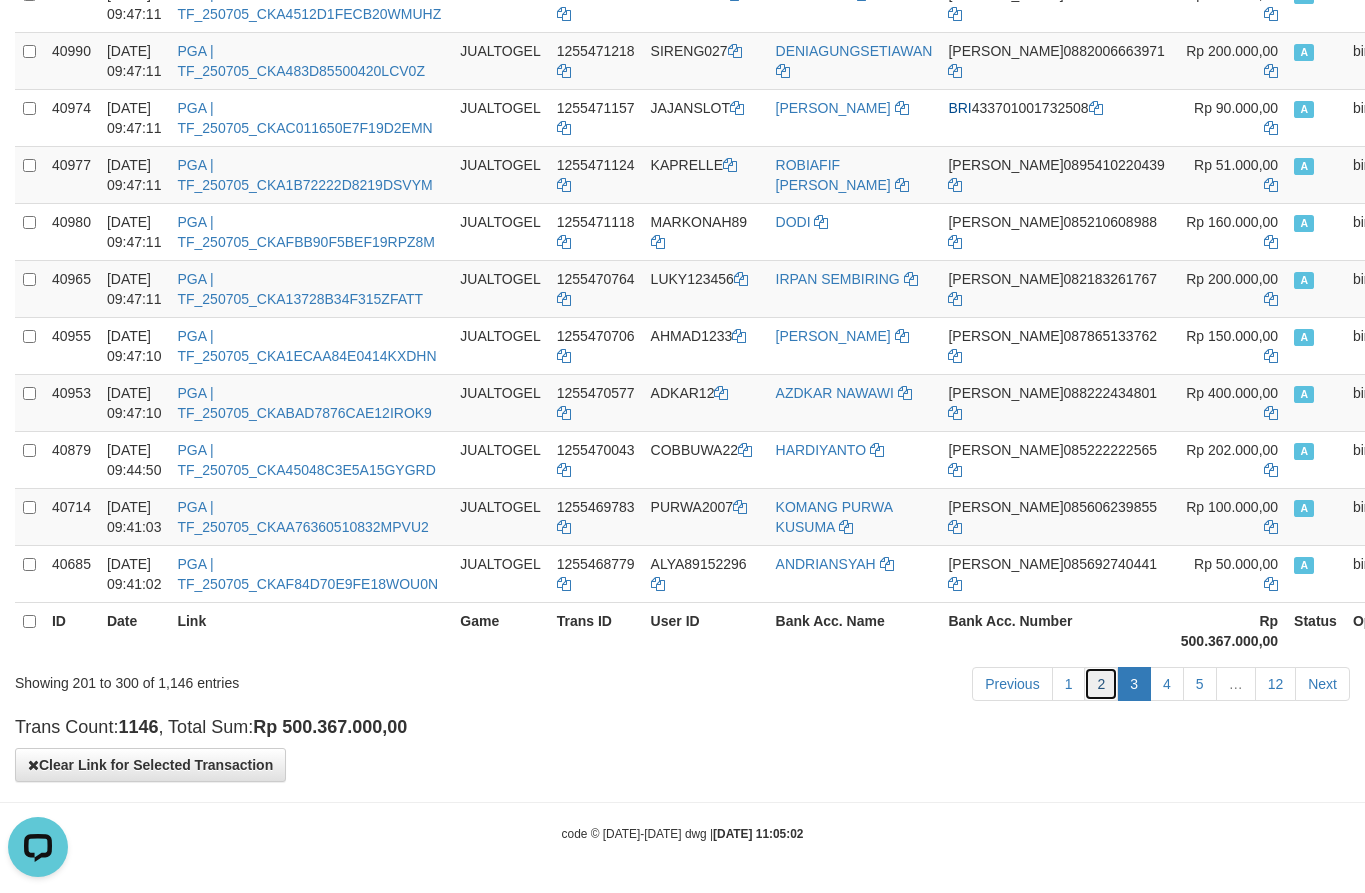 click on "2" at bounding box center (1101, 684) 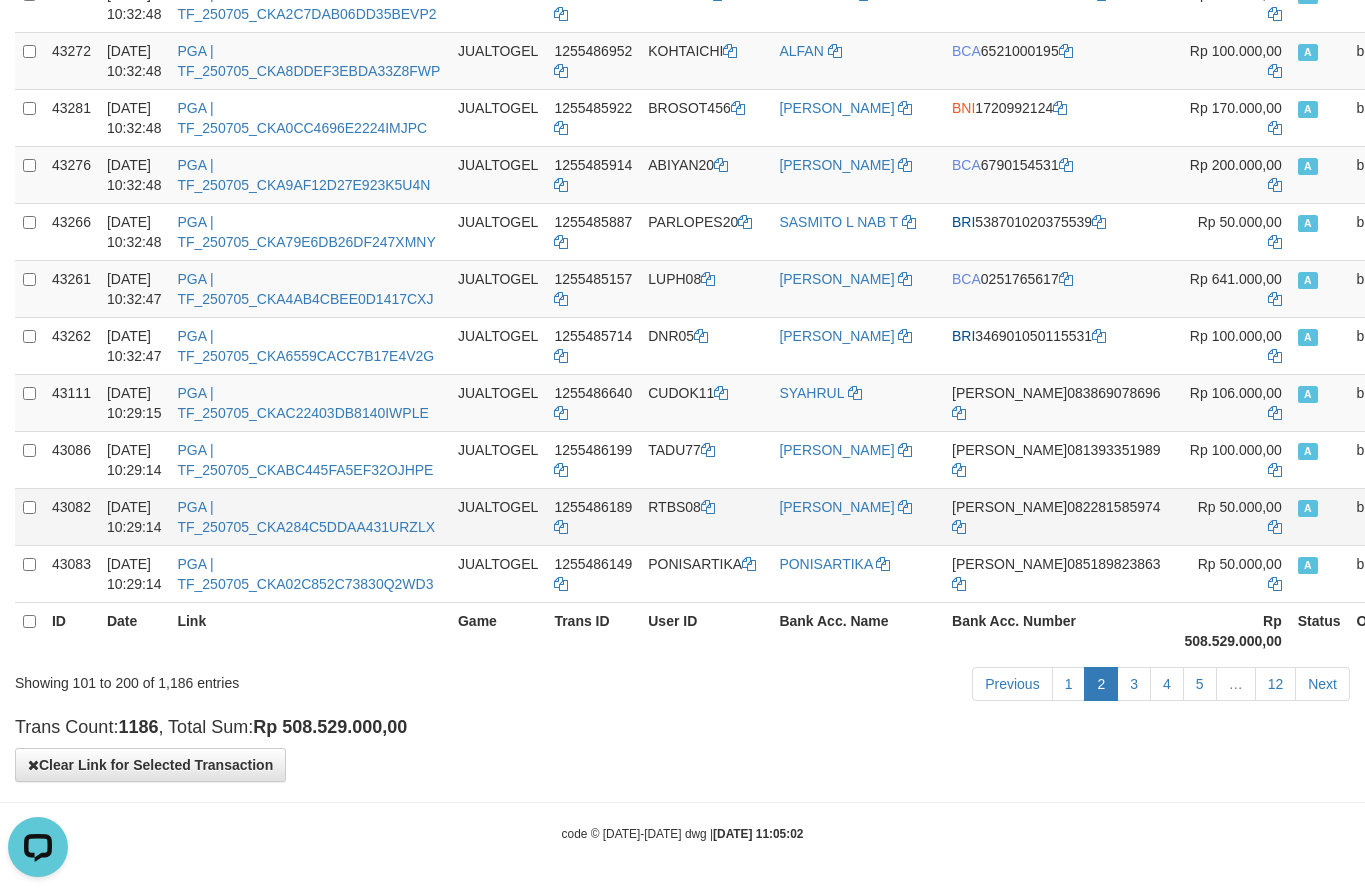 scroll, scrollTop: 5583, scrollLeft: 0, axis: vertical 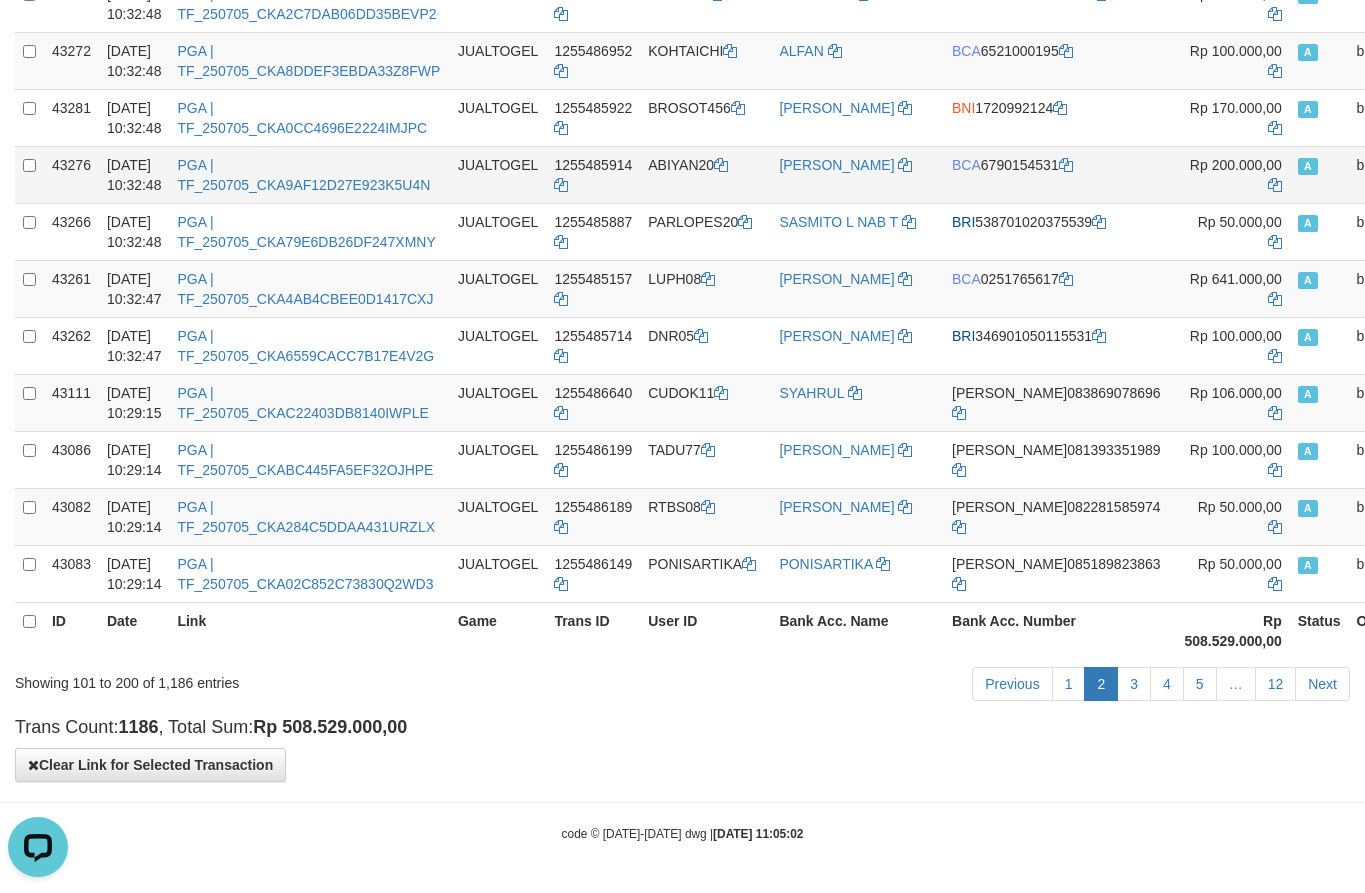 click on "ABIYAN20" at bounding box center [705, 174] 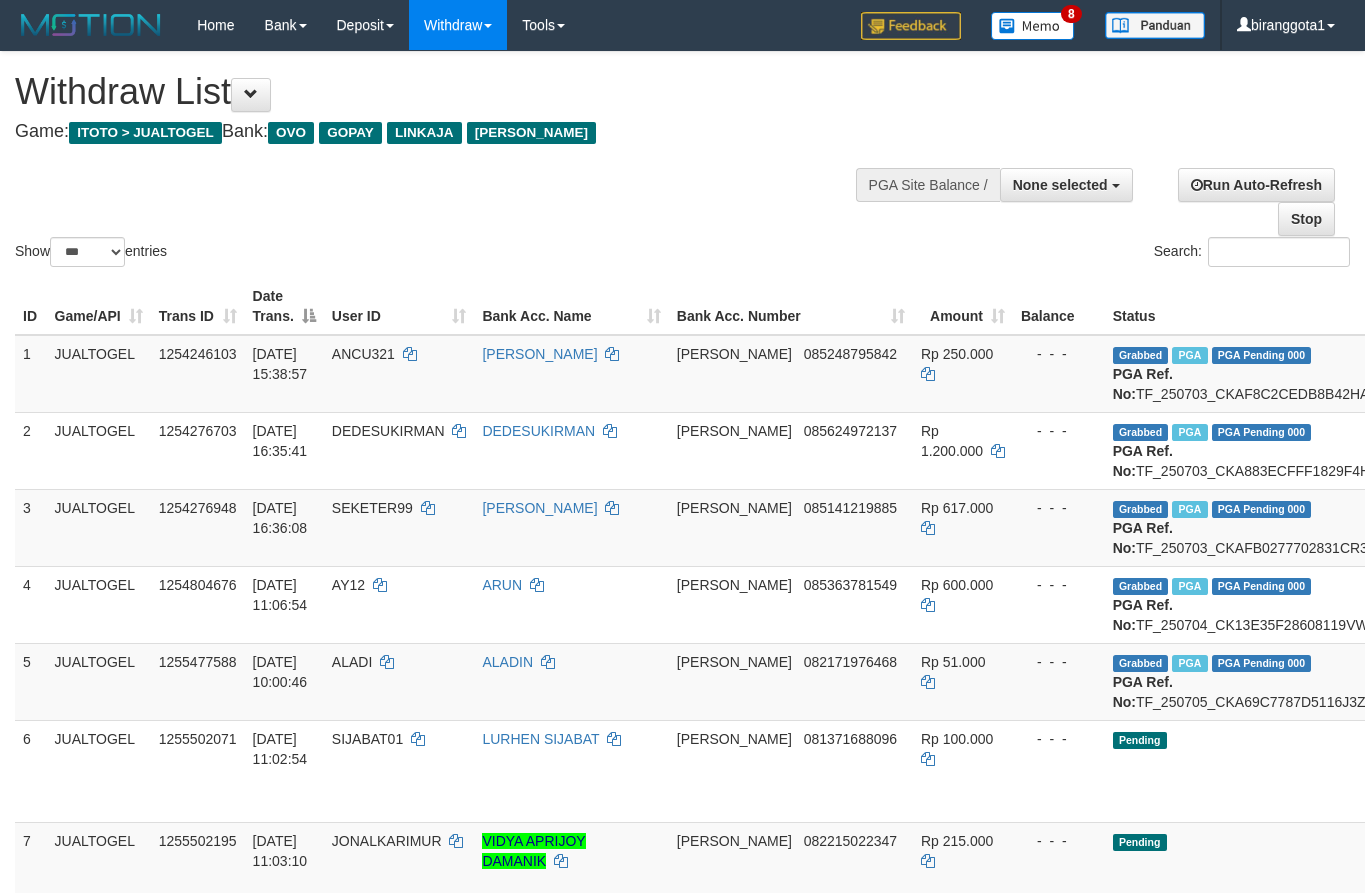 select 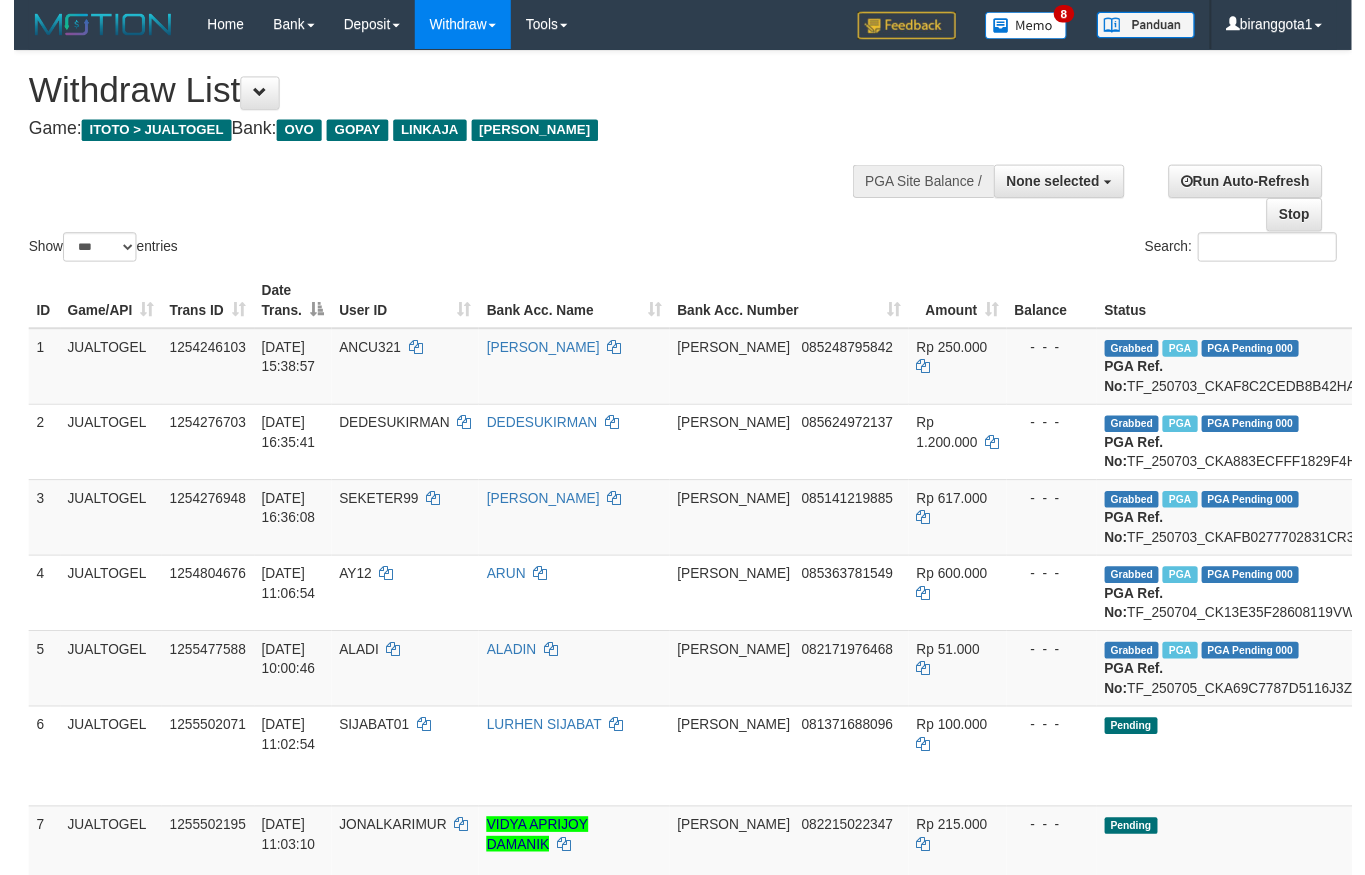 scroll, scrollTop: 1016, scrollLeft: 0, axis: vertical 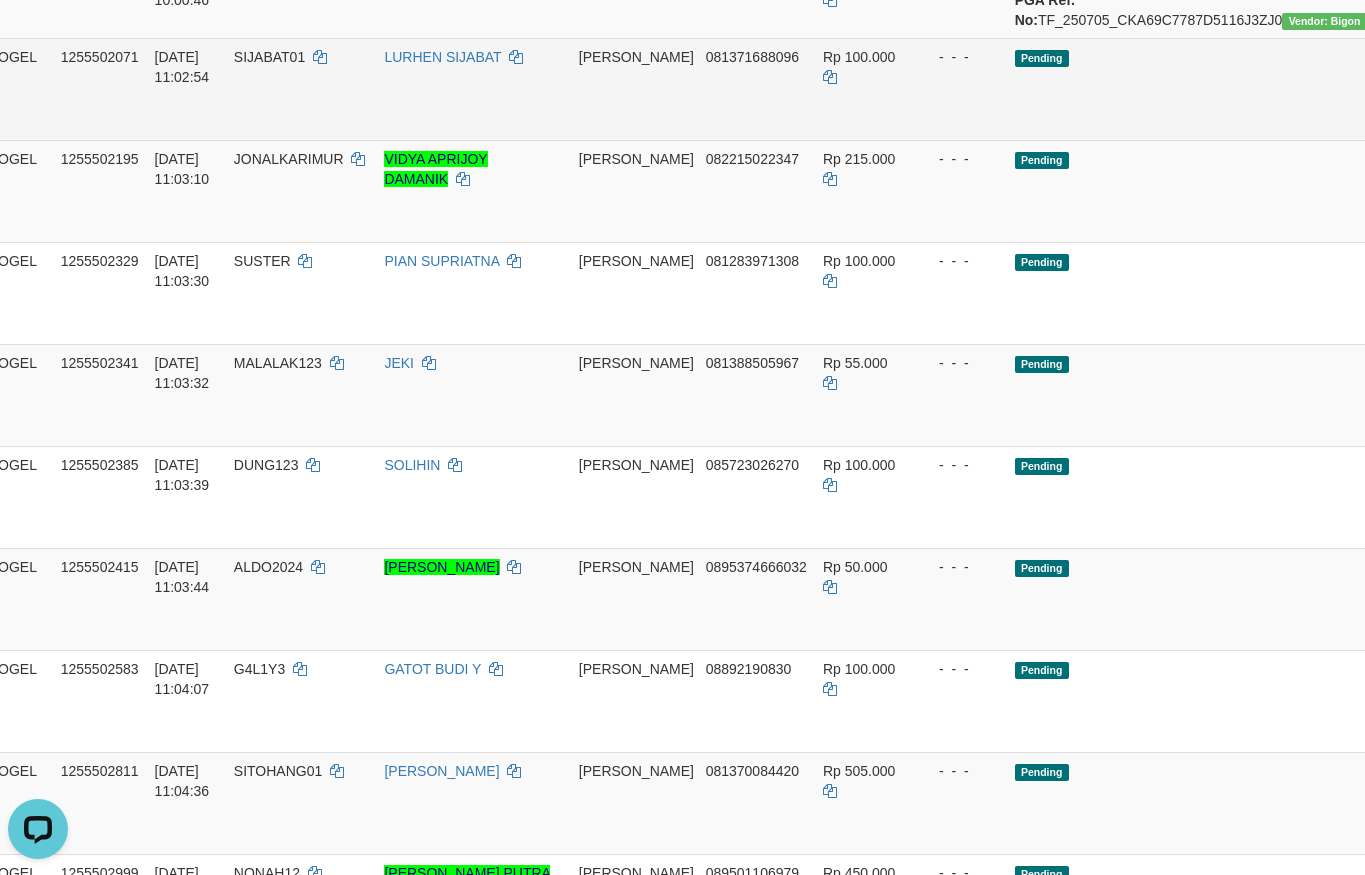 click on "Send PGA" at bounding box center [1500, 112] 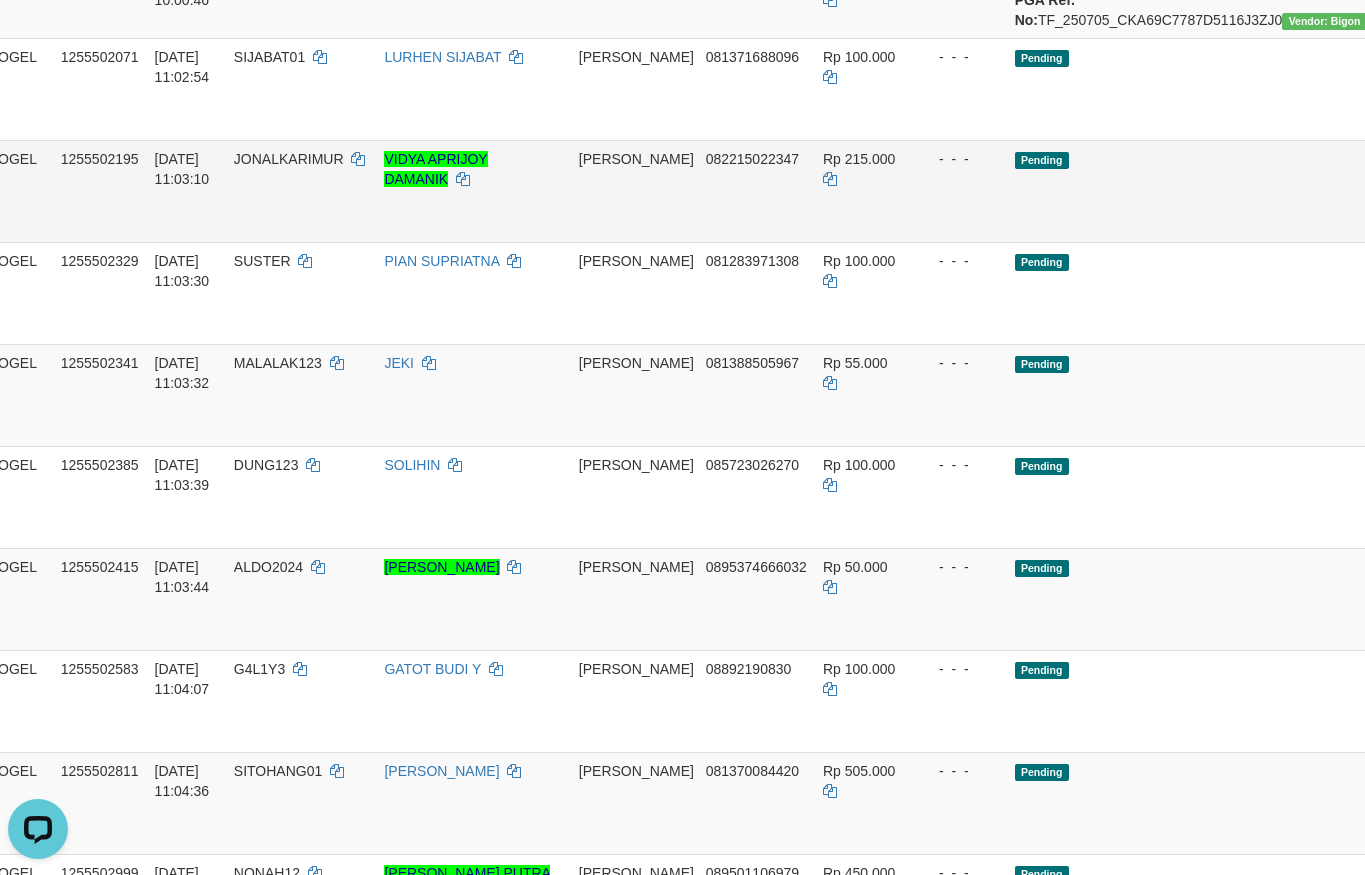 click on "Send PGA" at bounding box center [1500, 214] 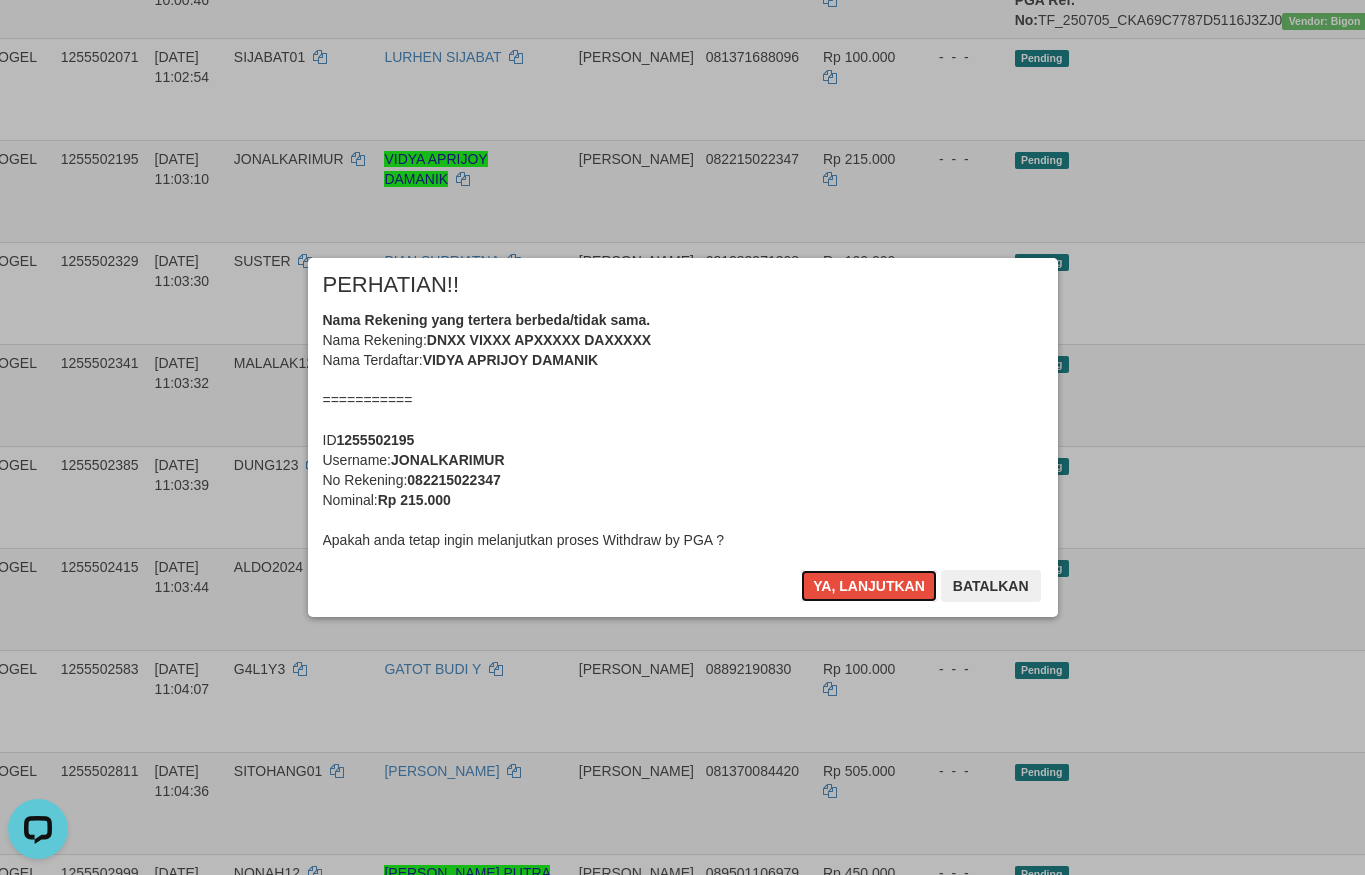 click on "Nama Rekening yang tertera berbeda/tidak sama. Nama Rekening:  DNXX VIXXX APXXXXX DAXXXXX Nama Terdaftar:  VIDYA APRIJOY DAMANIK =========== ID  1255502195 Username:  JONALKARIMUR No Rekening:  082215022347 Nominal:  Rp 215.000 Apakah anda tetap ingin melanjutkan proses Withdraw by PGA ?" at bounding box center (683, 430) 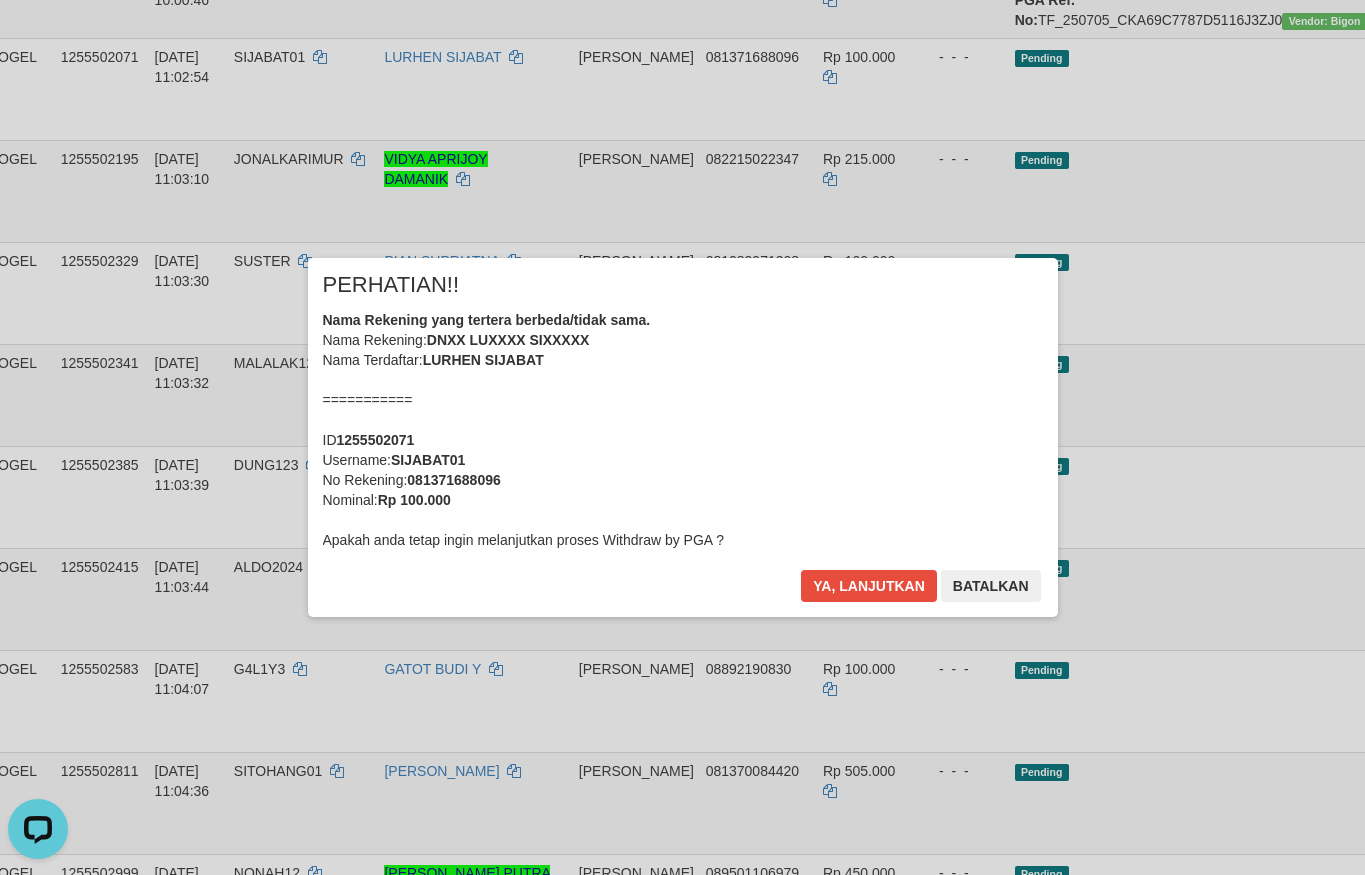 click on "Nama Rekening yang tertera berbeda/tidak sama. Nama Rekening:  DNXX LUXXXX SIXXXXX Nama Terdaftar:  LURHEN SIJABAT =========== ID  1255502071 Username:  SIJABAT01 No Rekening:  081371688096 Nominal:  Rp 100.000 Apakah anda tetap ingin melanjutkan proses Withdraw by PGA ?" at bounding box center [683, 430] 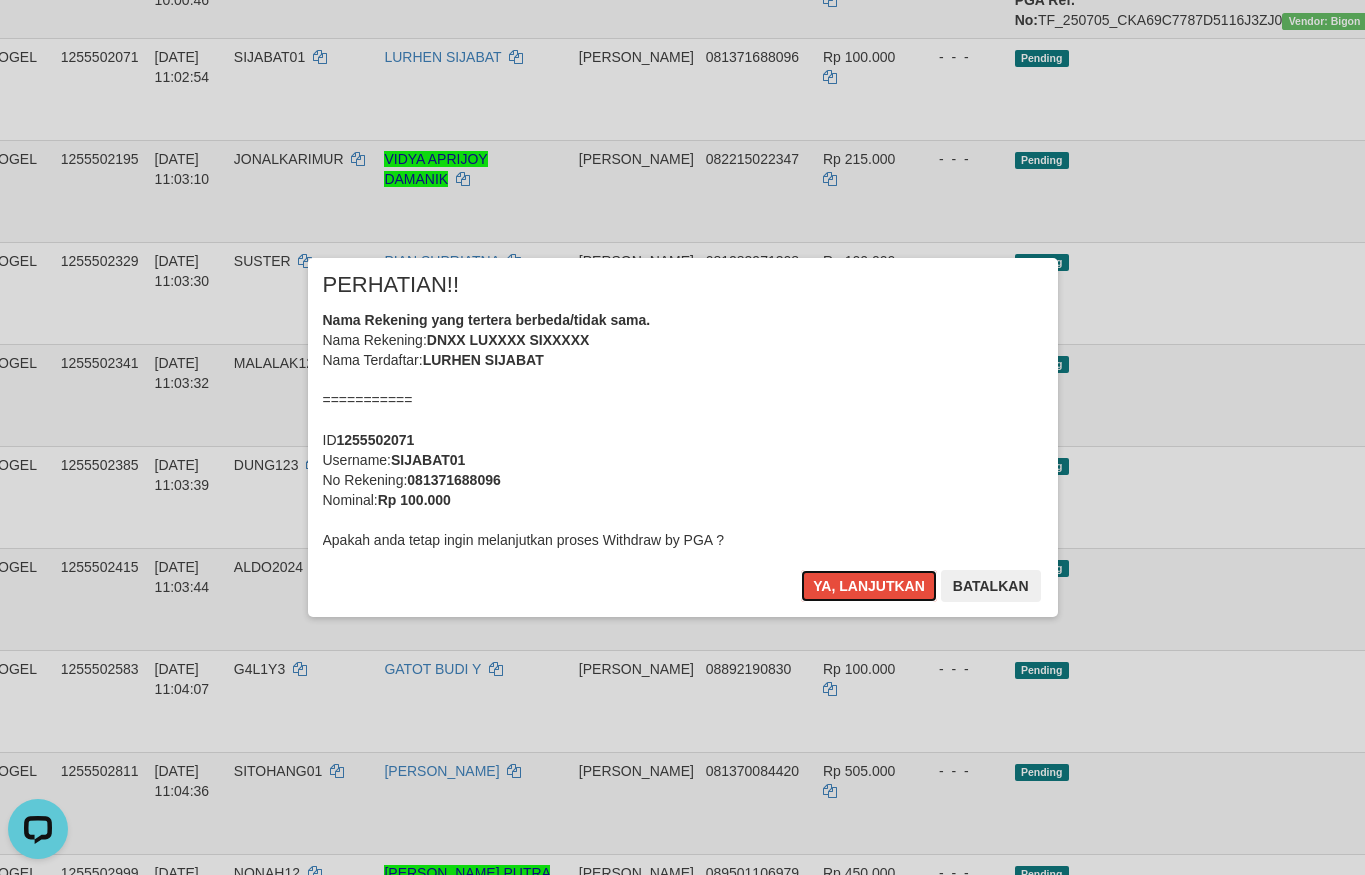 type 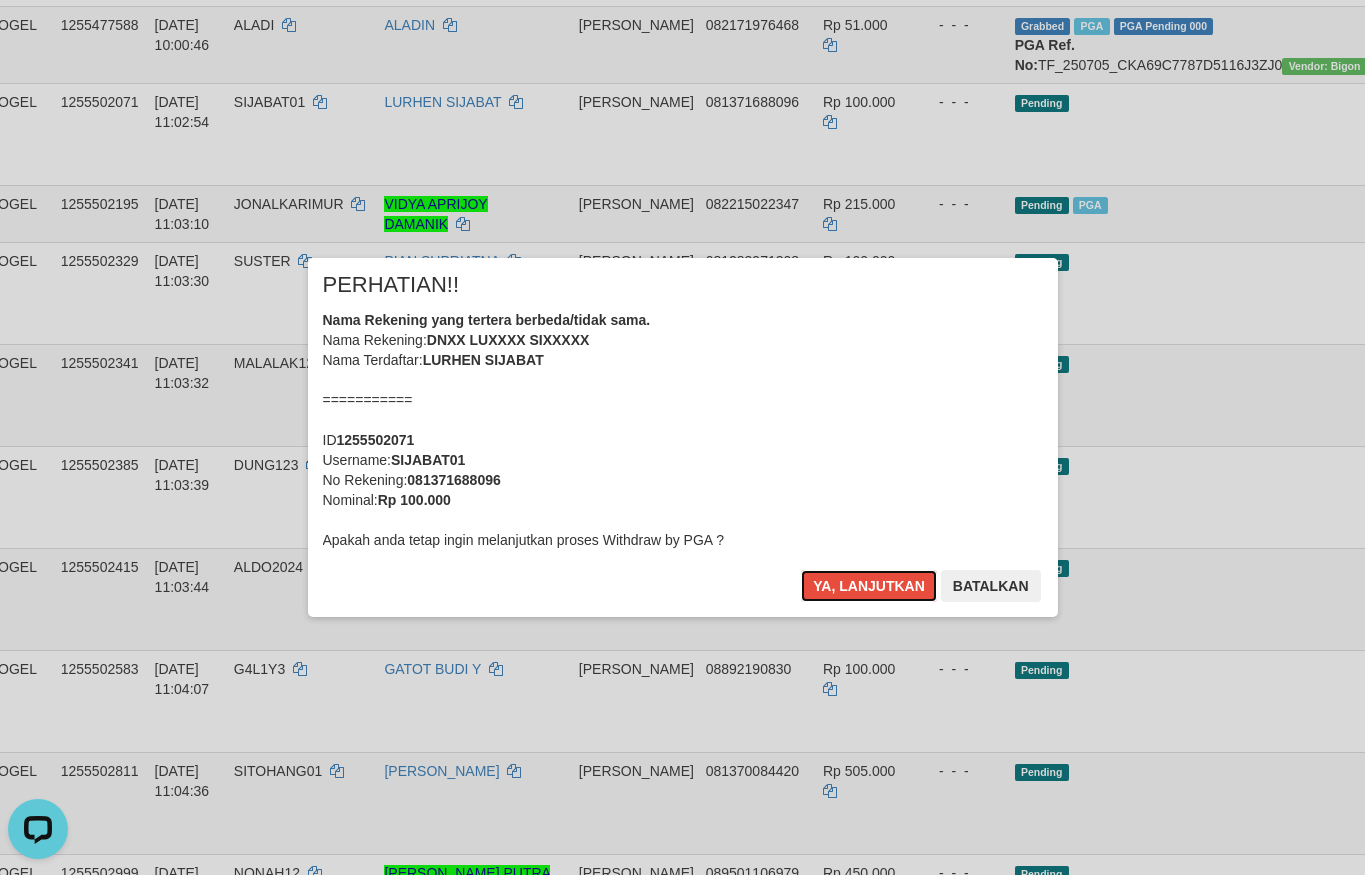 click on "Ya, lanjutkan" at bounding box center (869, 586) 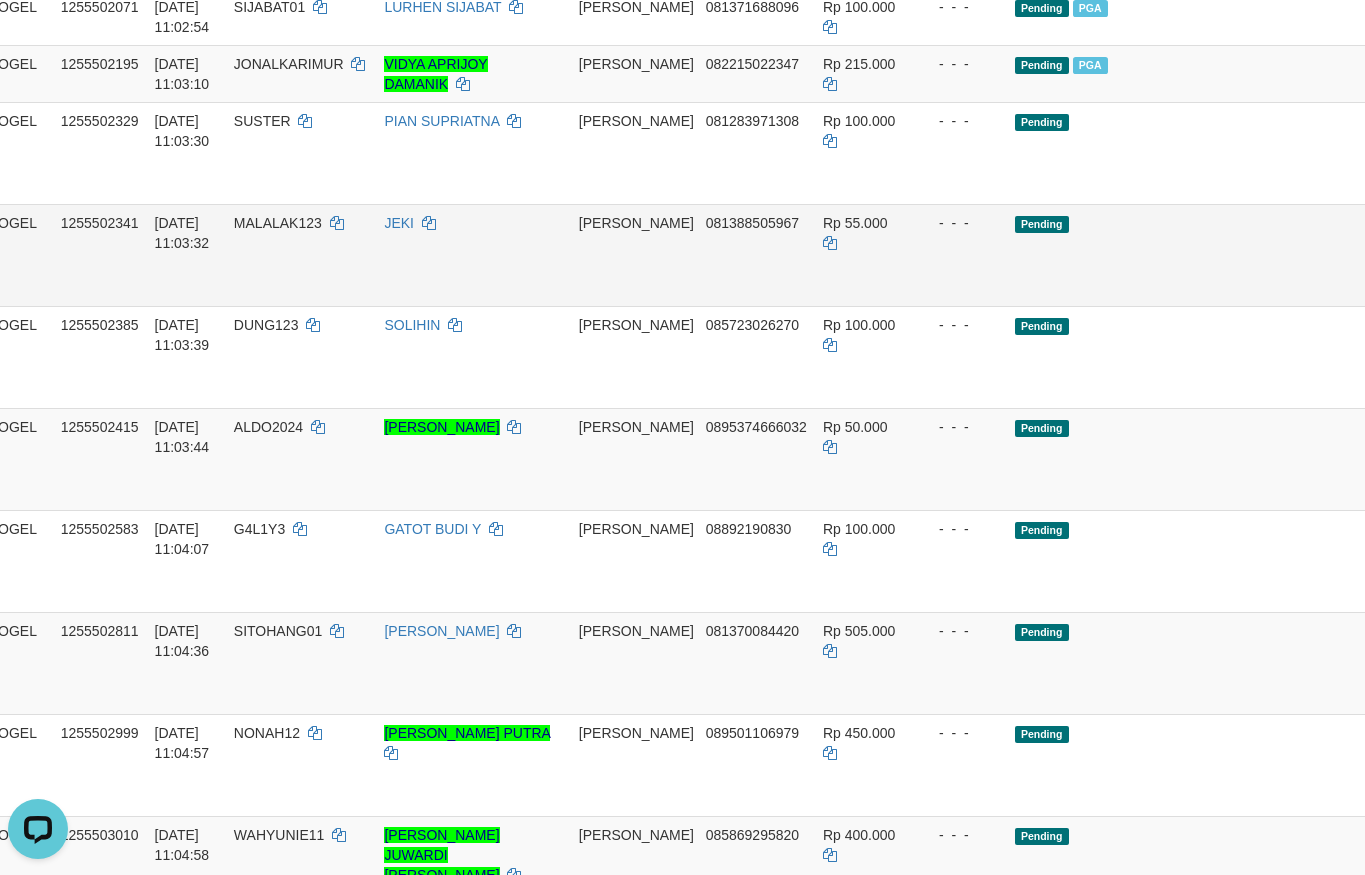 scroll, scrollTop: 760, scrollLeft: 98, axis: both 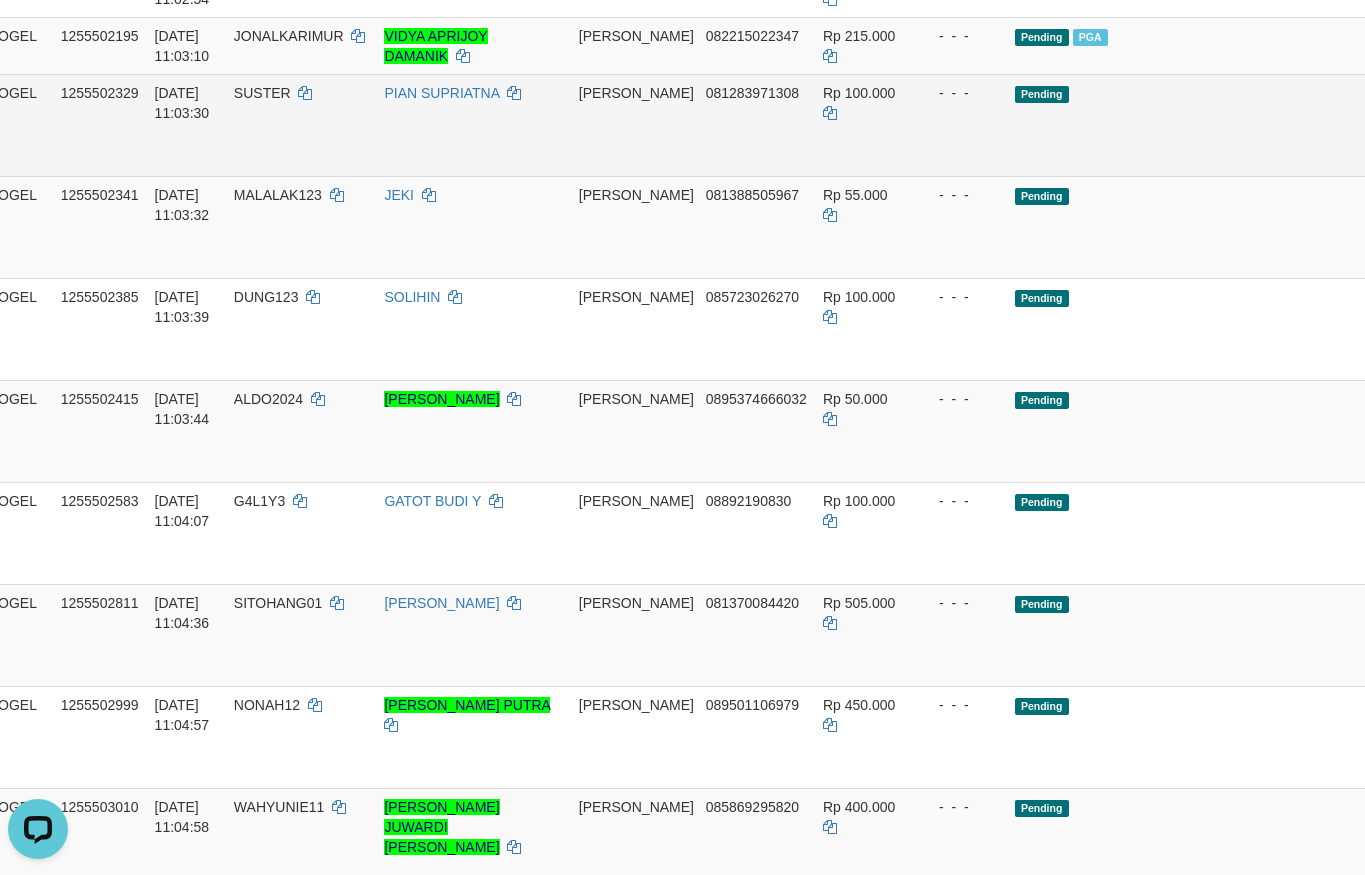click on "Send PGA" at bounding box center [1500, 148] 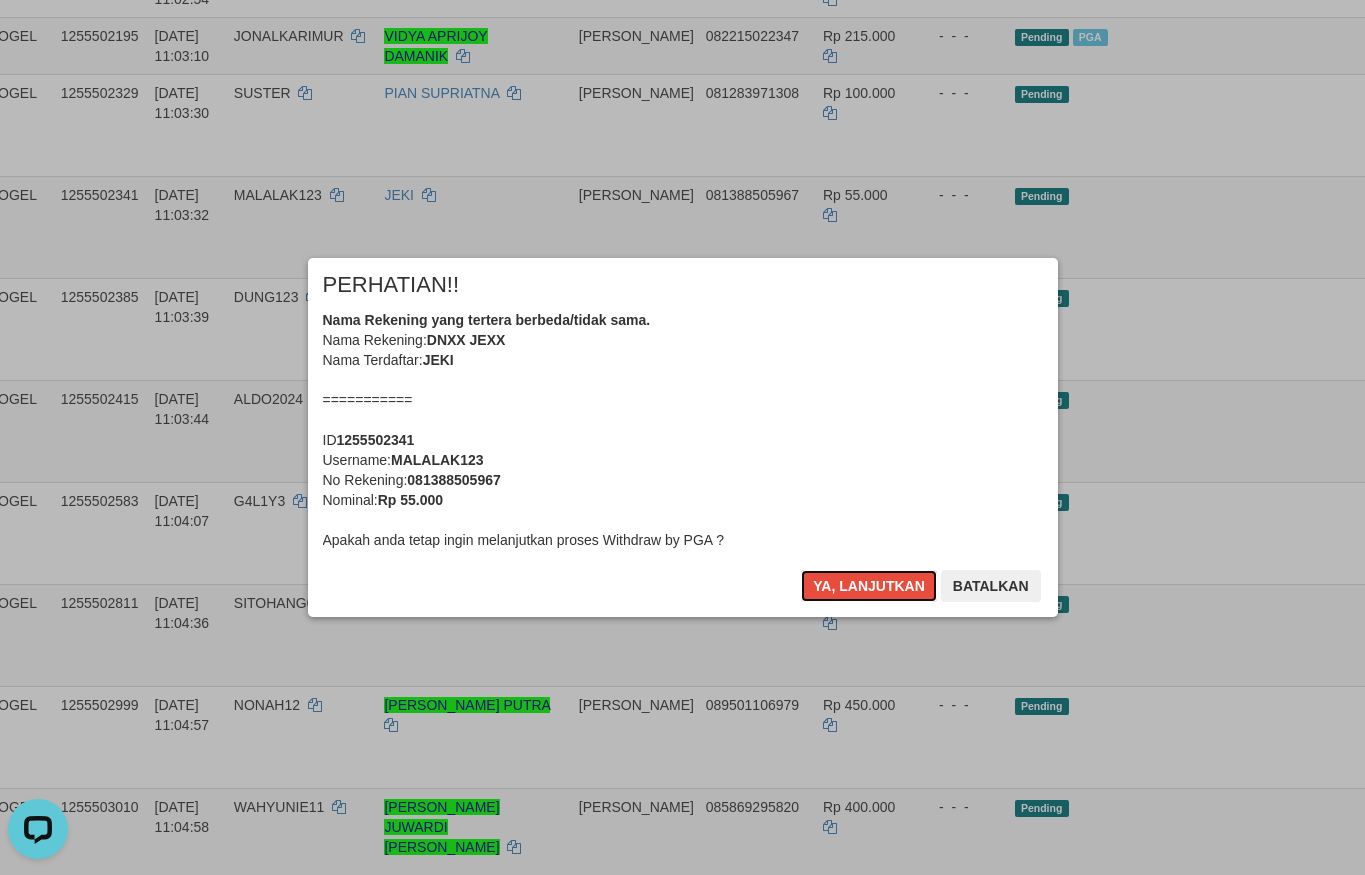 click on "Nama Rekening yang tertera berbeda/tidak sama. Nama Rekening:  DNXX JEXX Nama Terdaftar:  JEKI =========== ID  1255502341 Username:  MALALAK123 No Rekening:  081388505967 Nominal:  Rp 55.000 Apakah anda tetap ingin melanjutkan proses Withdraw by PGA ?" at bounding box center (683, 430) 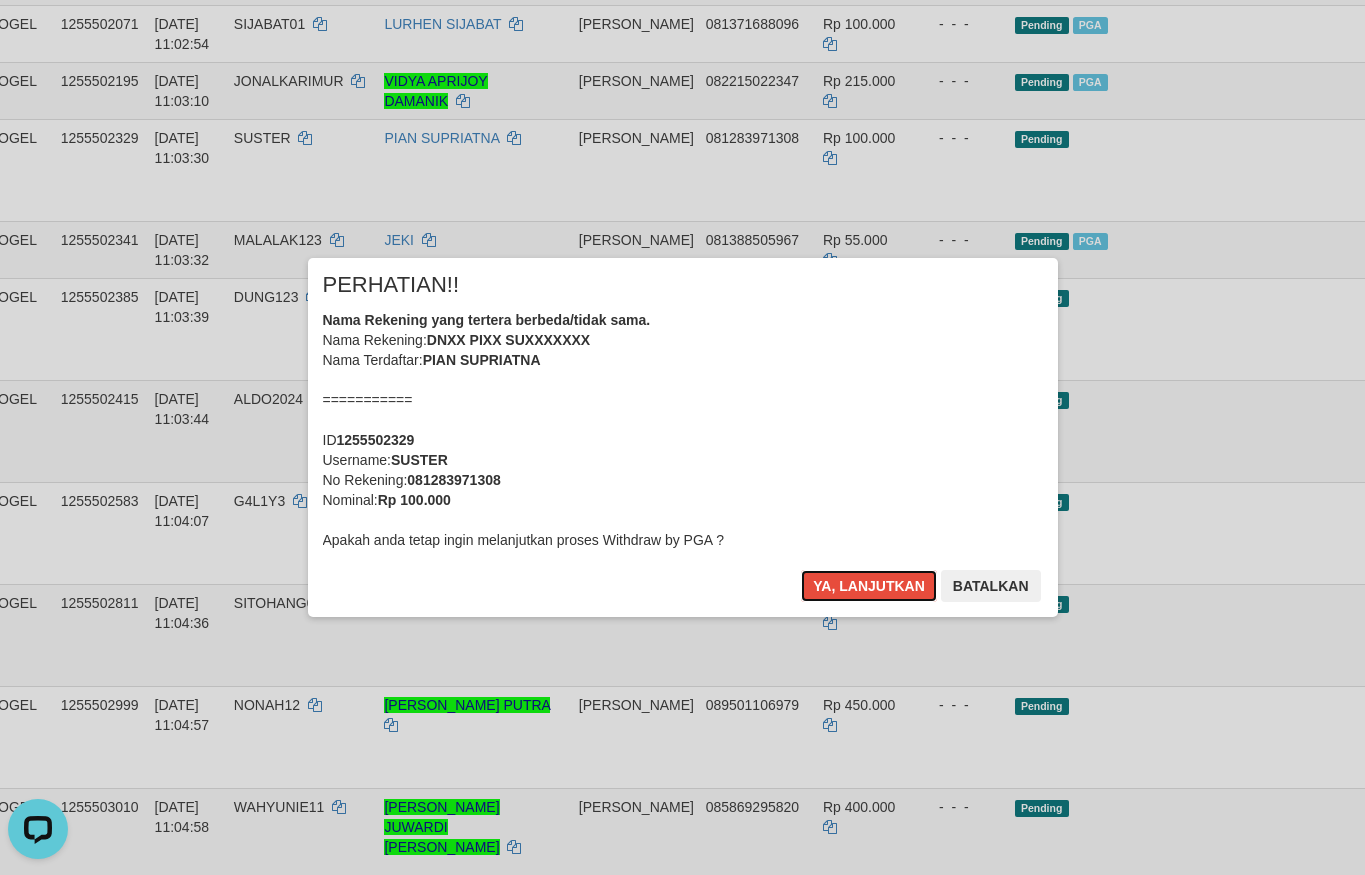 click on "Nama Rekening yang tertera berbeda/tidak sama. Nama Rekening:  DNXX PIXX SUXXXXXXX Nama Terdaftar:  PIAN SUPRIATNA =========== ID  1255502329 Username:  SUSTER No Rekening:  081283971308 Nominal:  Rp 100.000 Apakah anda tetap ingin melanjutkan proses Withdraw by PGA ?" at bounding box center (683, 430) 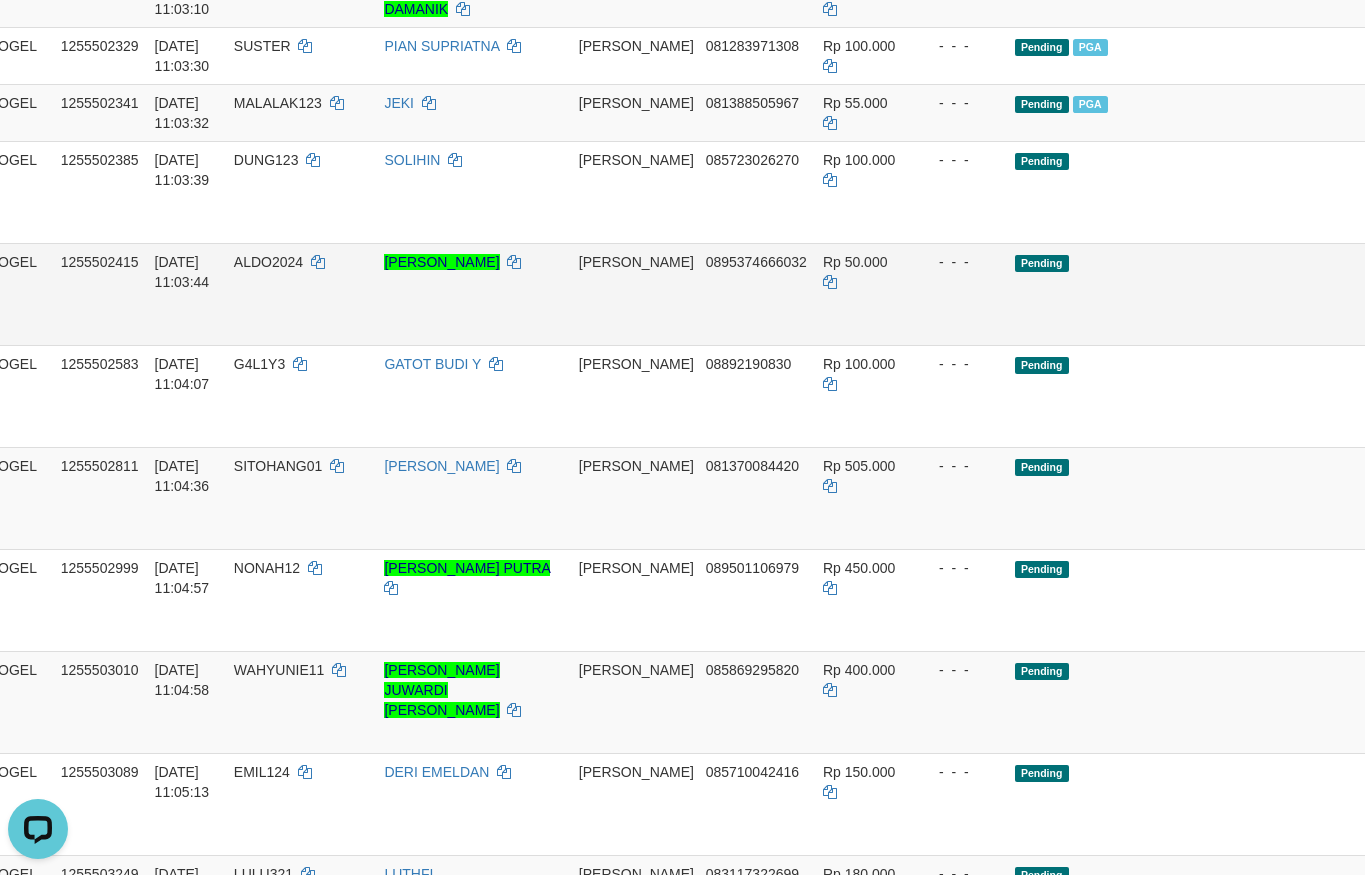 scroll, scrollTop: 836, scrollLeft: 98, axis: both 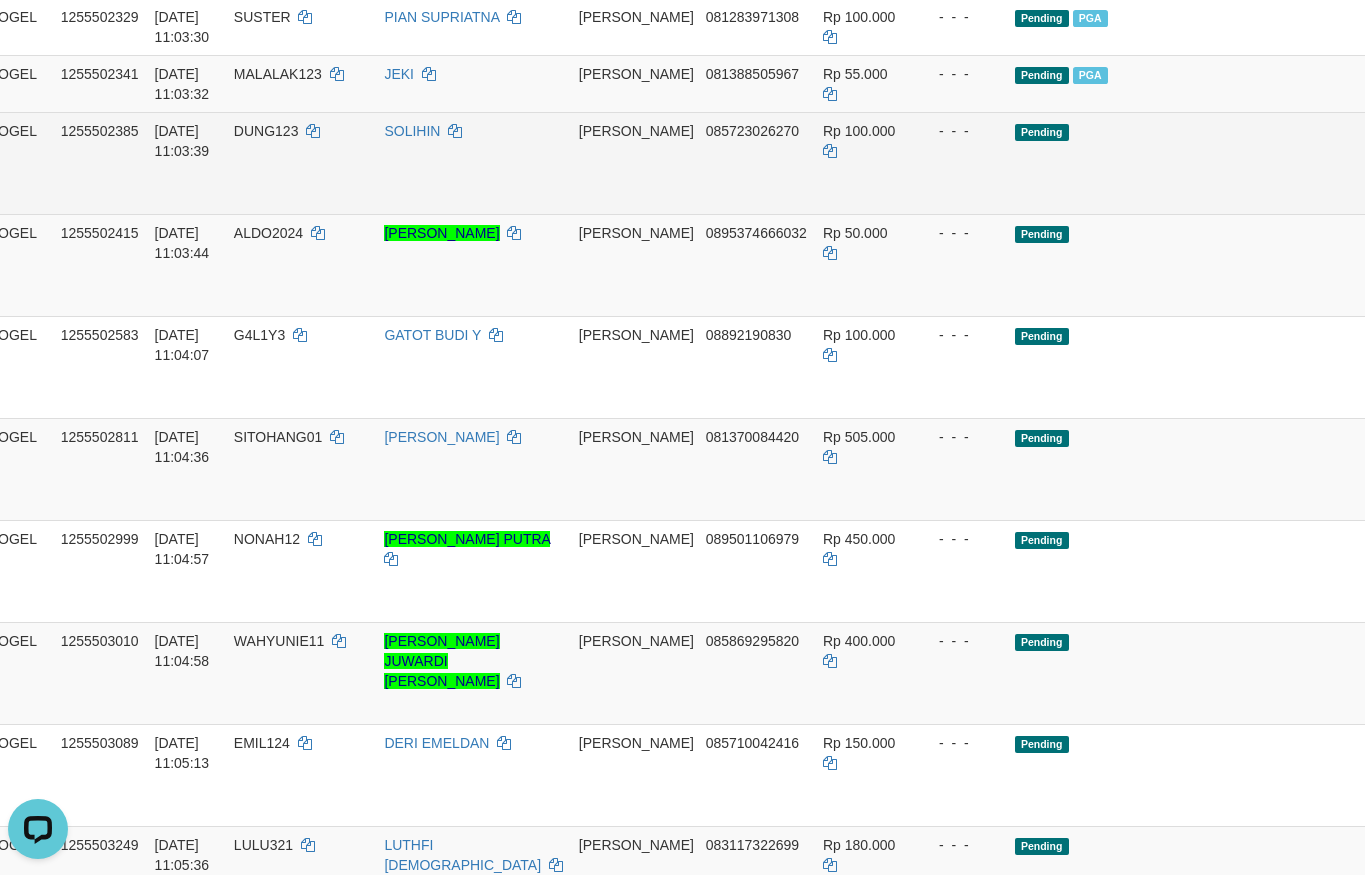 click on "Send PGA" at bounding box center [1500, 186] 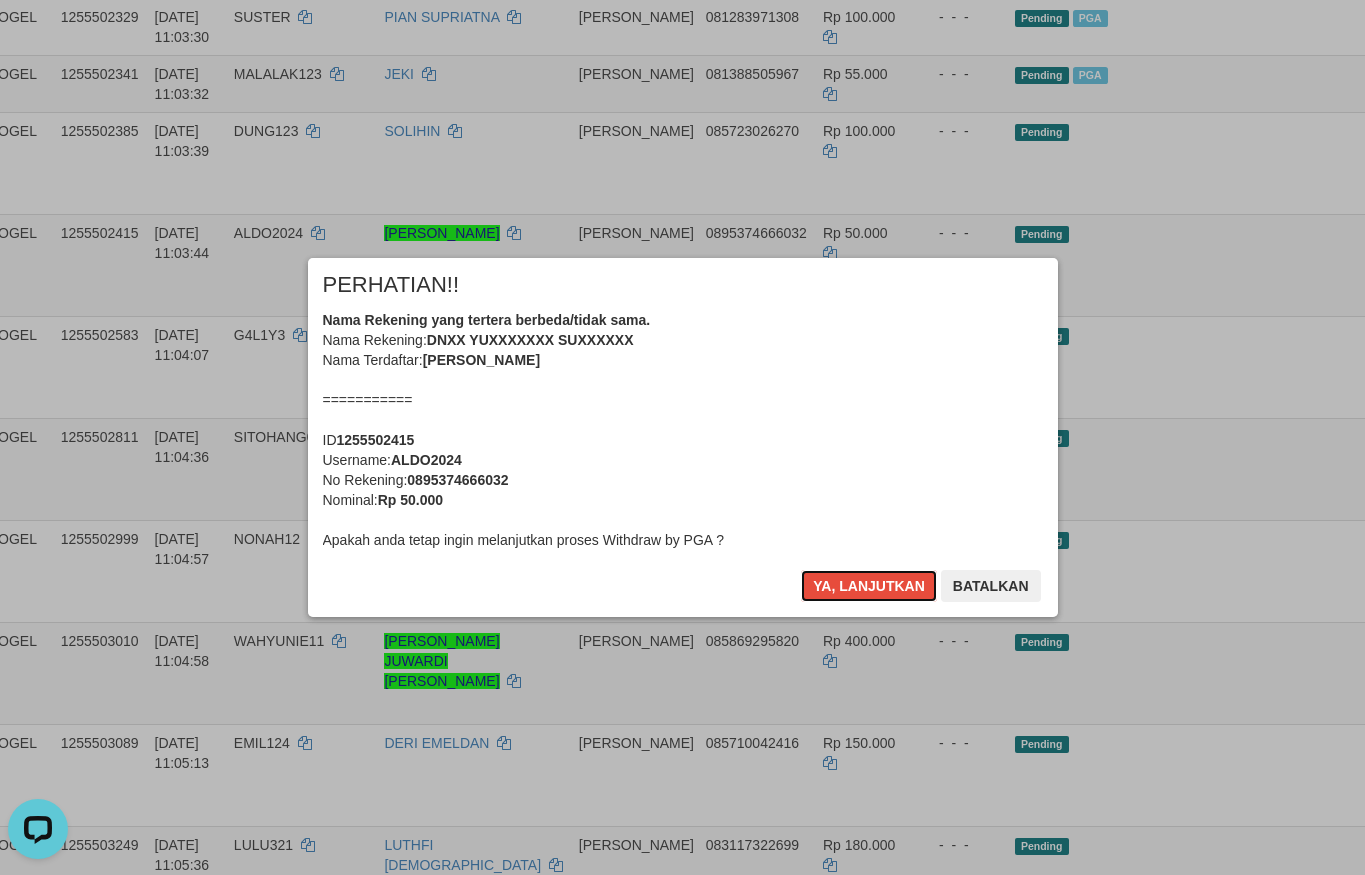 click on "Nama Rekening yang tertera berbeda/tidak sama. Nama Rekening:  DNXX YUXXXXXXX SUXXXXXX Nama Terdaftar:  YULIYANTO SUHERMAN =========== ID  1255502415 Username:  ALDO2024 No Rekening:  0895374666032 Nominal:  Rp 50.000 Apakah anda tetap ingin melanjutkan proses Withdraw by PGA ?" at bounding box center (683, 430) 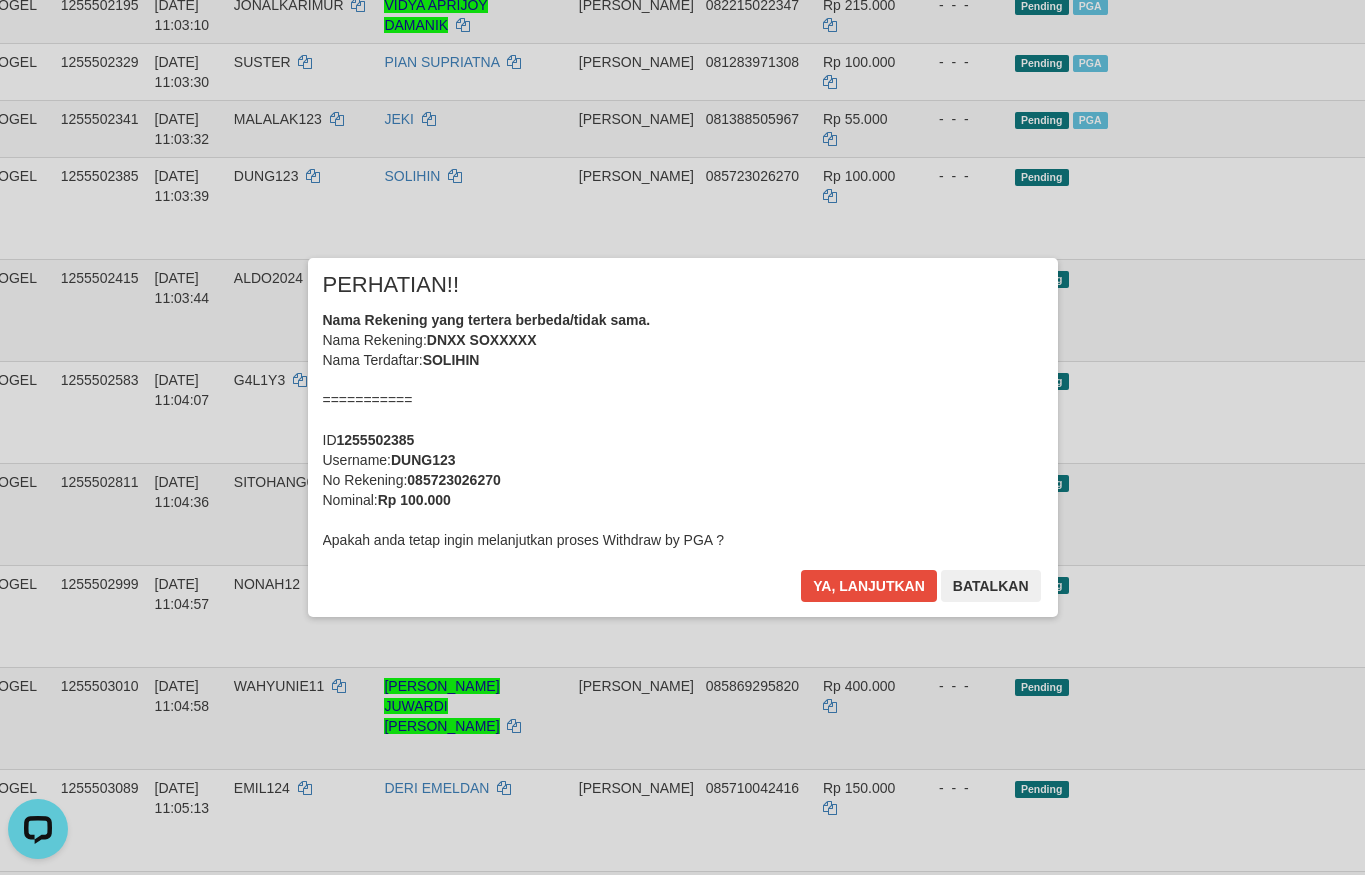 click on "Nama Rekening yang tertera berbeda/tidak sama. Nama Rekening:  DNXX SOXXXXX Nama Terdaftar:  SOLIHIN =========== ID  1255502385 Username:  DUNG123 No Rekening:  085723026270 Nominal:  Rp 100.000 Apakah anda tetap ingin melanjutkan proses Withdraw by PGA ?" at bounding box center [683, 430] 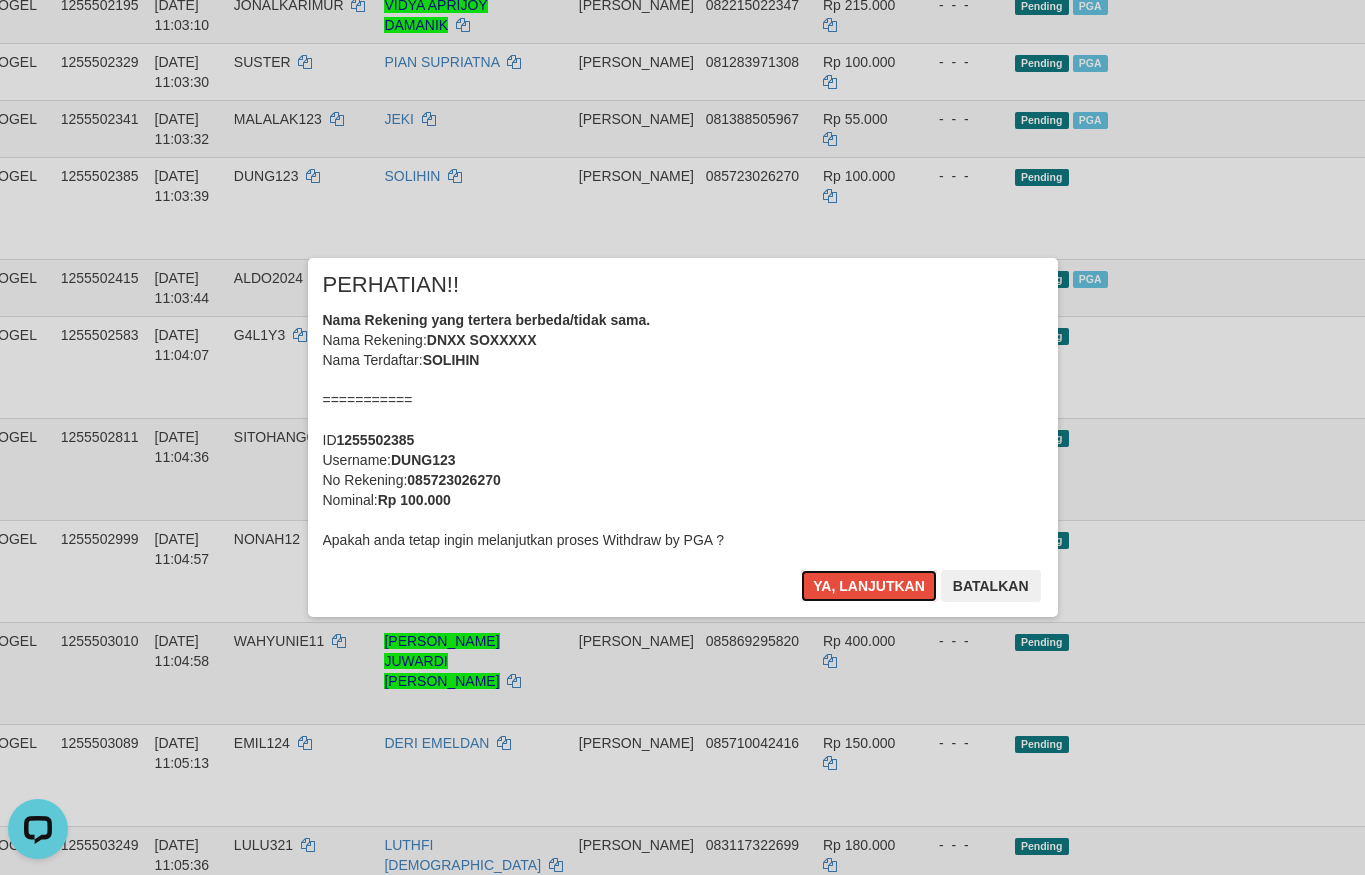 type 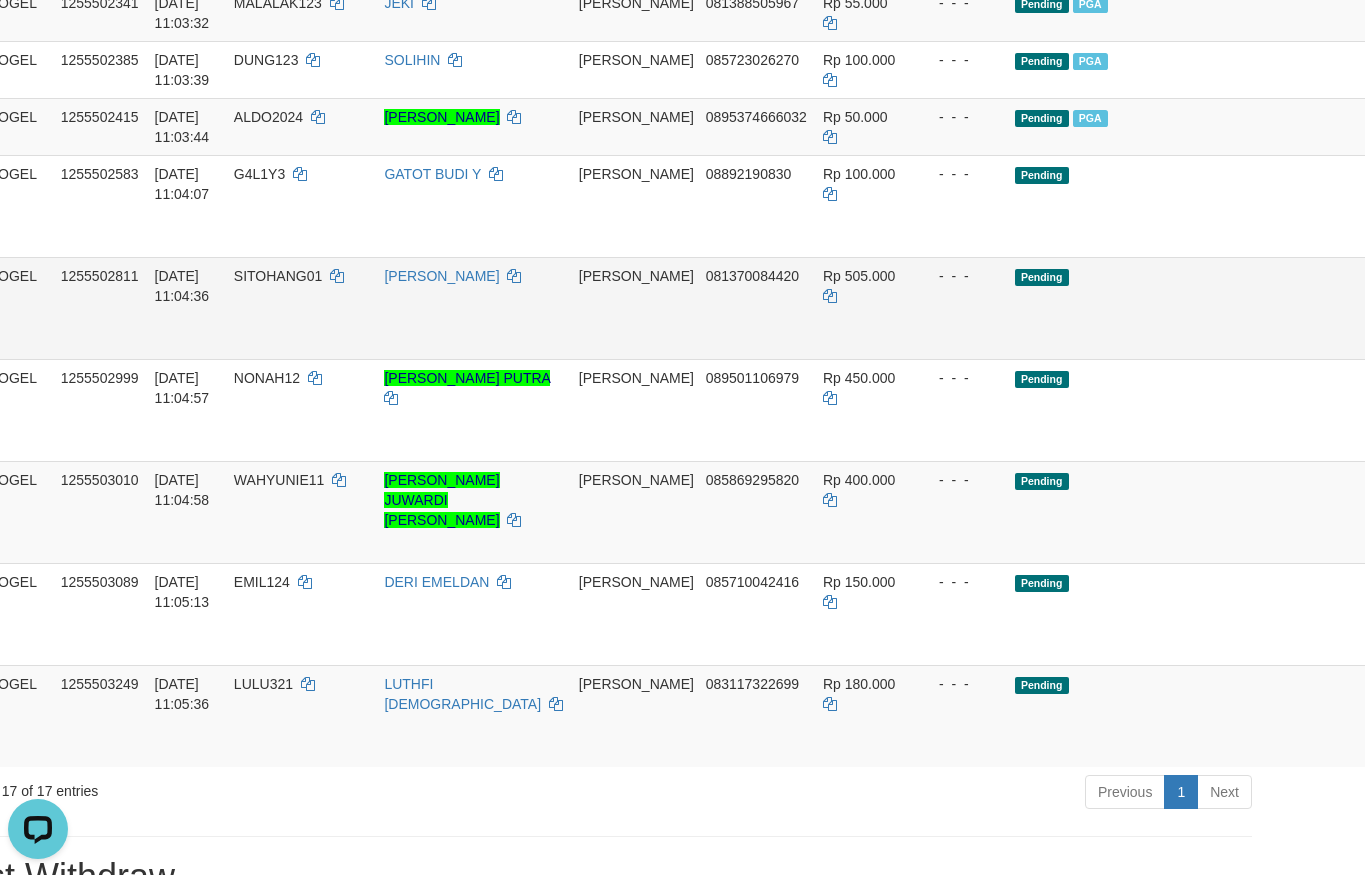 scroll, scrollTop: 913, scrollLeft: 98, axis: both 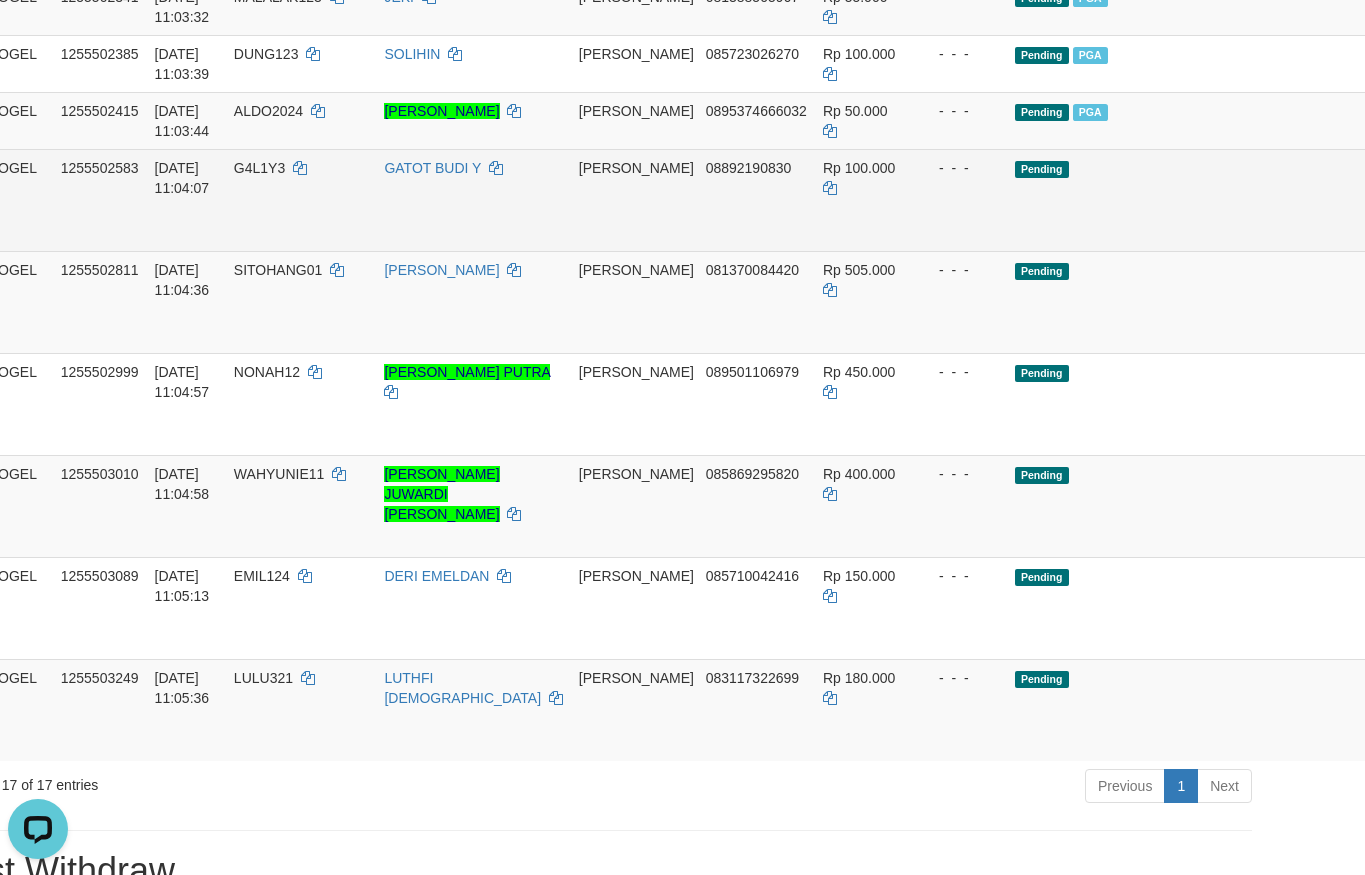 click on "Send PGA" at bounding box center [1500, 223] 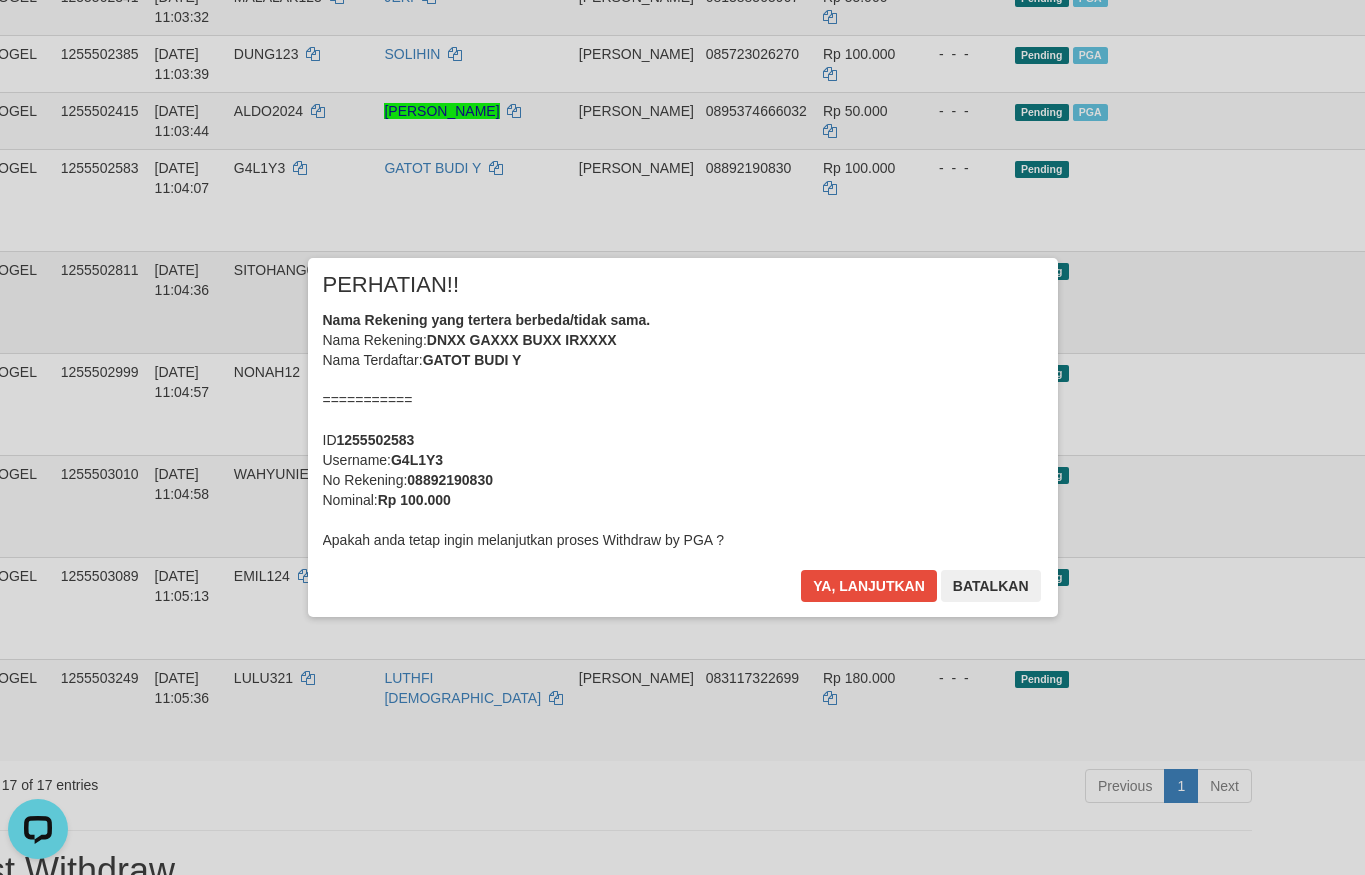 click on "Nama Rekening yang tertera berbeda/tidak sama. Nama Rekening:  DNXX GAXXX BUXX IRXXXX Nama Terdaftar:  GATOT BUDI Y =========== ID  1255502583 Username:  G4L1Y3 No Rekening:  08892190830 Nominal:  Rp 100.000 Apakah anda tetap ingin melanjutkan proses Withdraw by PGA ?" at bounding box center (683, 430) 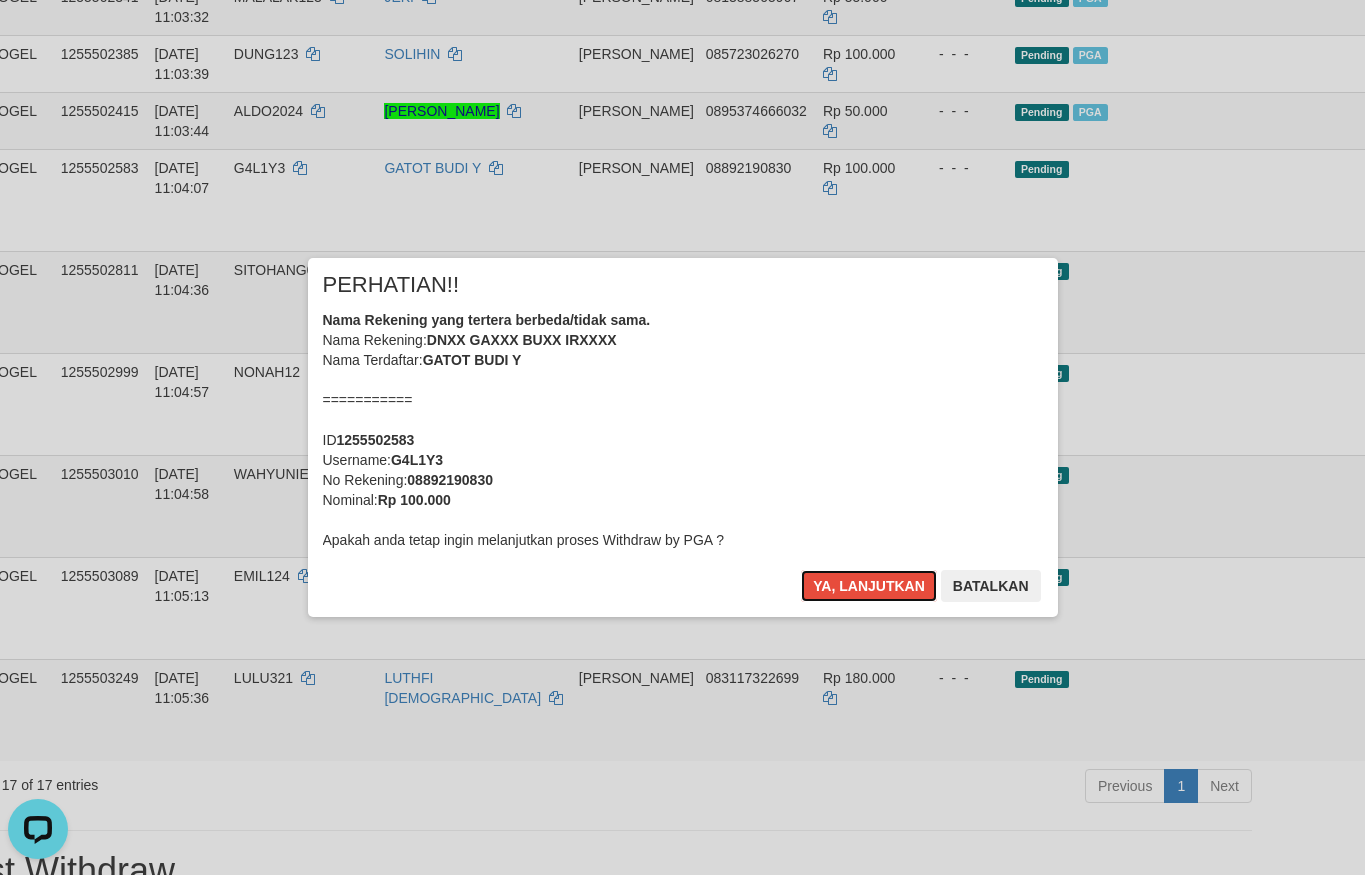 type 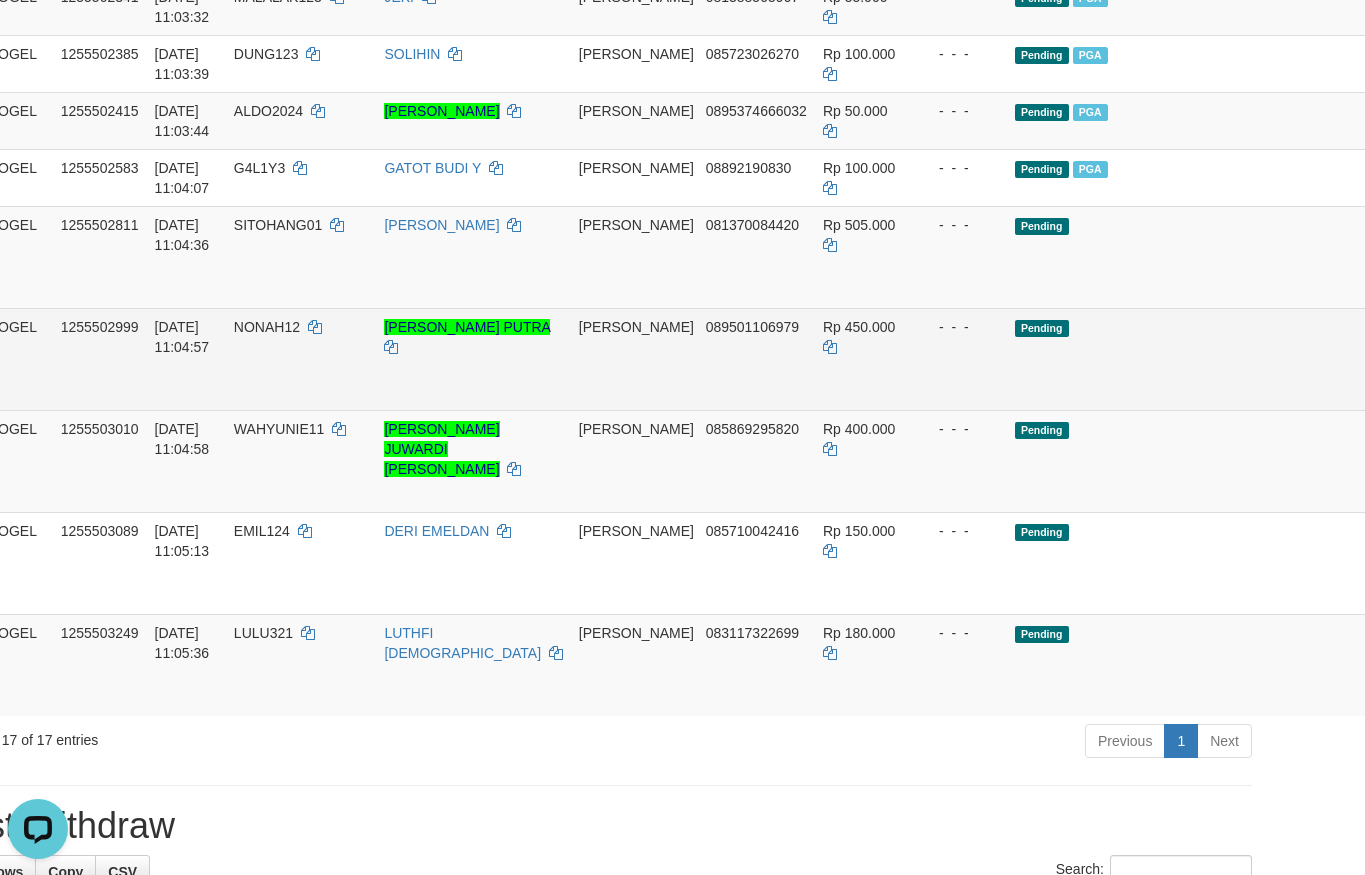 click on "Pending" at bounding box center (1200, 359) 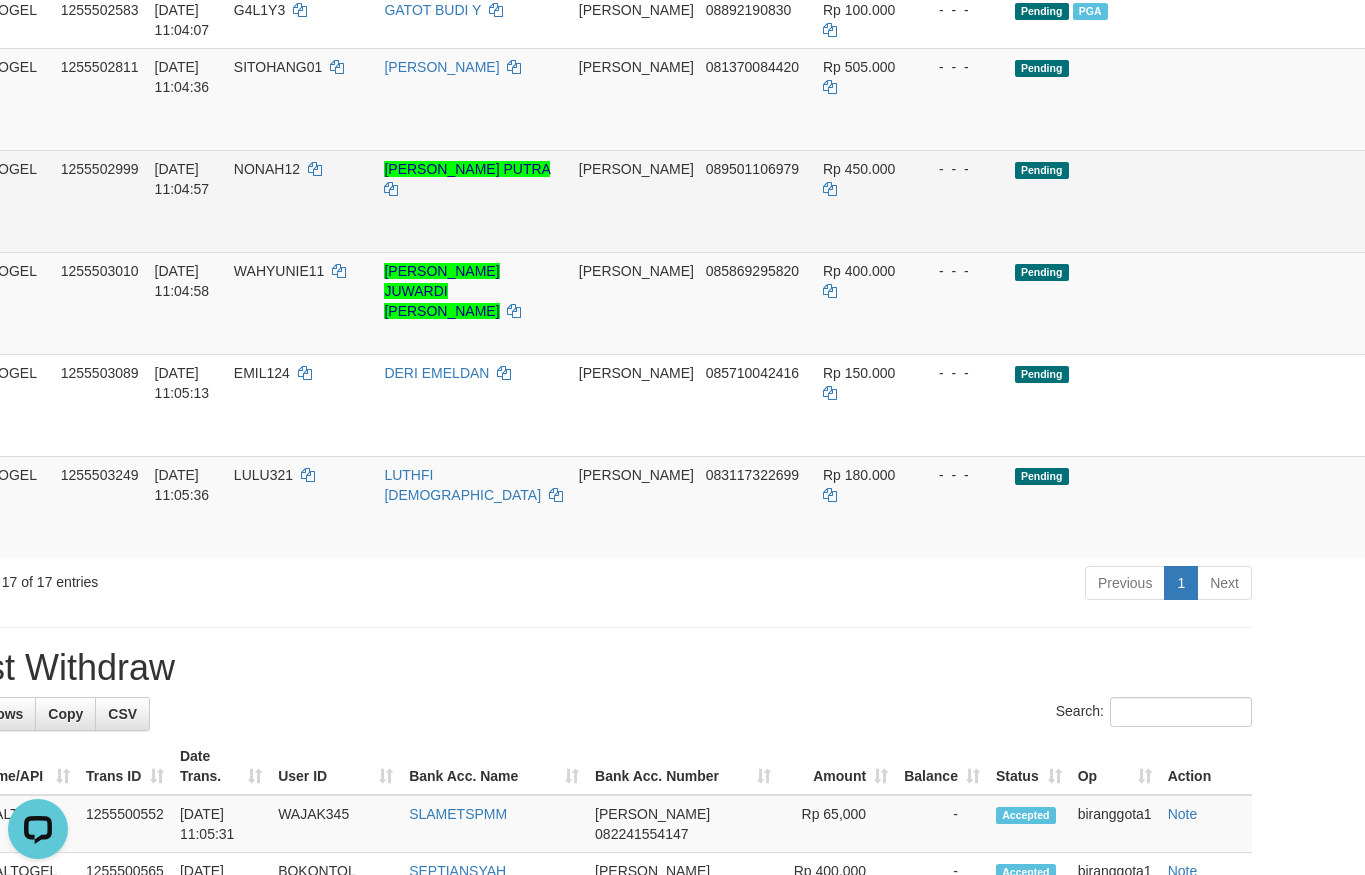 scroll, scrollTop: 1080, scrollLeft: 98, axis: both 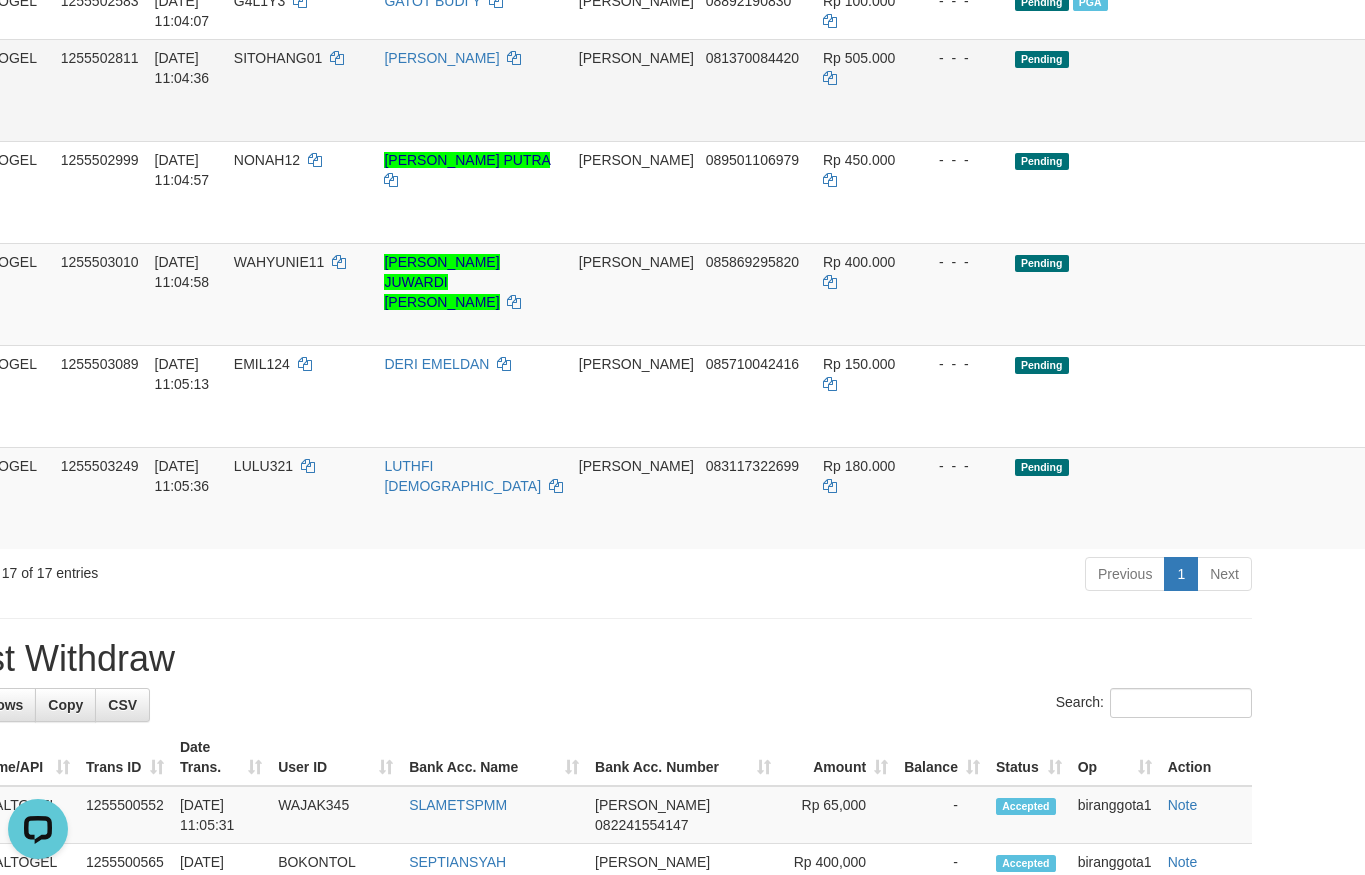 click on "Send PGA" at bounding box center [1500, 113] 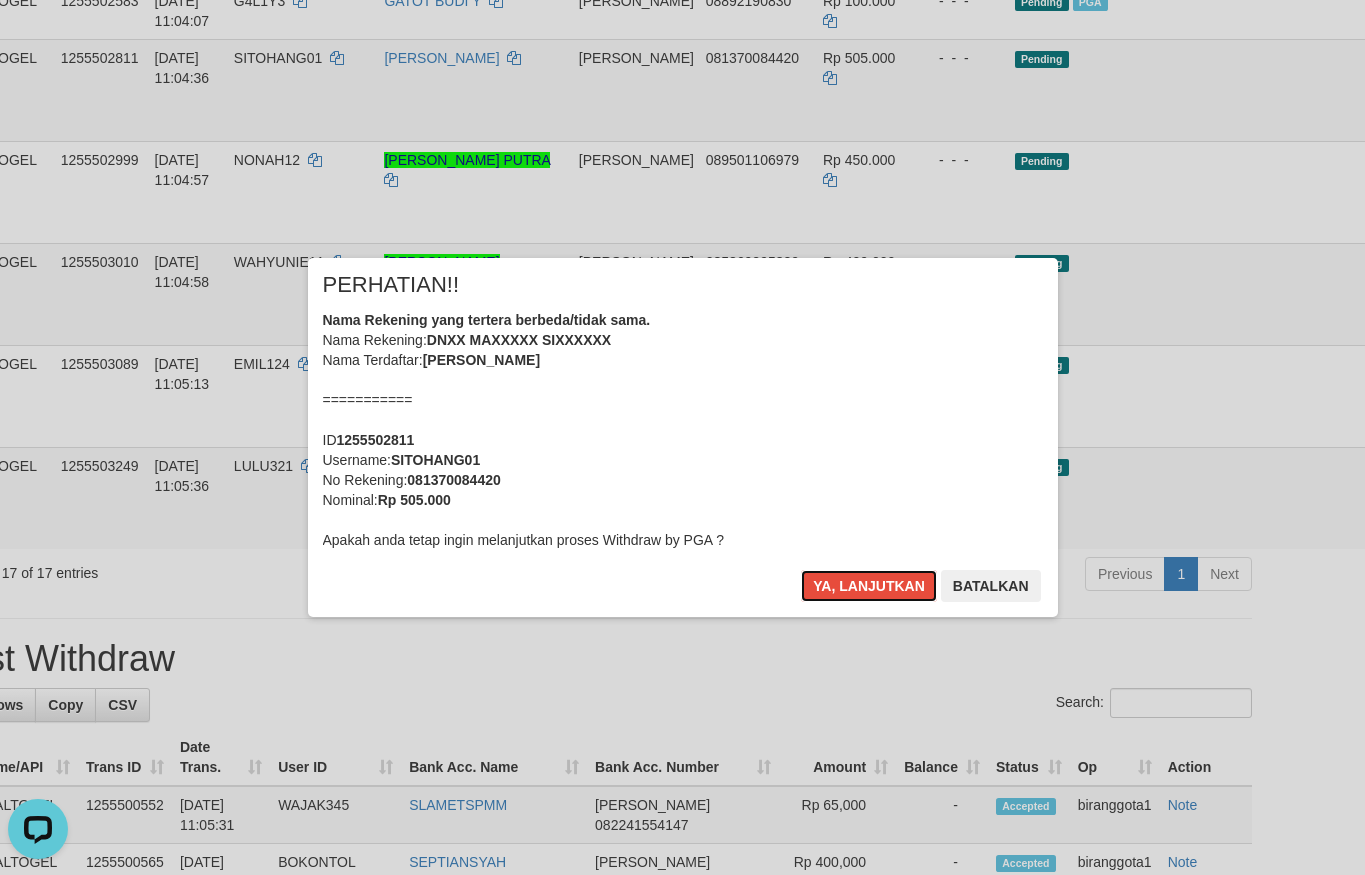 click on "Nama Rekening yang tertera berbeda/tidak sama. Nama Rekening:  DNXX MAXXXXX SIXXXXXX Nama Terdaftar:  MARISON SITOHANG =========== ID  1255502811 Username:  SITOHANG01 No Rekening:  081370084420 Nominal:  Rp 505.000 Apakah anda tetap ingin melanjutkan proses Withdraw by PGA ?" at bounding box center [683, 430] 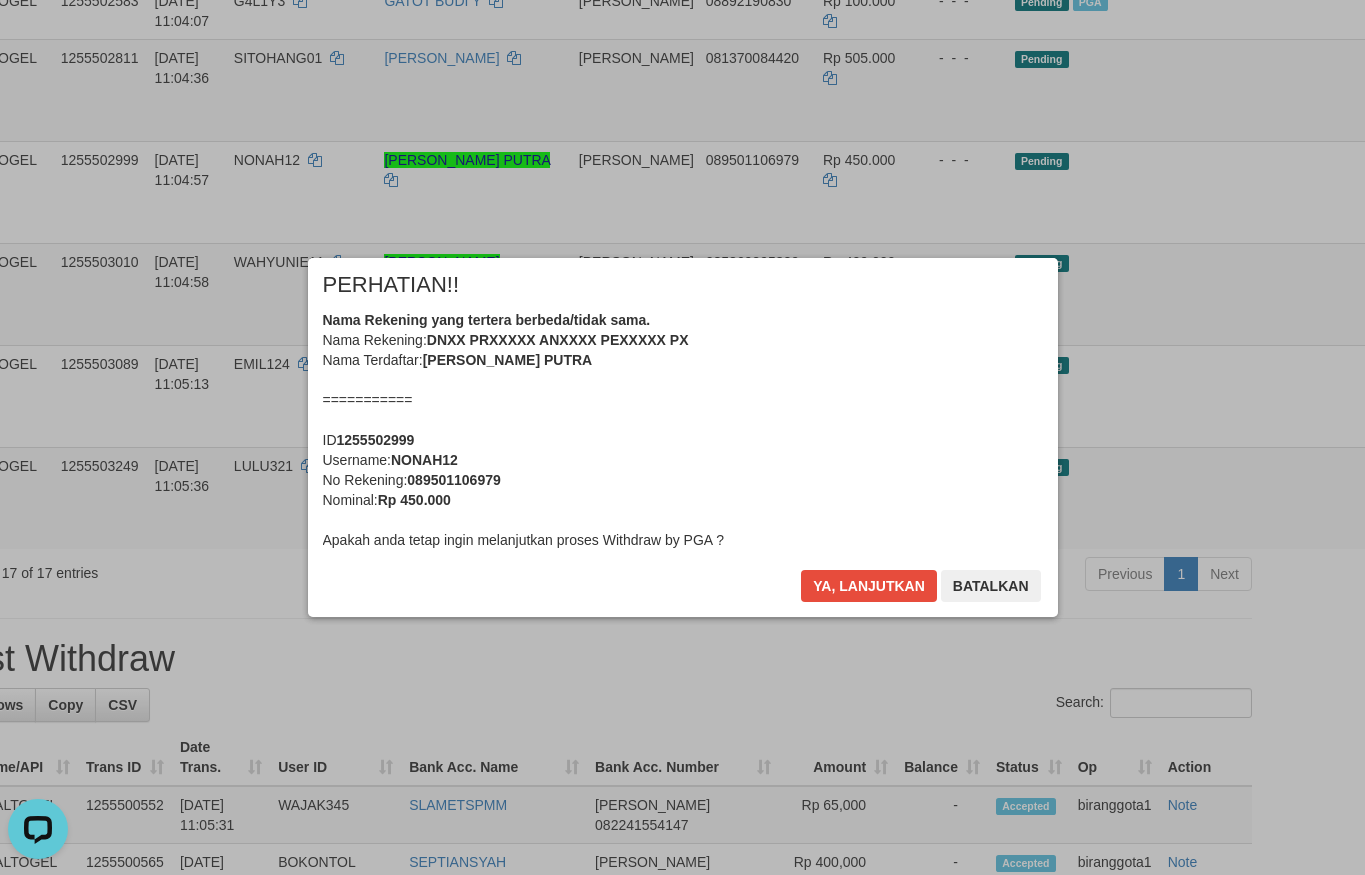 click on "Nama Rekening yang tertera berbeda/tidak sama. Nama Rekening:  DNXX PRXXXXX ANXXXX PEXXXXX PX Nama Terdaftar:  PRAYOGI ANDIKA PERWIRA PUTRA =========== ID  1255502999 Username:  NONAH12 No Rekening:  089501106979 Nominal:  Rp 450.000 Apakah anda tetap ingin melanjutkan proses Withdraw by PGA ?" at bounding box center [683, 430] 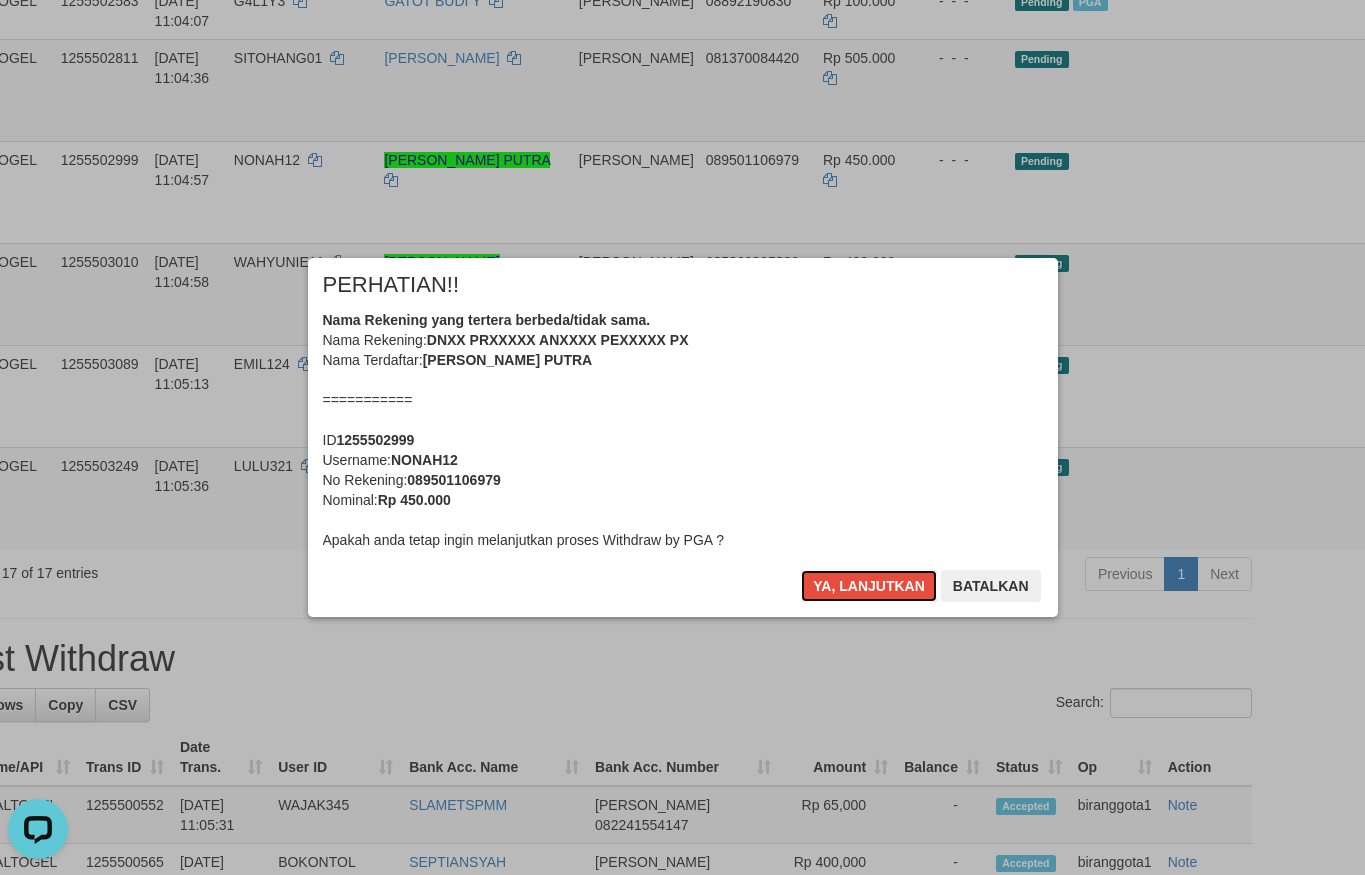 type 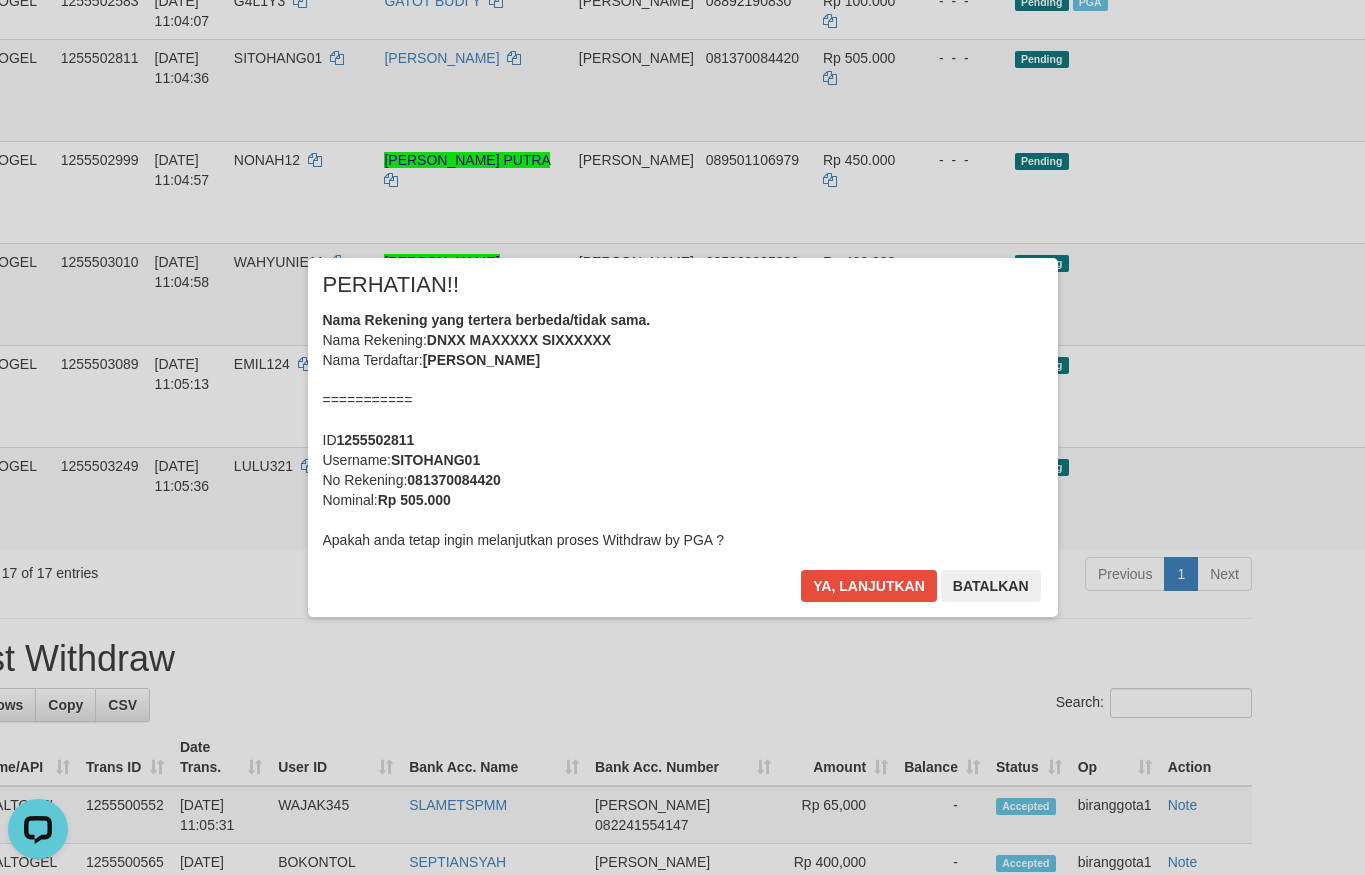 scroll, scrollTop: 1055, scrollLeft: 98, axis: both 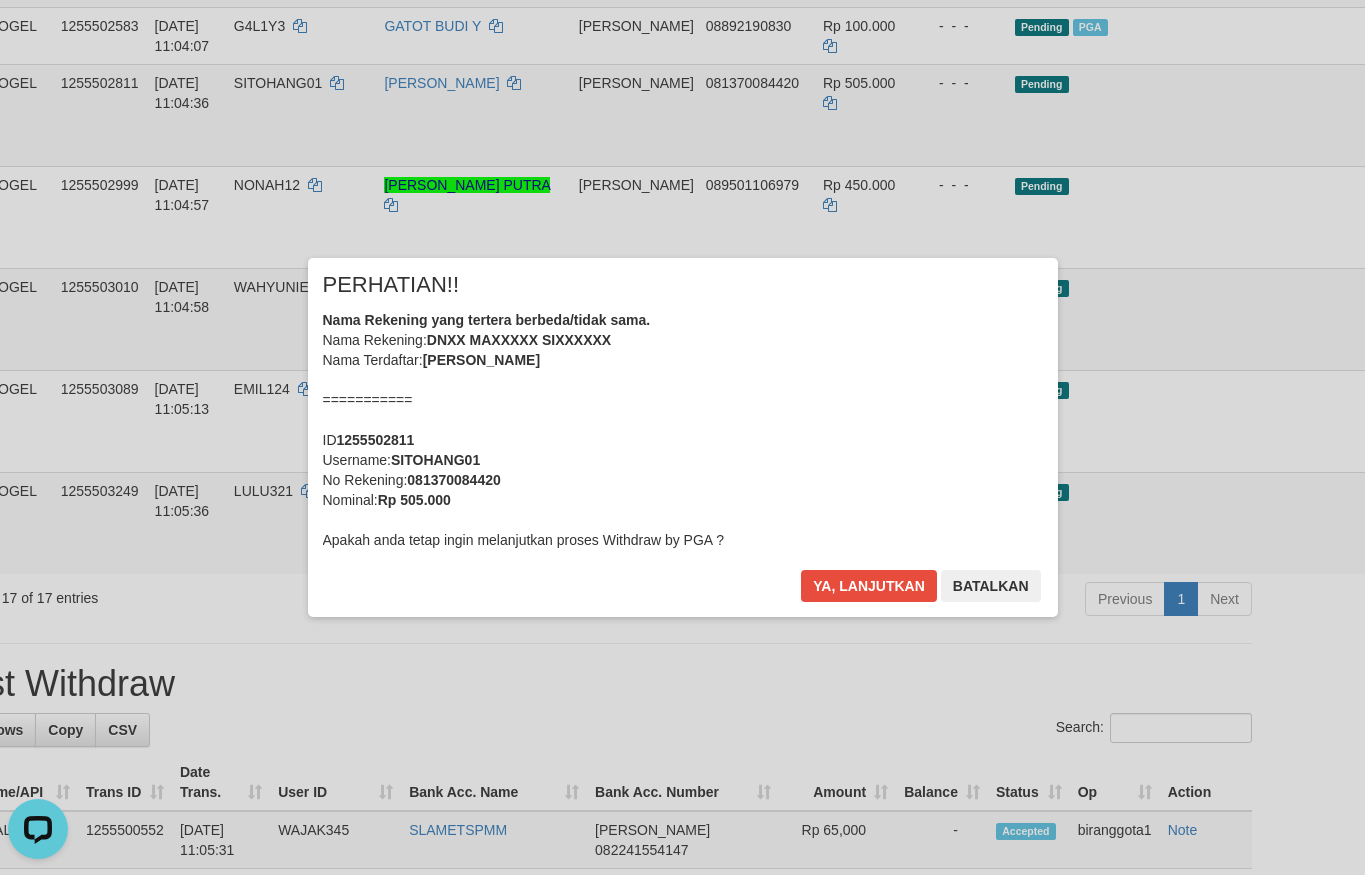 click on "Nama Rekening yang tertera berbeda/tidak sama. Nama Rekening:  DNXX MAXXXXX SIXXXXXX Nama Terdaftar:  MARISON SITOHANG =========== ID  1255502811 Username:  SITOHANG01 No Rekening:  081370084420 Nominal:  Rp 505.000 Apakah anda tetap ingin melanjutkan proses Withdraw by PGA ?" at bounding box center (683, 430) 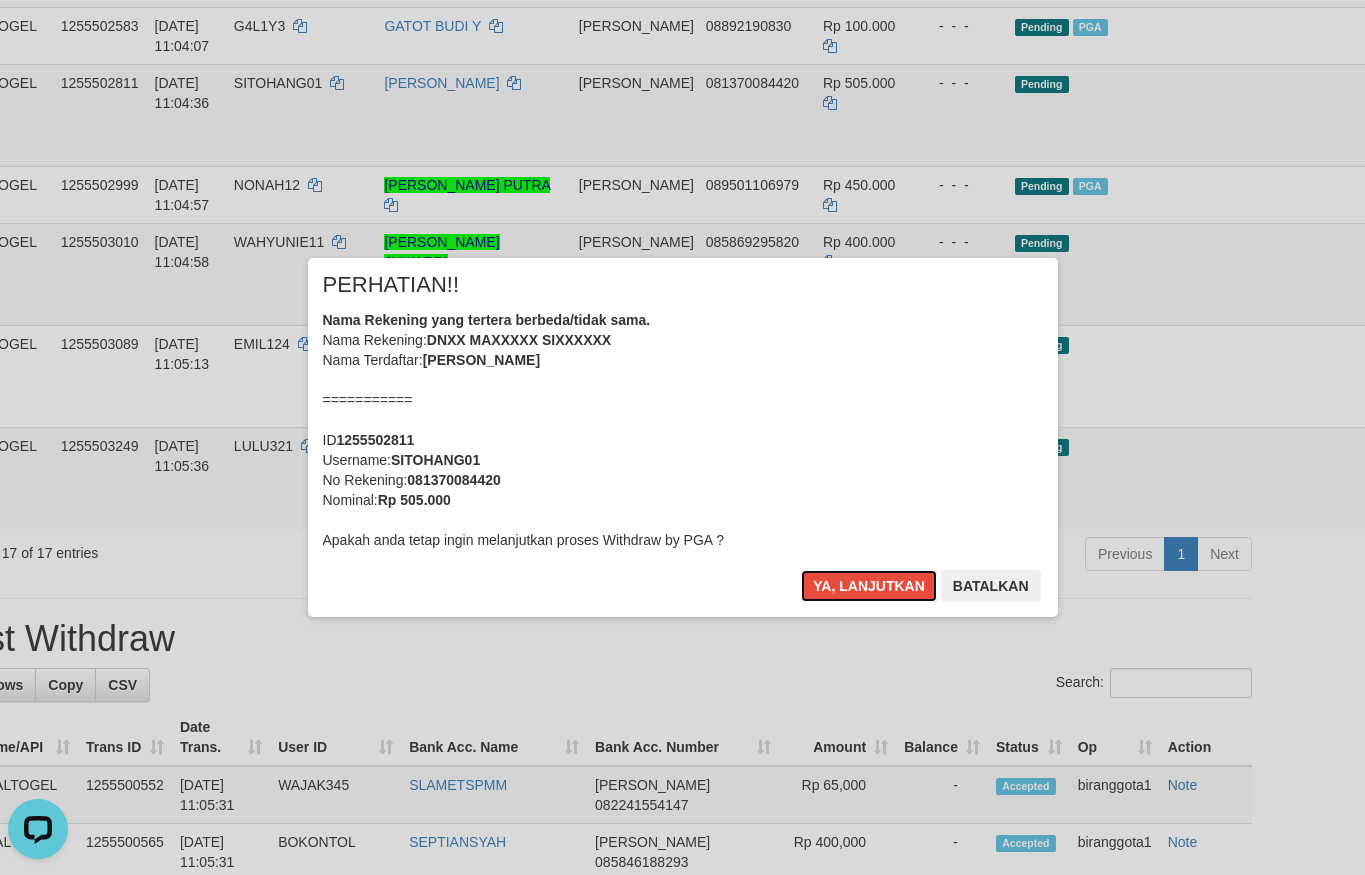 type 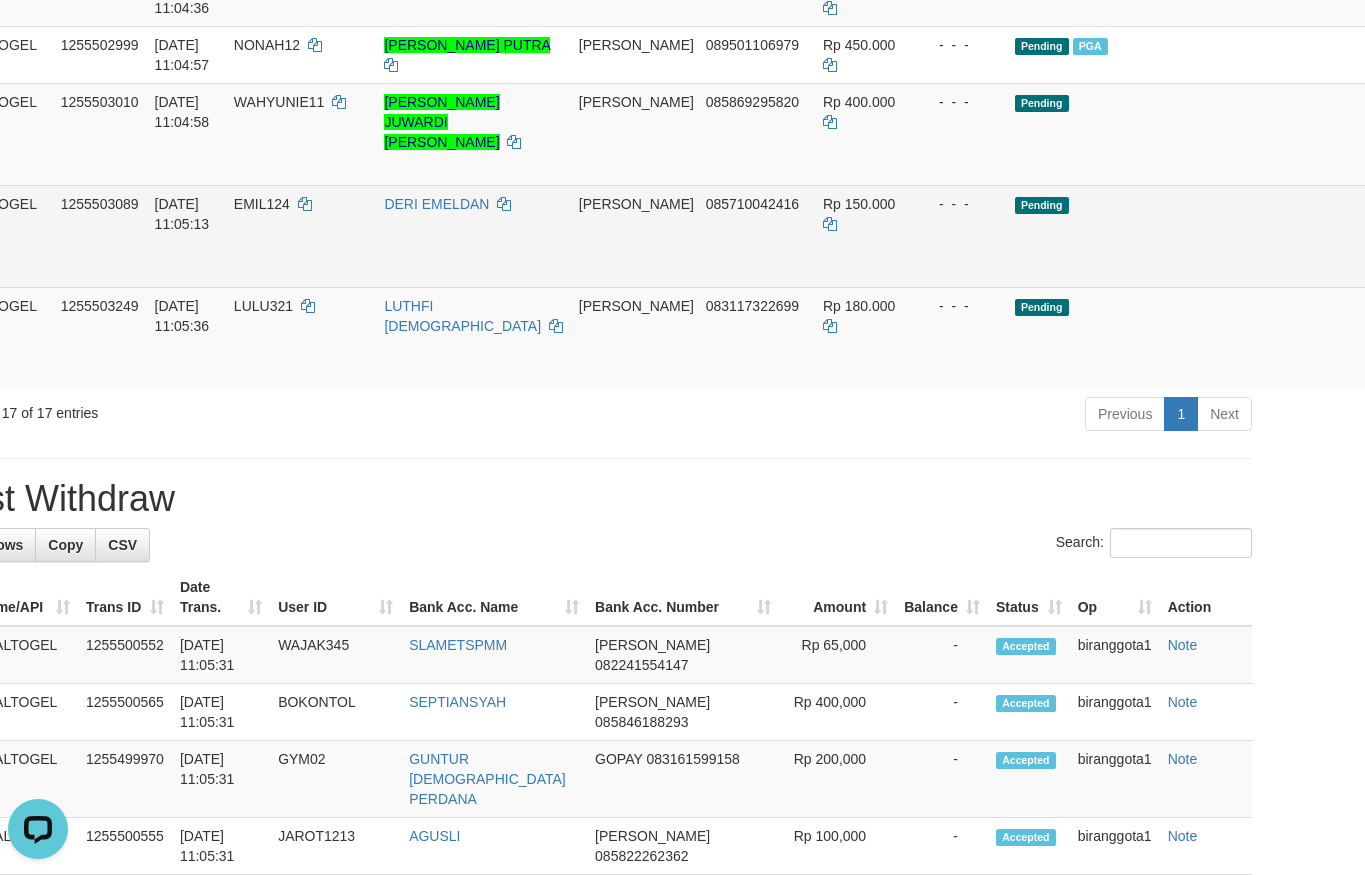 scroll, scrollTop: 1176, scrollLeft: 98, axis: both 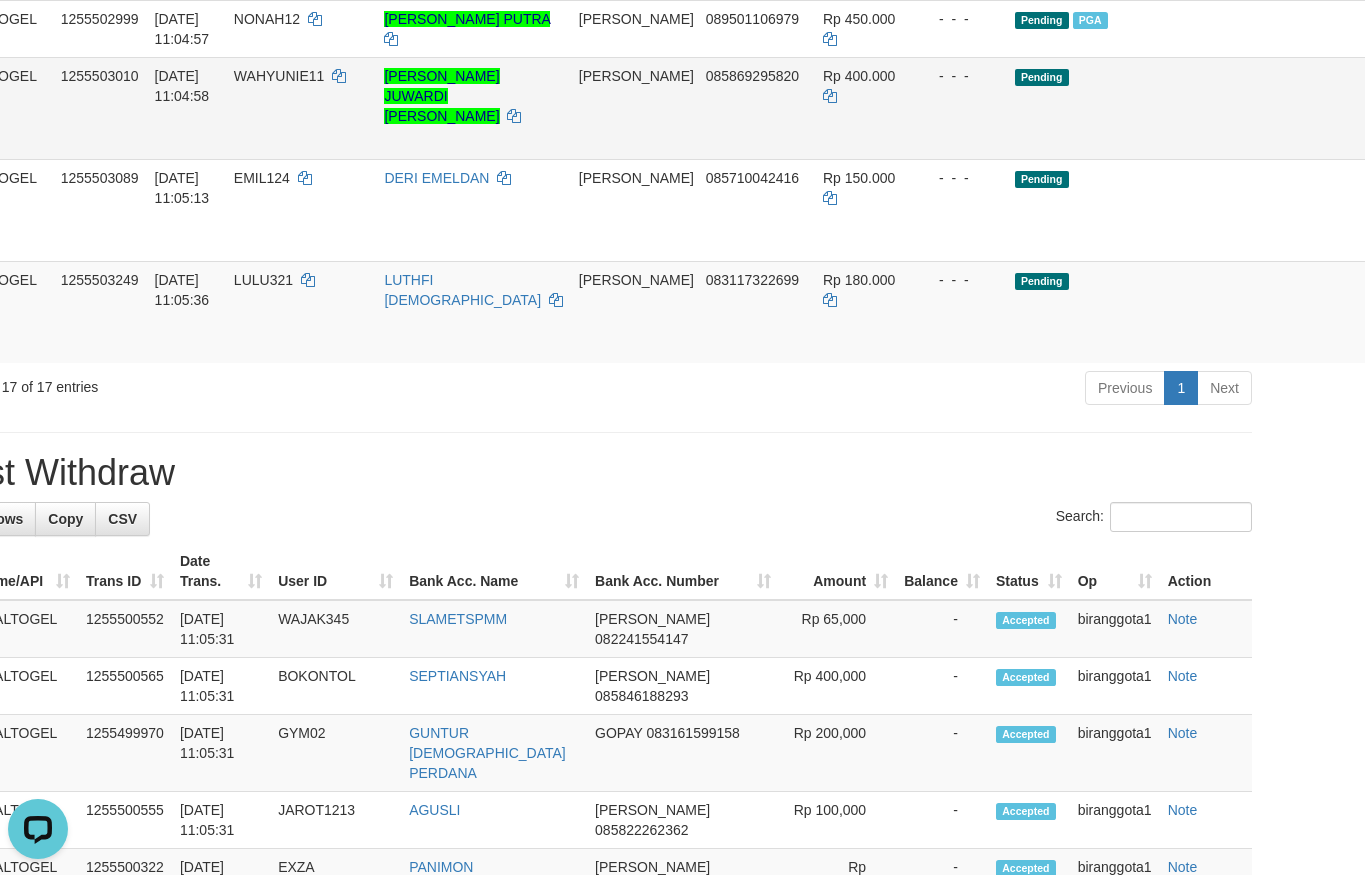 click on "Send PGA" at bounding box center (1500, 131) 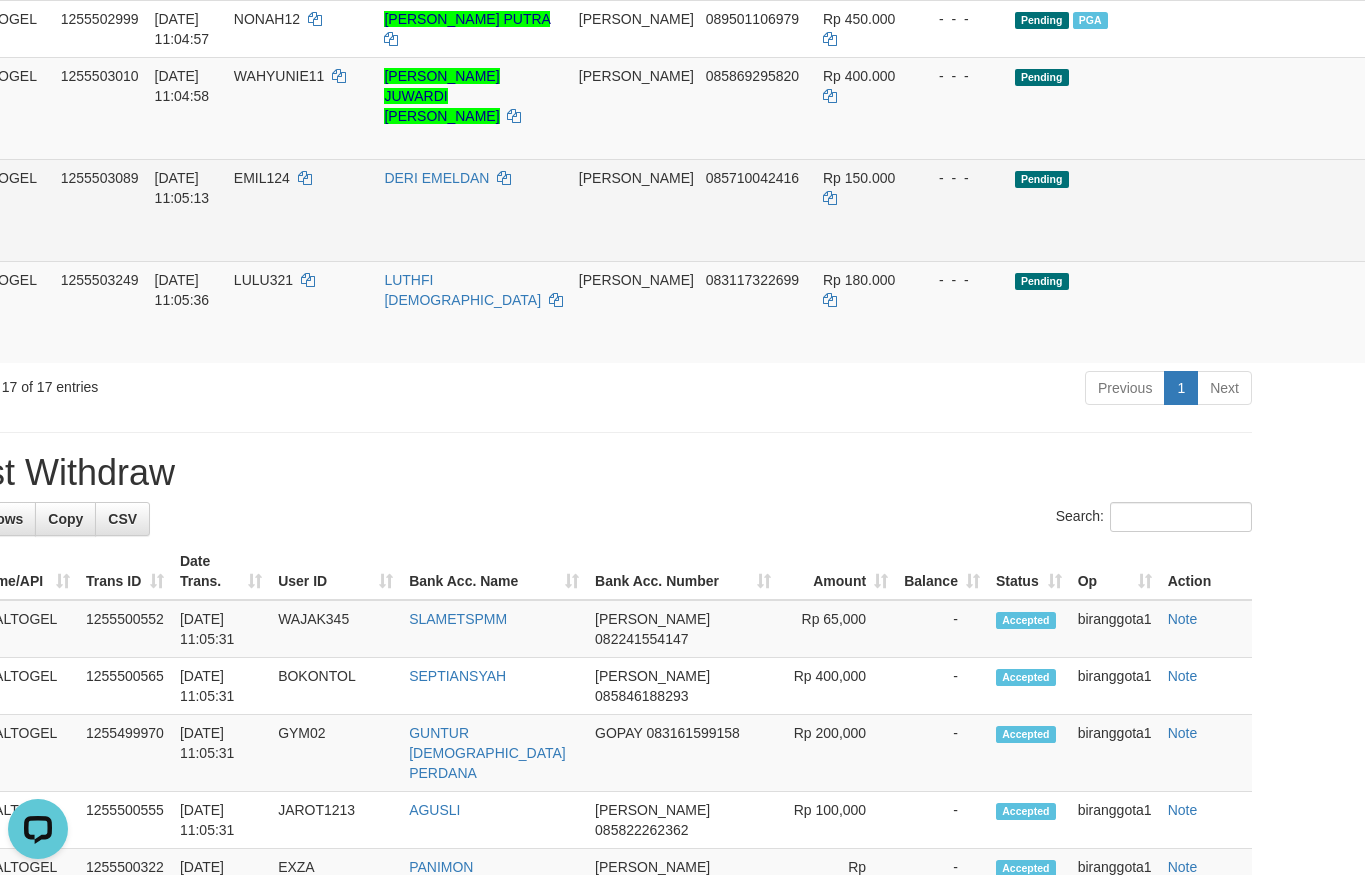 click on "Toggle navigation
Home
Bank
Account List
Load
By Website
Group
[ITOTO]													JUALTOGEL
Mutasi Bank
Search
Sync
Note Mutasi
Deposit
DPS Fetch
DPS List
History
PGA History
Note DPS" at bounding box center [584, 557] 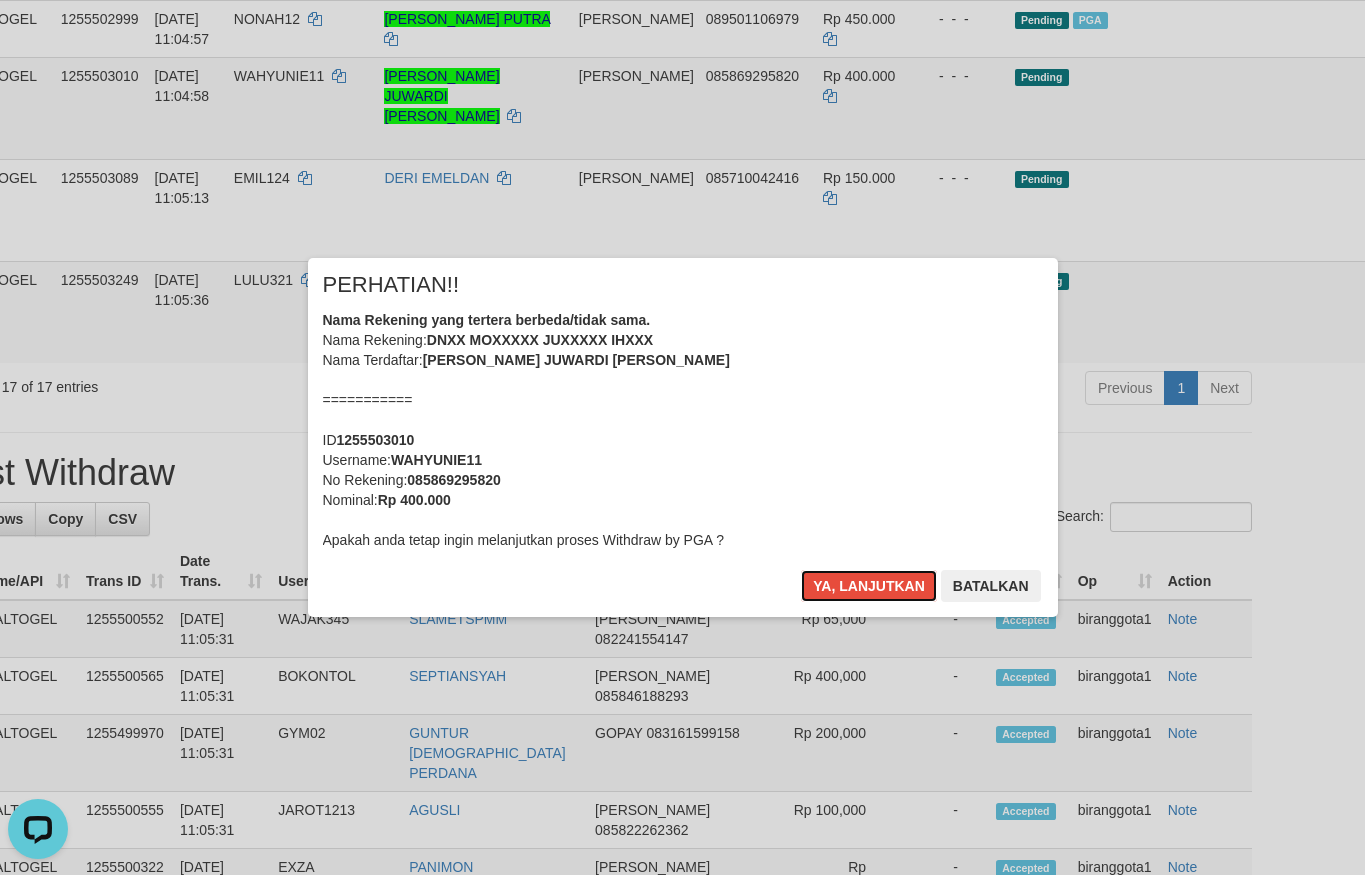 click on "Nama Rekening yang tertera berbeda/tidak sama. Nama Rekening:  DNXX MOXXXXX JUXXXXX IHXXX Nama Terdaftar:  MOHAMAD JUWARDI IHSAN =========== ID  1255503010 Username:  WAHYUNIE11 No Rekening:  085869295820 Nominal:  Rp 400.000 Apakah anda tetap ingin melanjutkan proses Withdraw by PGA ?" at bounding box center [683, 430] 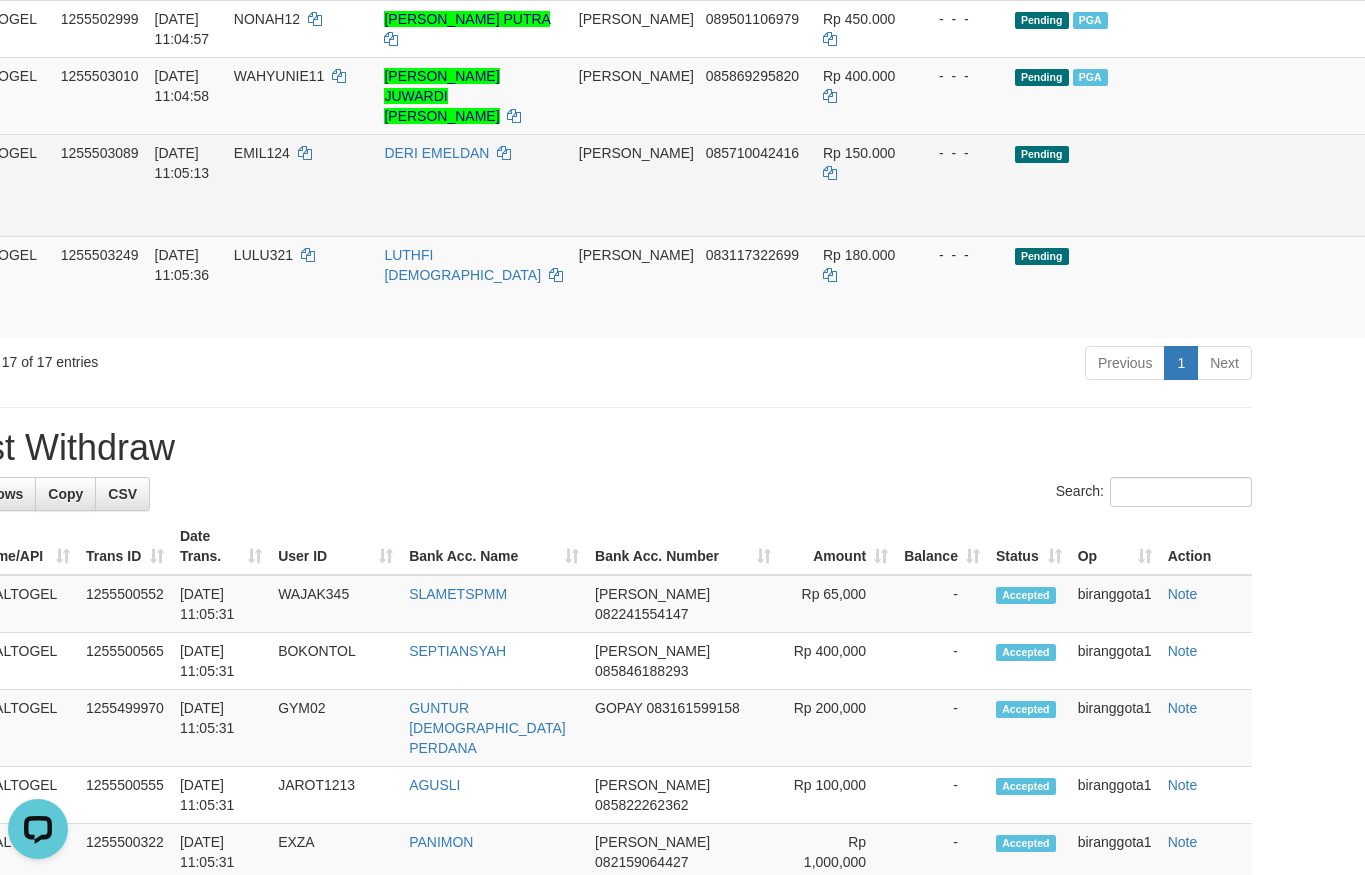 scroll, scrollTop: 1131, scrollLeft: 98, axis: both 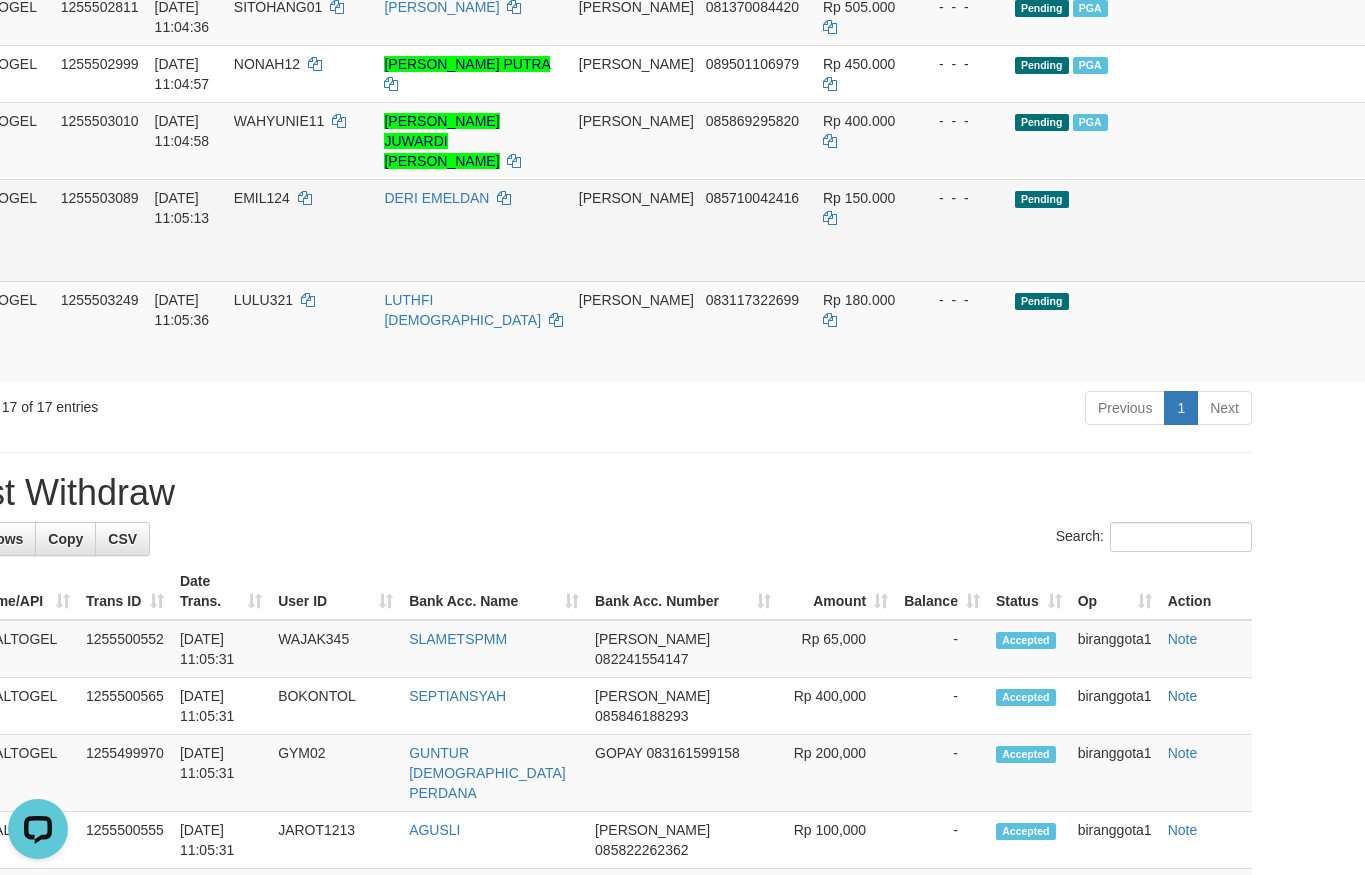 click on "Send PGA" at bounding box center (1500, 253) 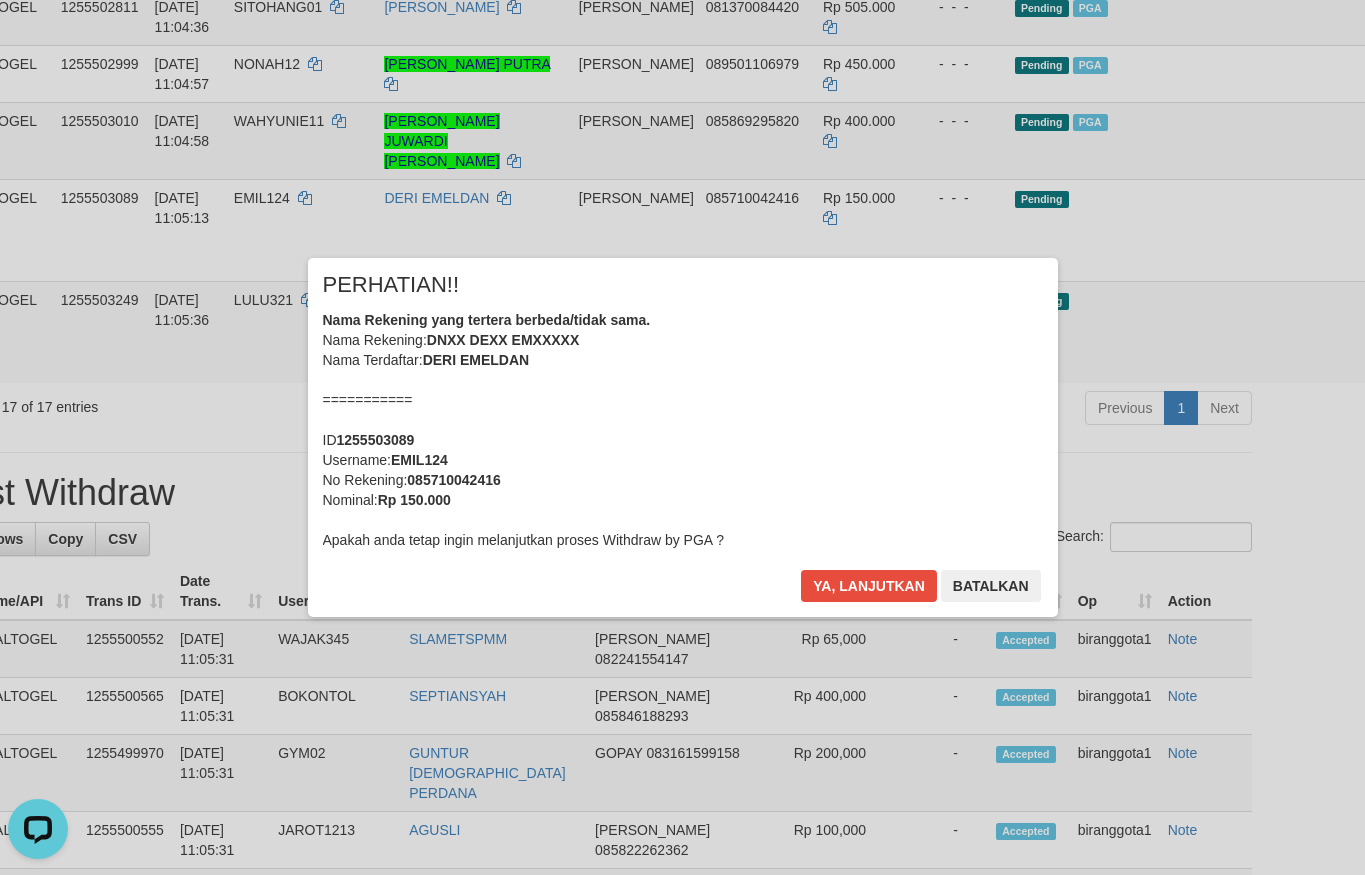 click on "Nama Rekening yang tertera berbeda/tidak sama. Nama Rekening:  DNXX DEXX EMXXXXX Nama Terdaftar:  DERI EMELDAN =========== ID  1255503089 Username:  EMIL124 No Rekening:  085710042416 Nominal:  Rp 150.000 Apakah anda tetap ingin melanjutkan proses Withdraw by PGA ?" at bounding box center (683, 430) 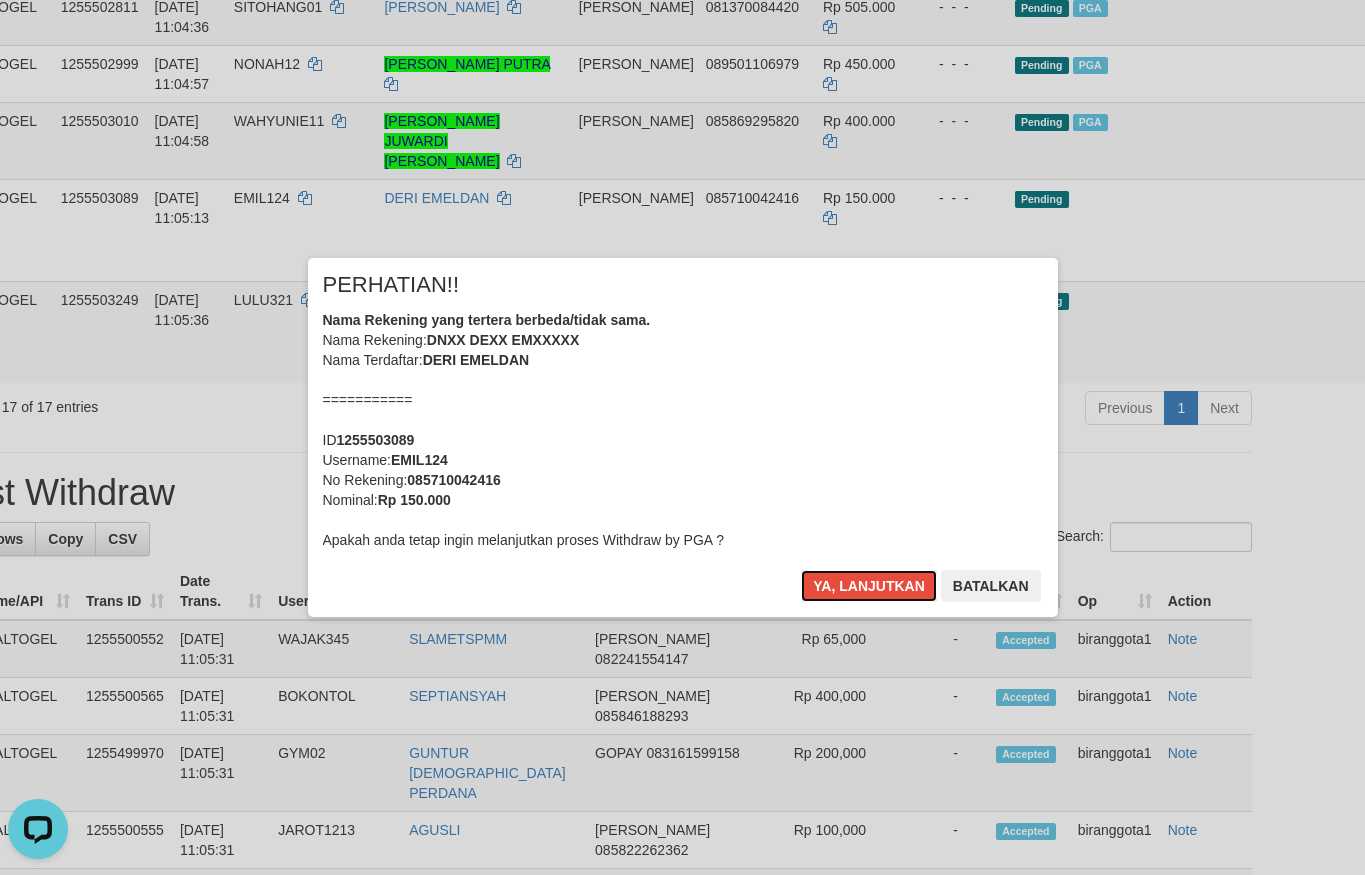 type 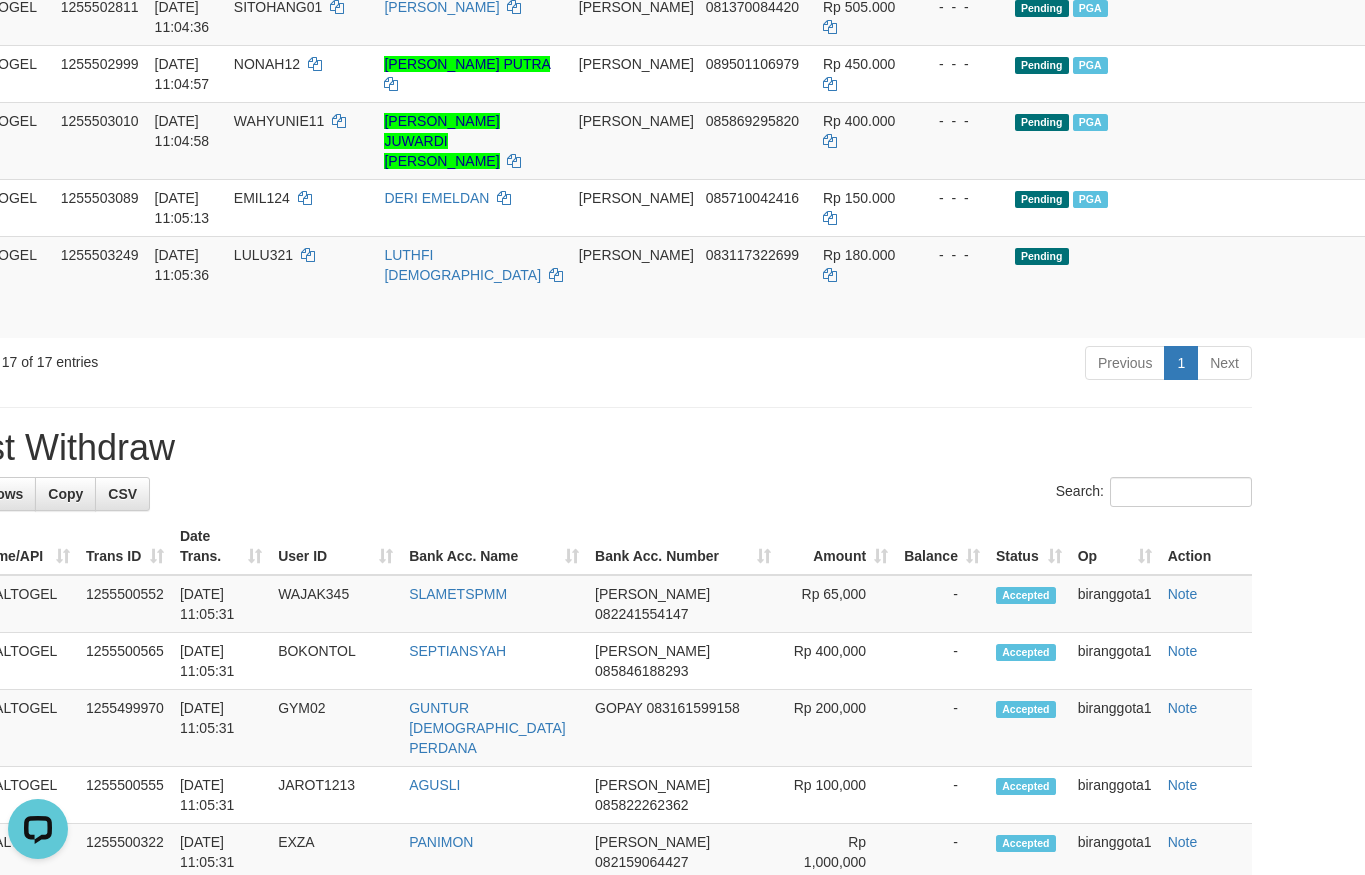 click on "ID Game/API Trans ID Date Trans. User ID Bank Acc. Name Bank Acc. Number Amount Balance Status Op Action
1 JUALTOGEL 1254246103 03/07/2025 15:38:57 ANCU321    SYAMSU RAHMAN    DANA     085248795842 Rp 250.000    -  -  - Grabbed   PGA   PGA Pending 000 {"status":"000","data":{"unique_id":"1120-1254246103-20250703","reference_no":"TF_250703_CKAF8C2CEDB8B42HAXJW","amount":"250000.00","fee":"0.00","merchant_surcharge_rate":"0.00","charge_to":"MERC","payout_amount":"250000.00","disbursement_status":0,"disbursement_description":"ON PROCESS","created_at":"2025-07-03 15:42:42","executed_at":"2025-07-03 15:42:42","bank":{"code":"dana","name":"DANA","account_number":"085248795842","account_name":"SYAMSU RAHMAN"},"note":"biranggota1","merchant_balance":{"balance_effective":4127981329,"balance_pending":1374676258,"balance_disbursement":79736000,"balance_collection":14493764962}}} PGA Ref. No:  TF_250703_CKAF8C2CEDB8B42HAXJW  Vendor: Bigon AUTOWD-BOT-PGA Reject ·    Check Trans Note 2" at bounding box center [584, -258] 